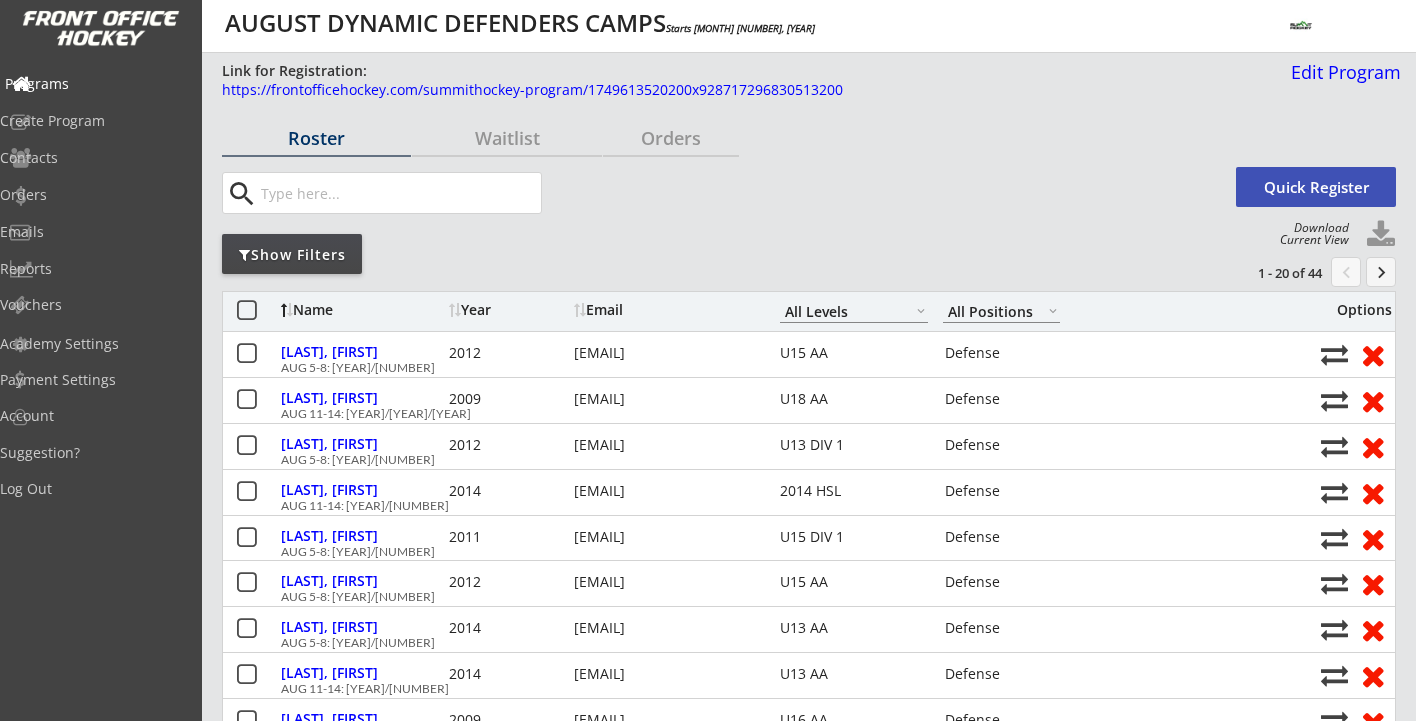 select on ""All Levels"" 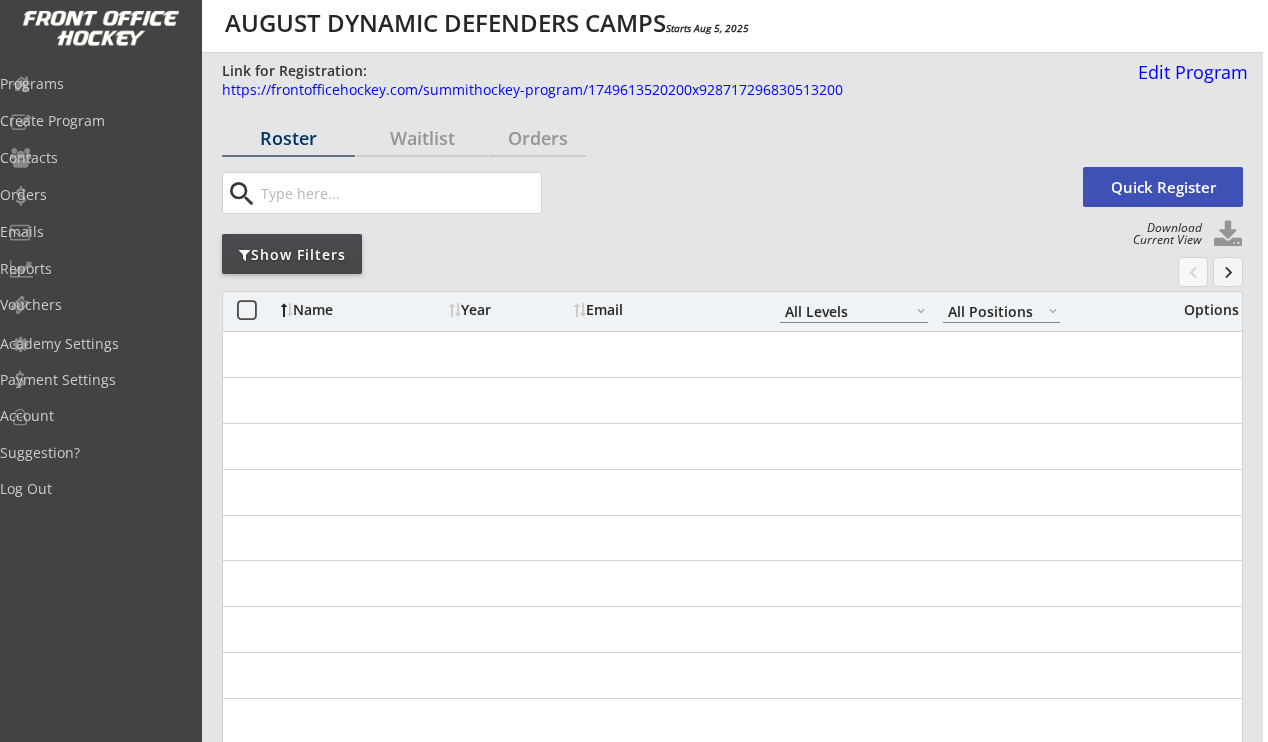select on ""All Levels"" 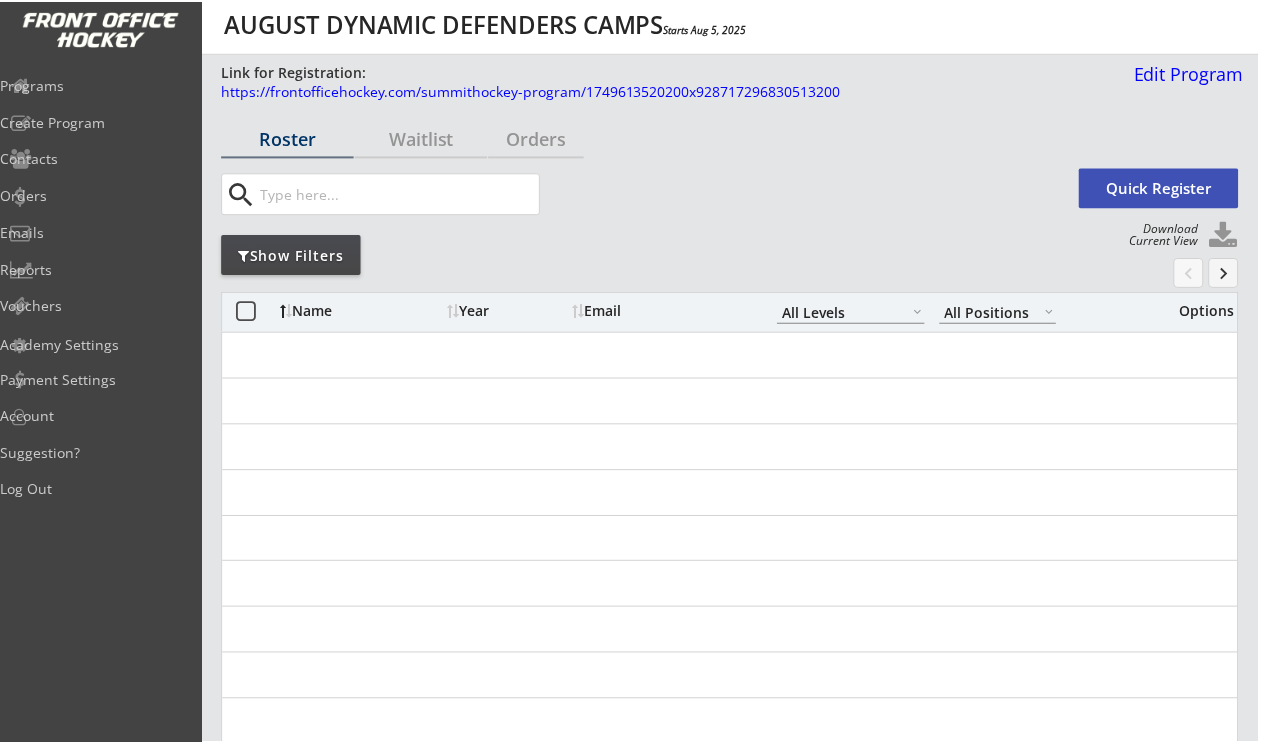 scroll, scrollTop: 0, scrollLeft: 0, axis: both 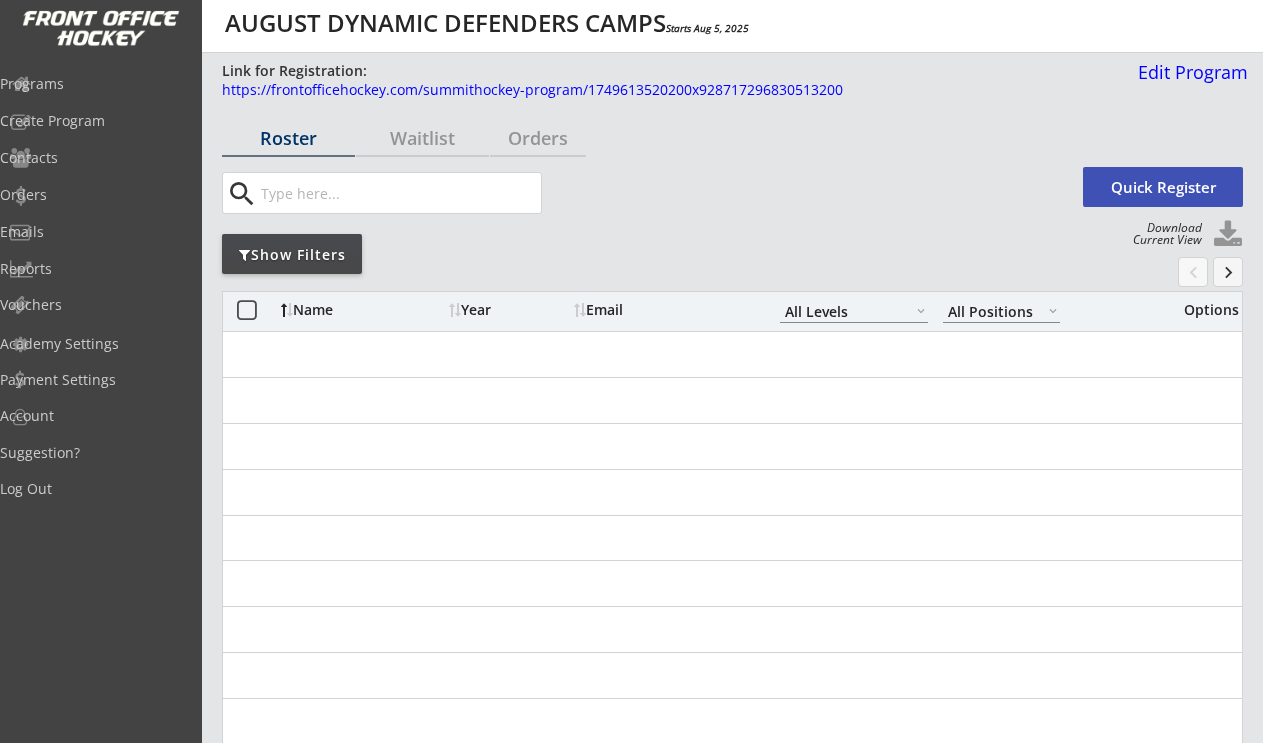 select on ""All Levels"" 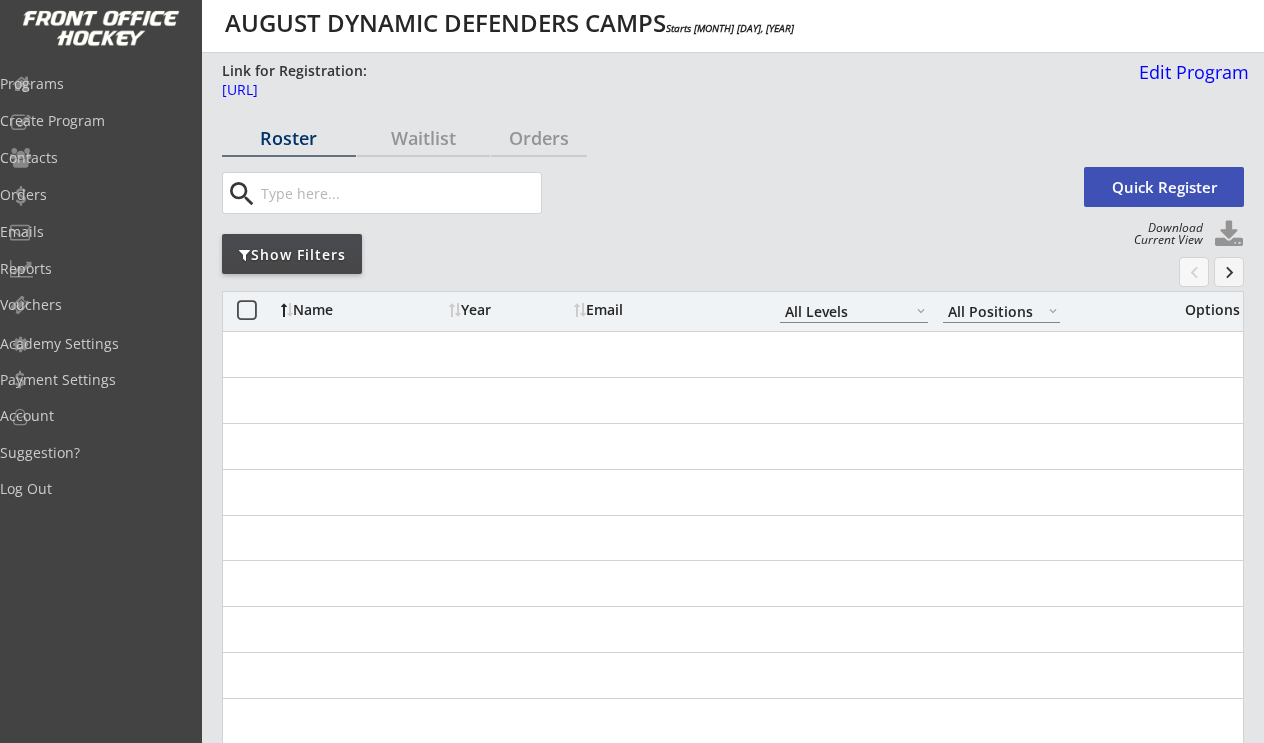 select on ""All Levels"" 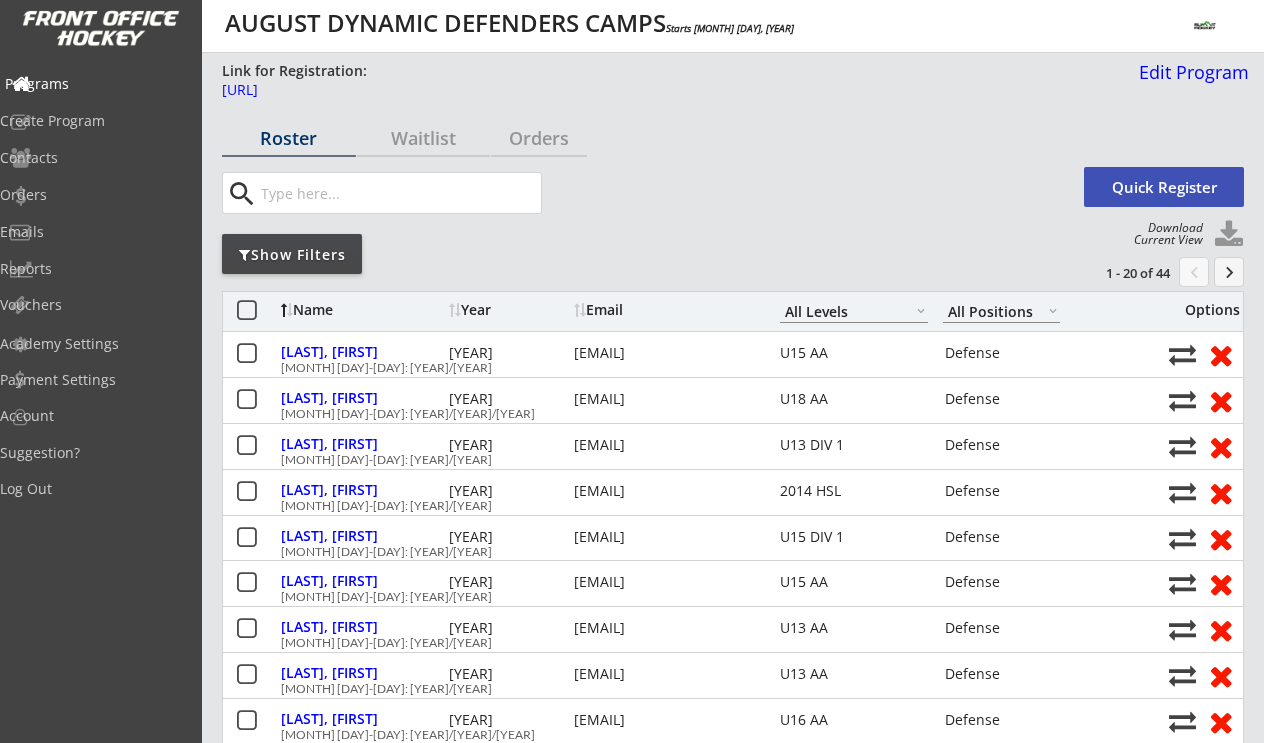 click on "Programs" at bounding box center (95, 84) 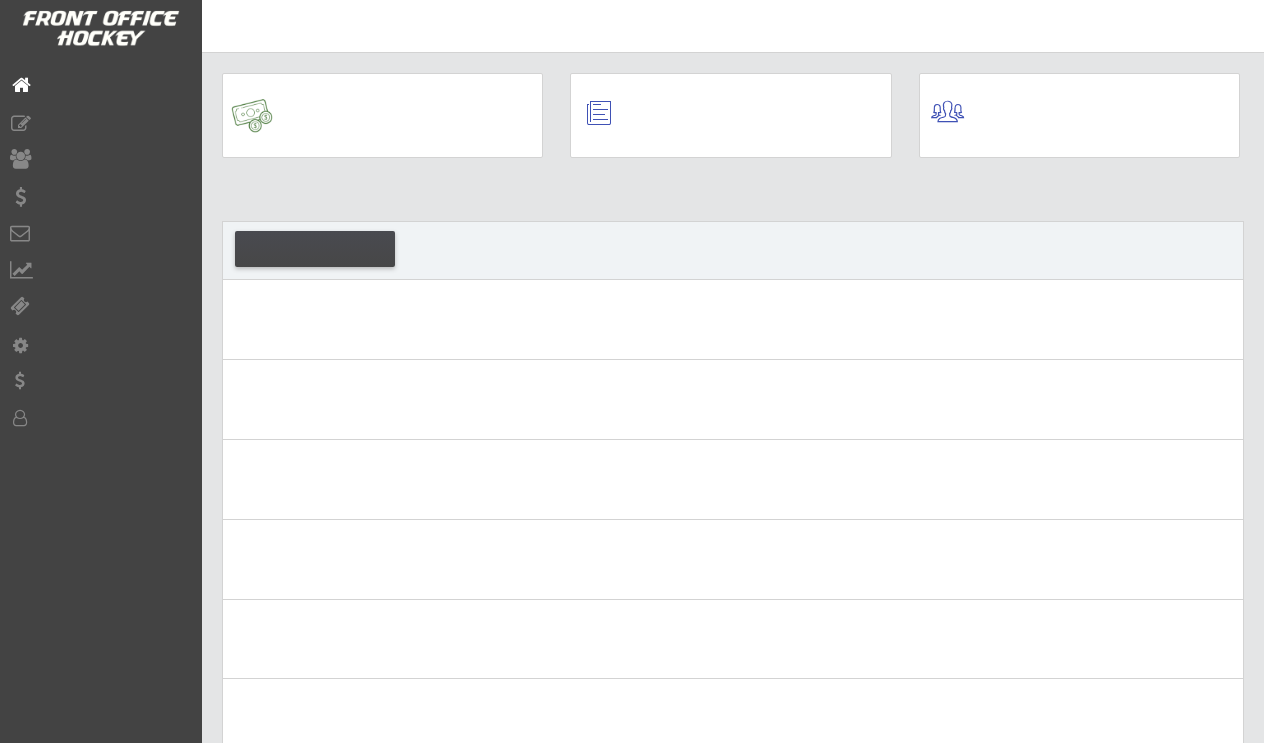 scroll, scrollTop: 0, scrollLeft: 0, axis: both 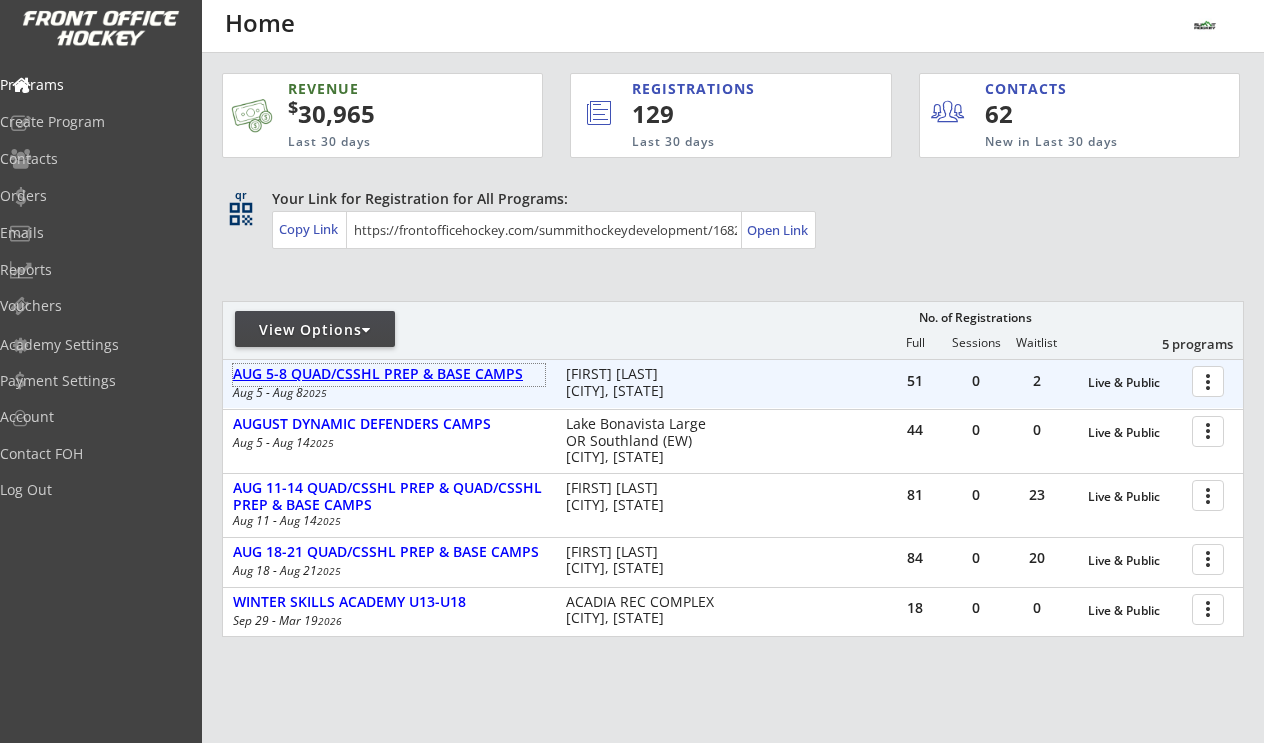 click on "AUG 5-8 QUAD/CSSHL PREP & BASE CAMPS" at bounding box center [389, 374] 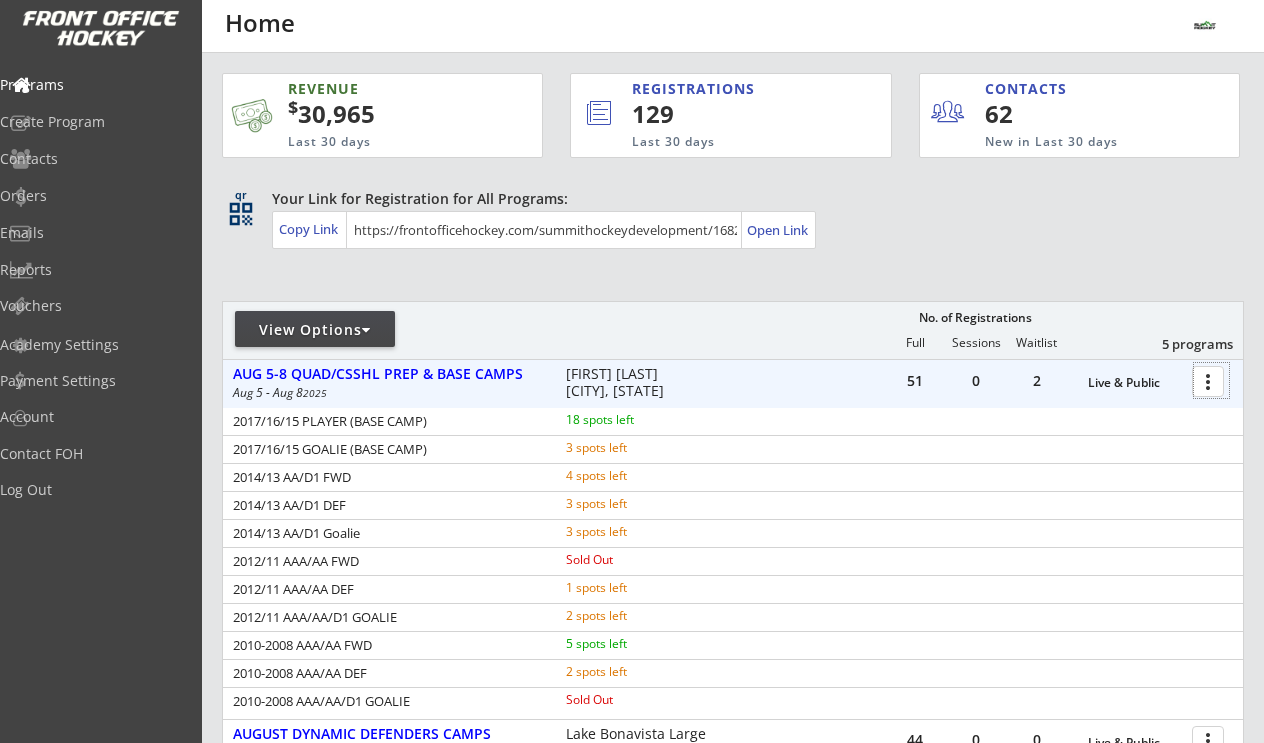 click at bounding box center (1211, 380) 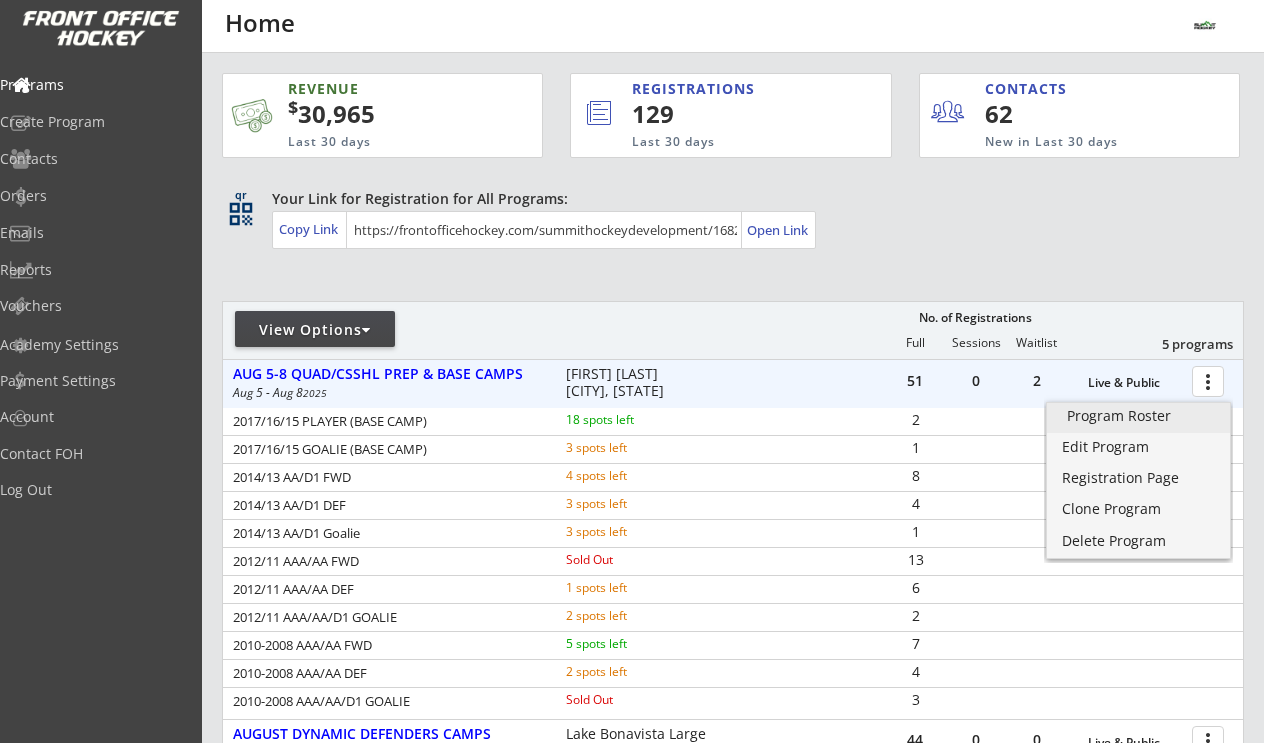 click on "Program Roster" at bounding box center (1138, 416) 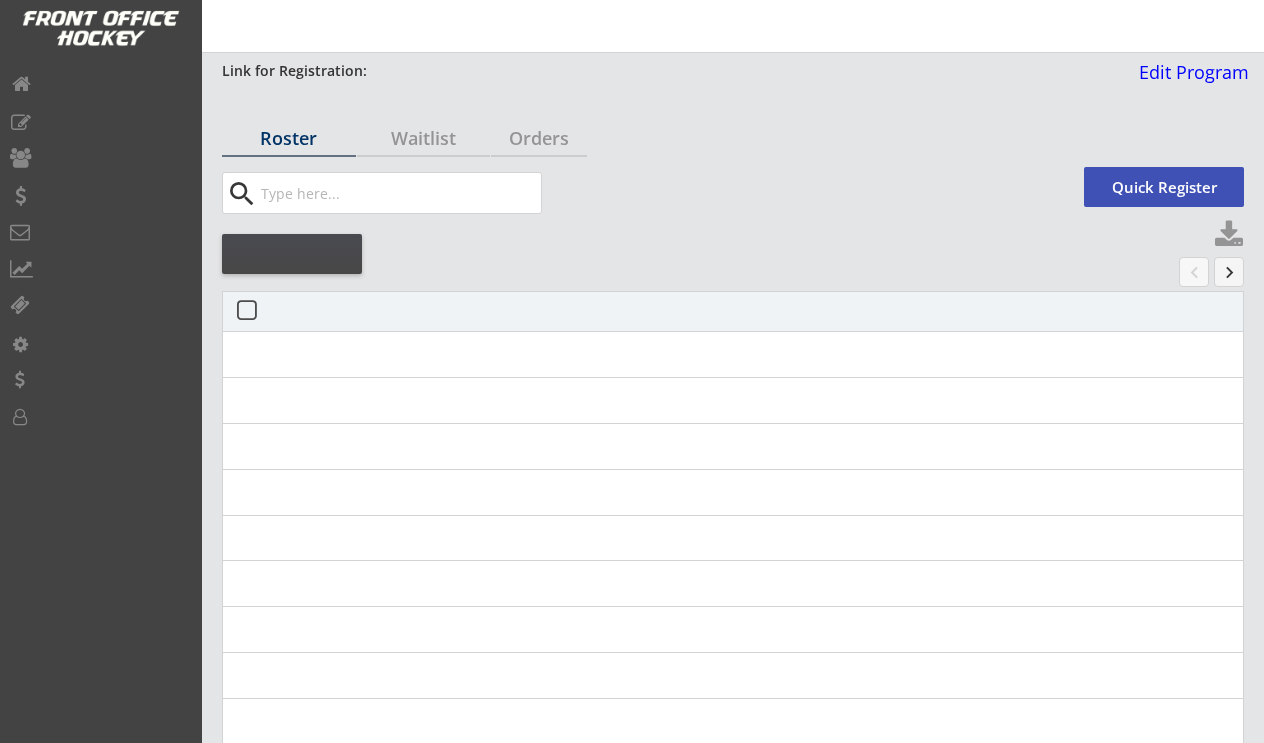 scroll, scrollTop: 0, scrollLeft: 0, axis: both 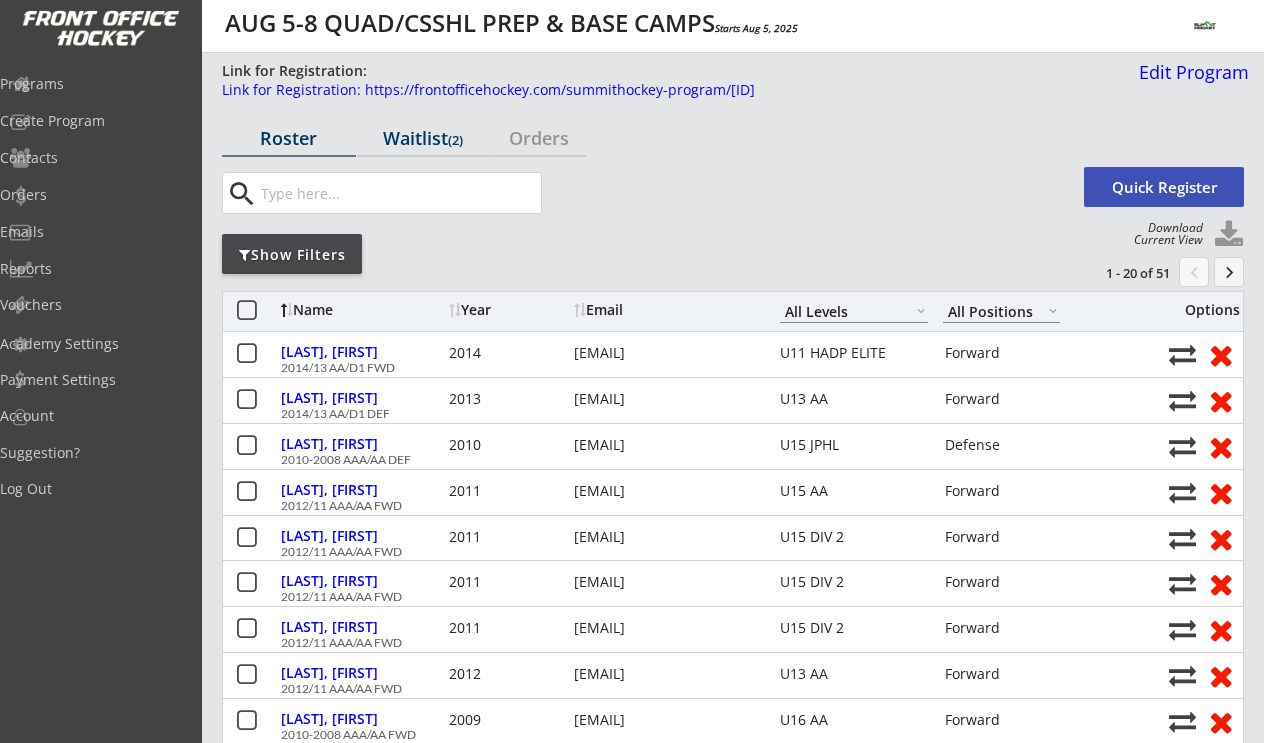 click on "Waitlist   (2)" at bounding box center [424, 138] 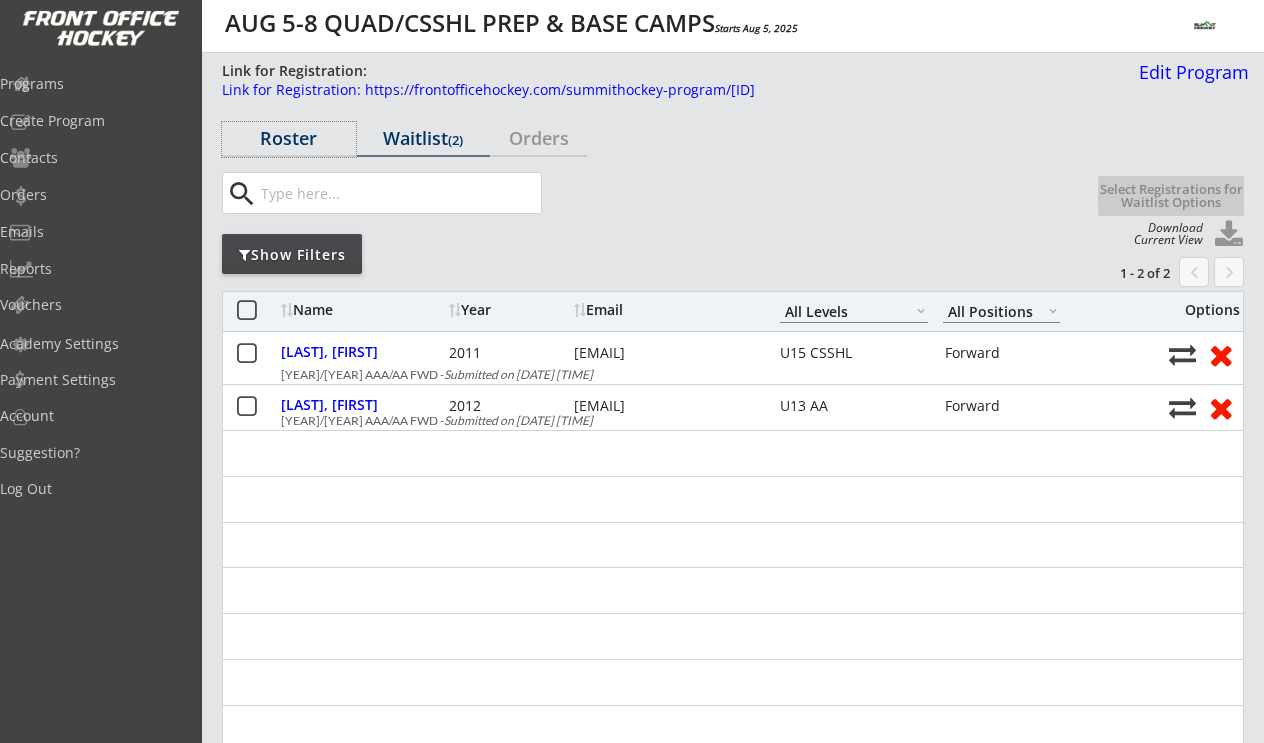 click on "Roster" at bounding box center [289, 138] 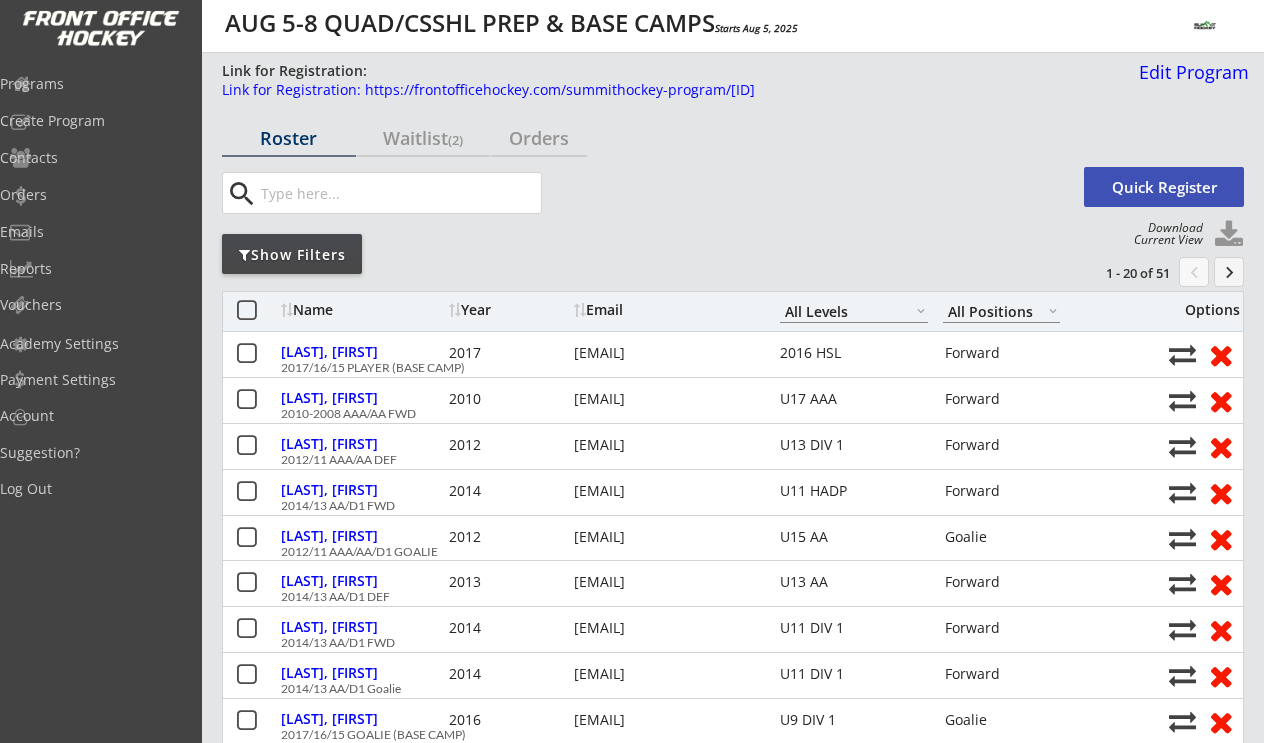 click on "Link for Registration: https://frontofficehockey.com/summithockey-program/1736817653764x769562097345364000 Edit Program" at bounding box center (735, 88) 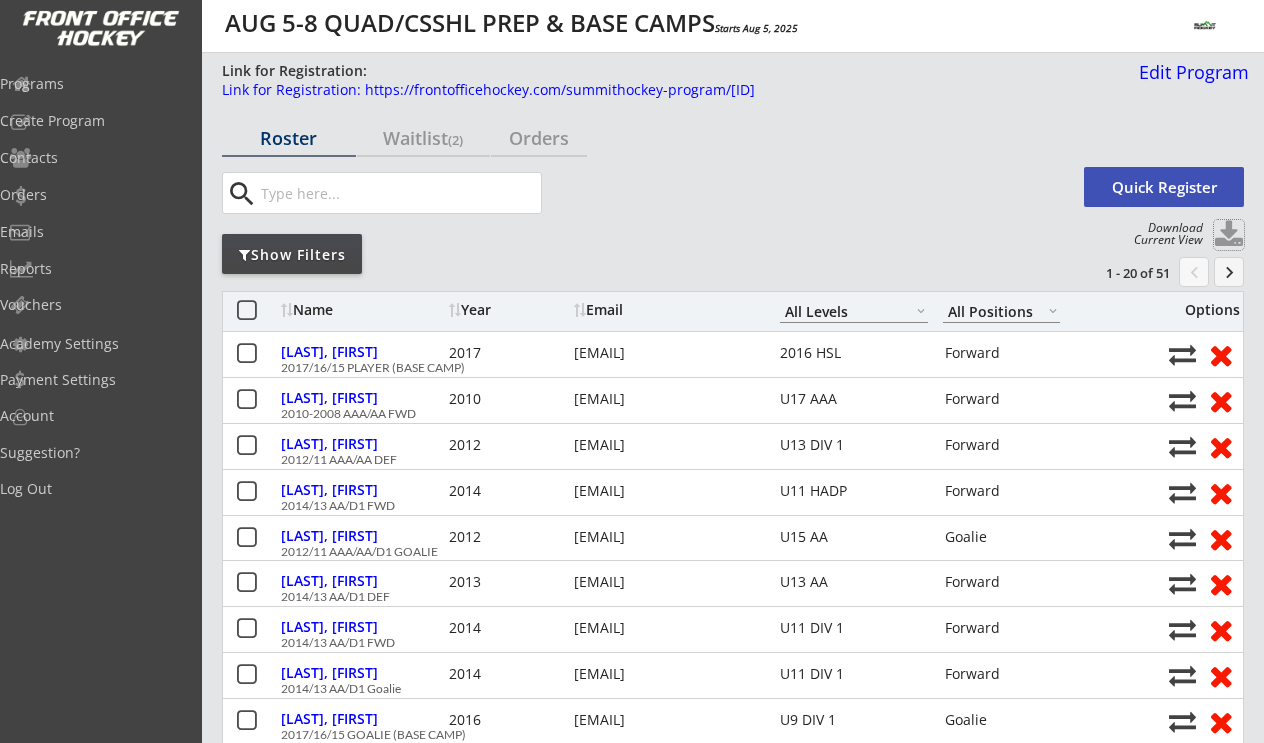 click at bounding box center [1229, 235] 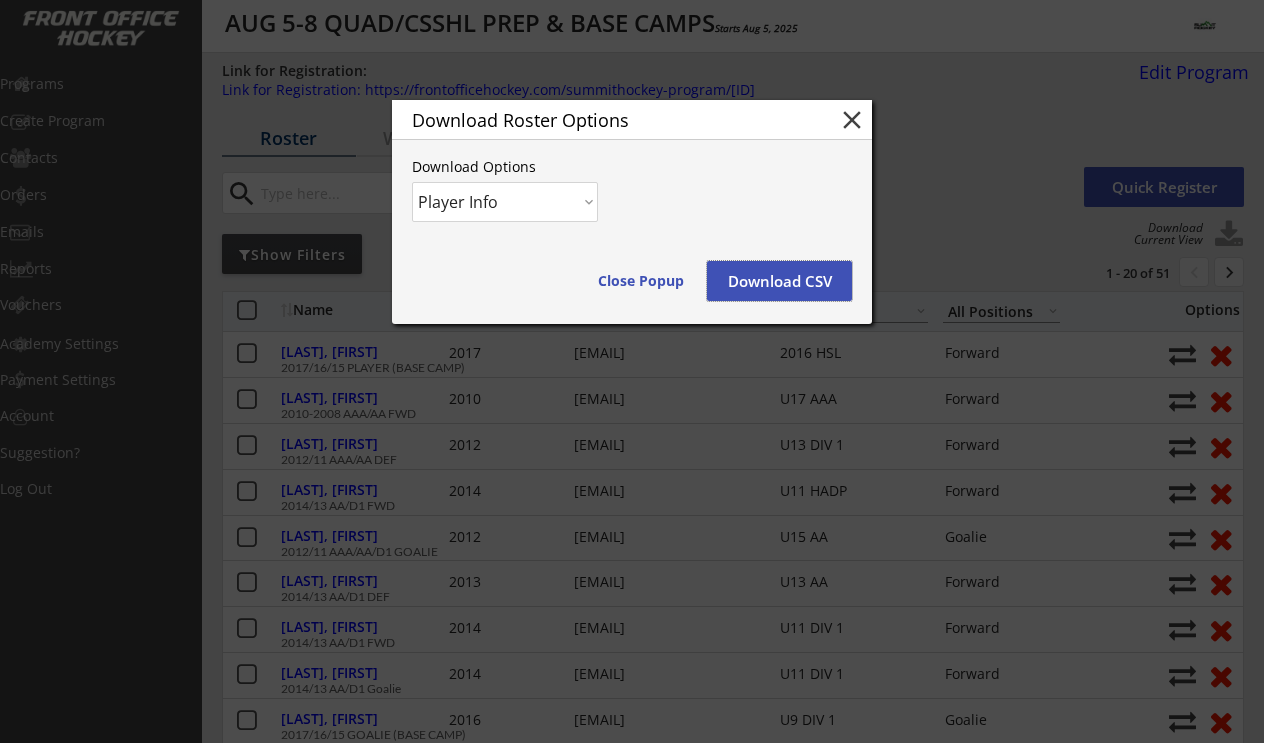 click on "Download CSV" at bounding box center (779, 281) 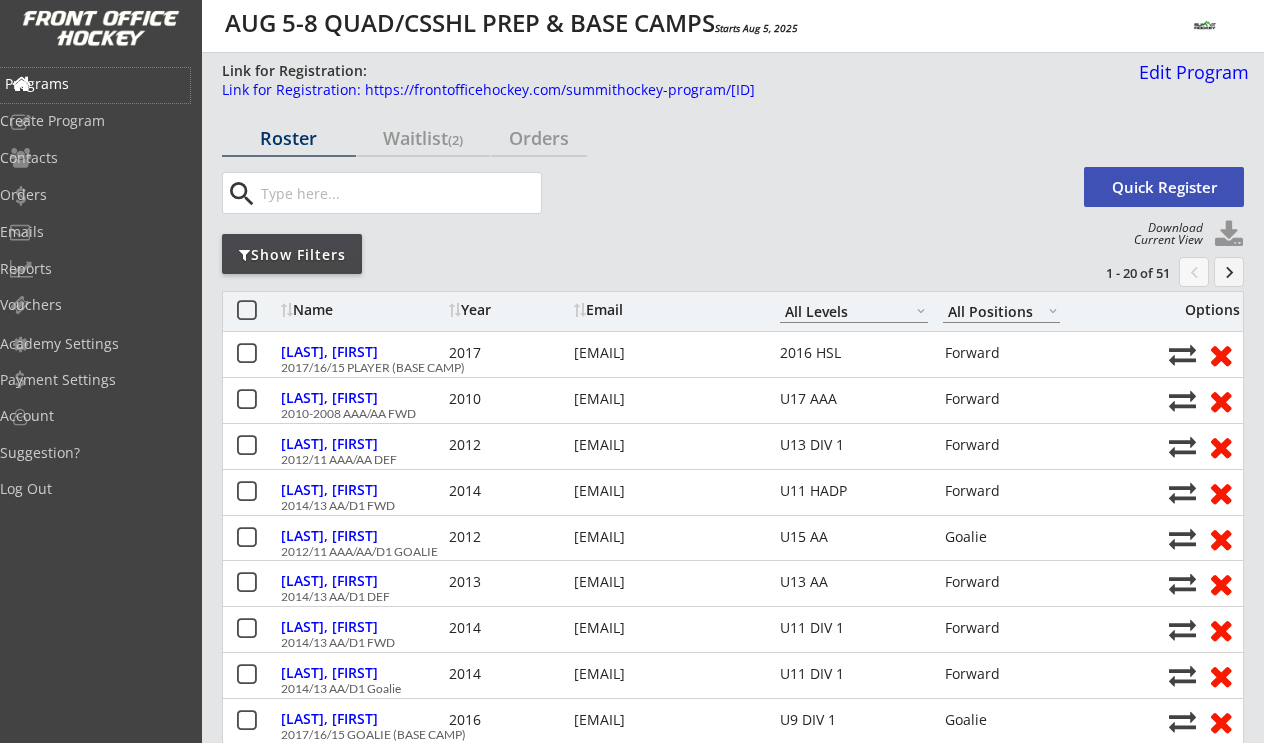 click on "Programs" at bounding box center (95, 84) 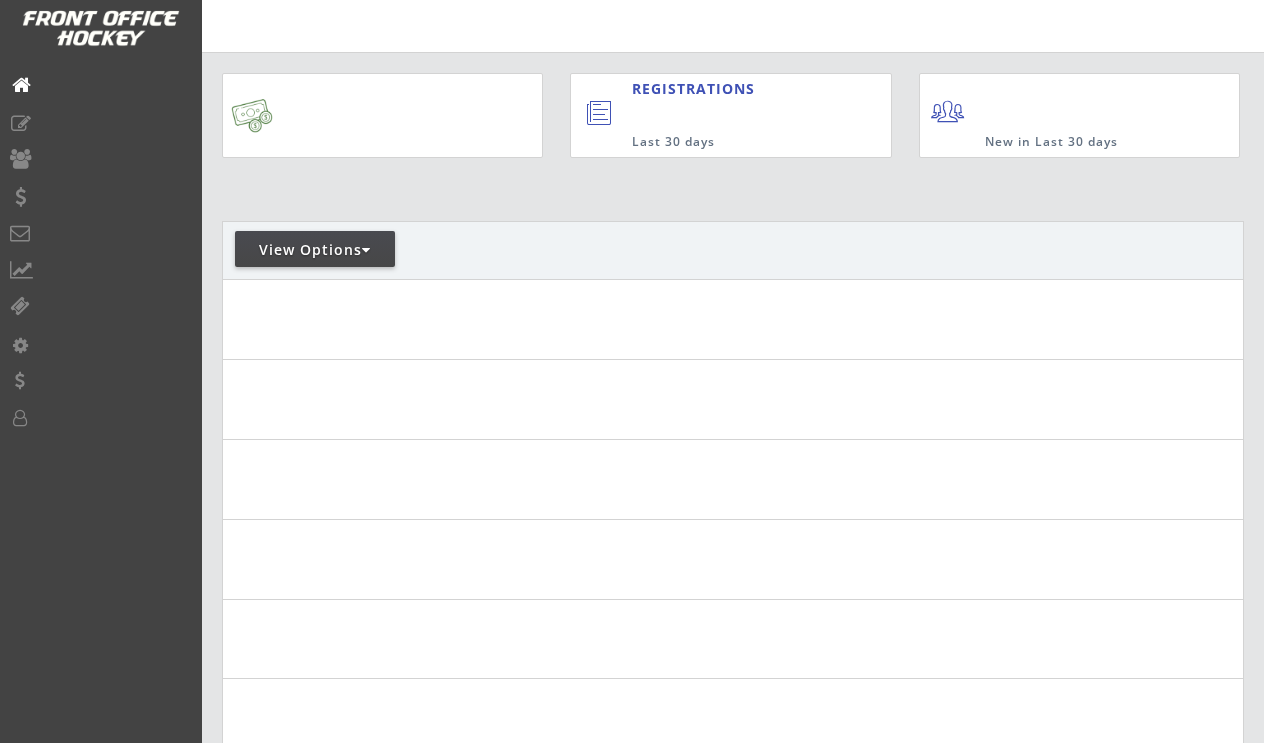 scroll, scrollTop: 0, scrollLeft: 0, axis: both 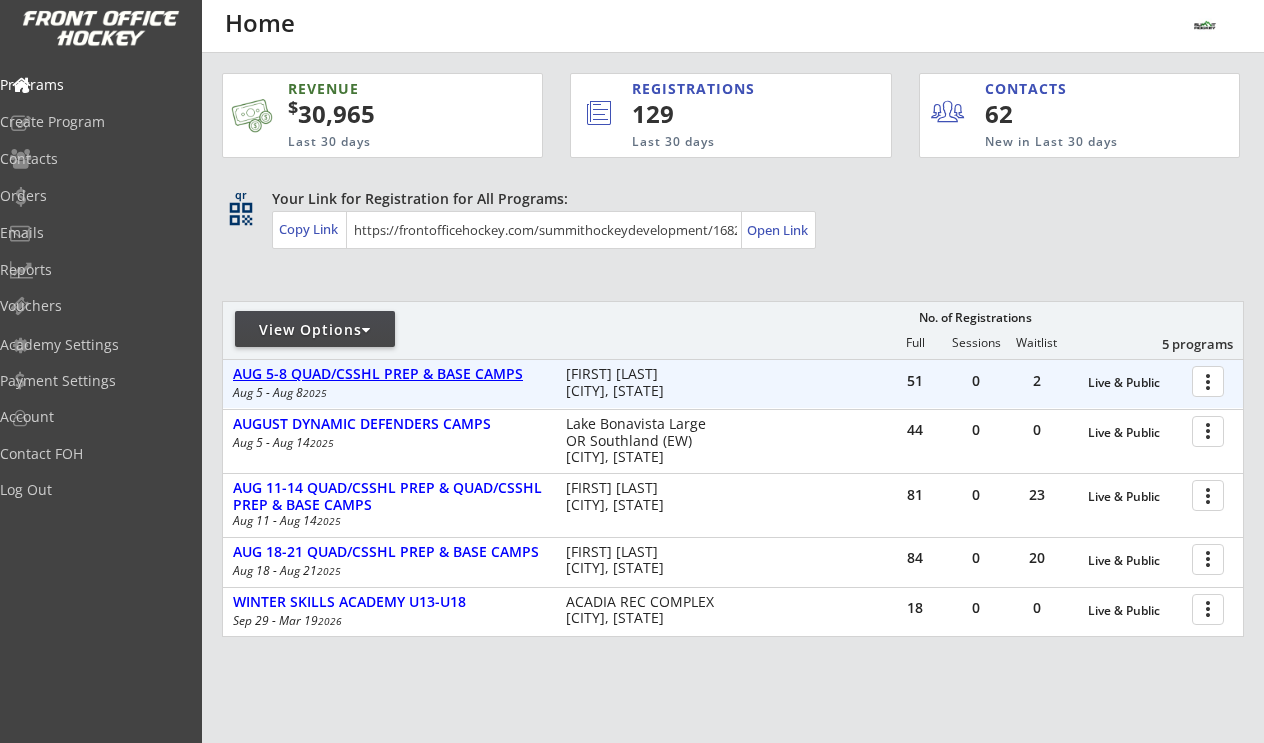 click on "AUG 5-8 QUAD/CSSHL PREP & BASE CAMPS" at bounding box center [389, 374] 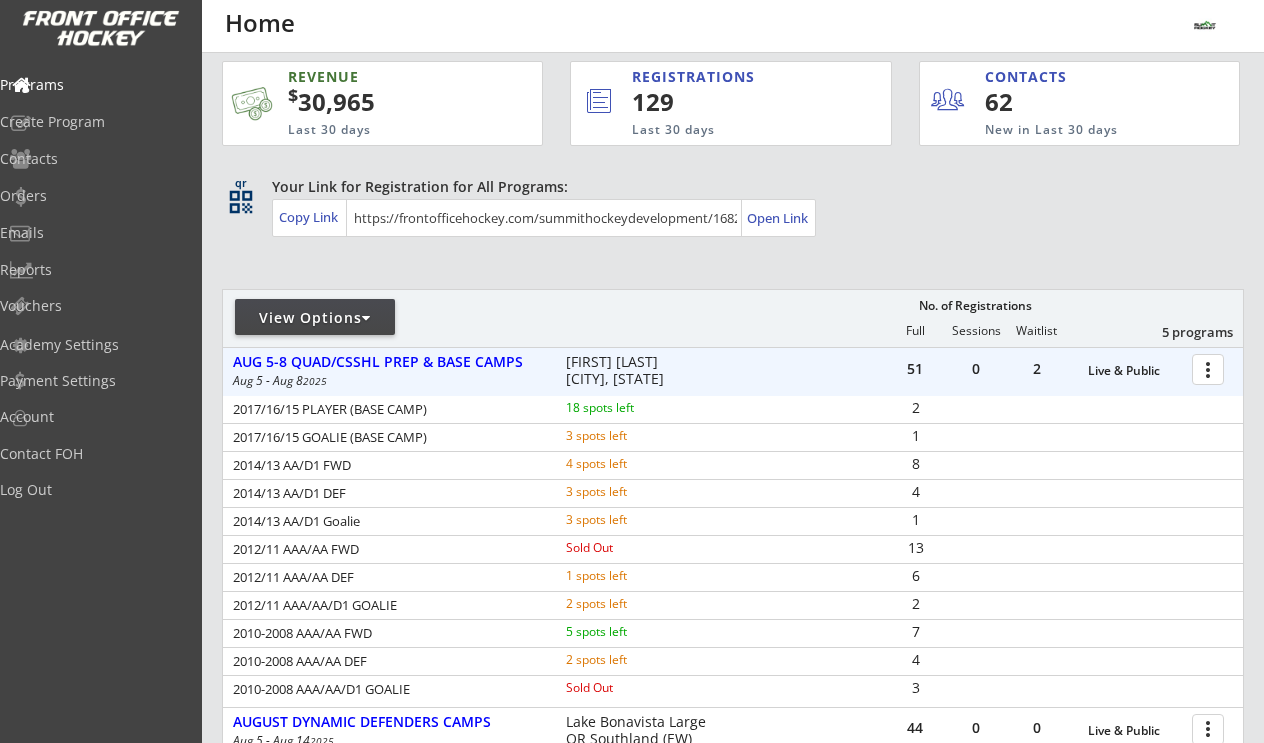 scroll, scrollTop: 7, scrollLeft: 0, axis: vertical 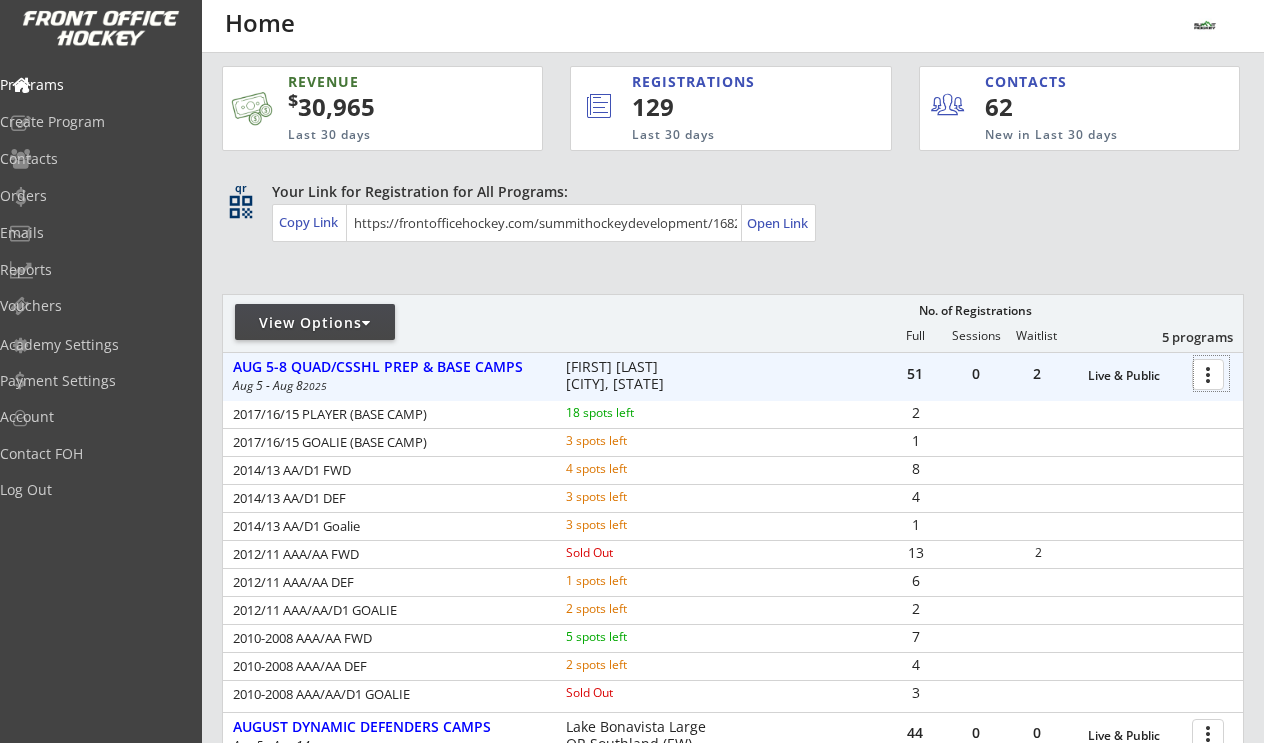 click at bounding box center [1211, 373] 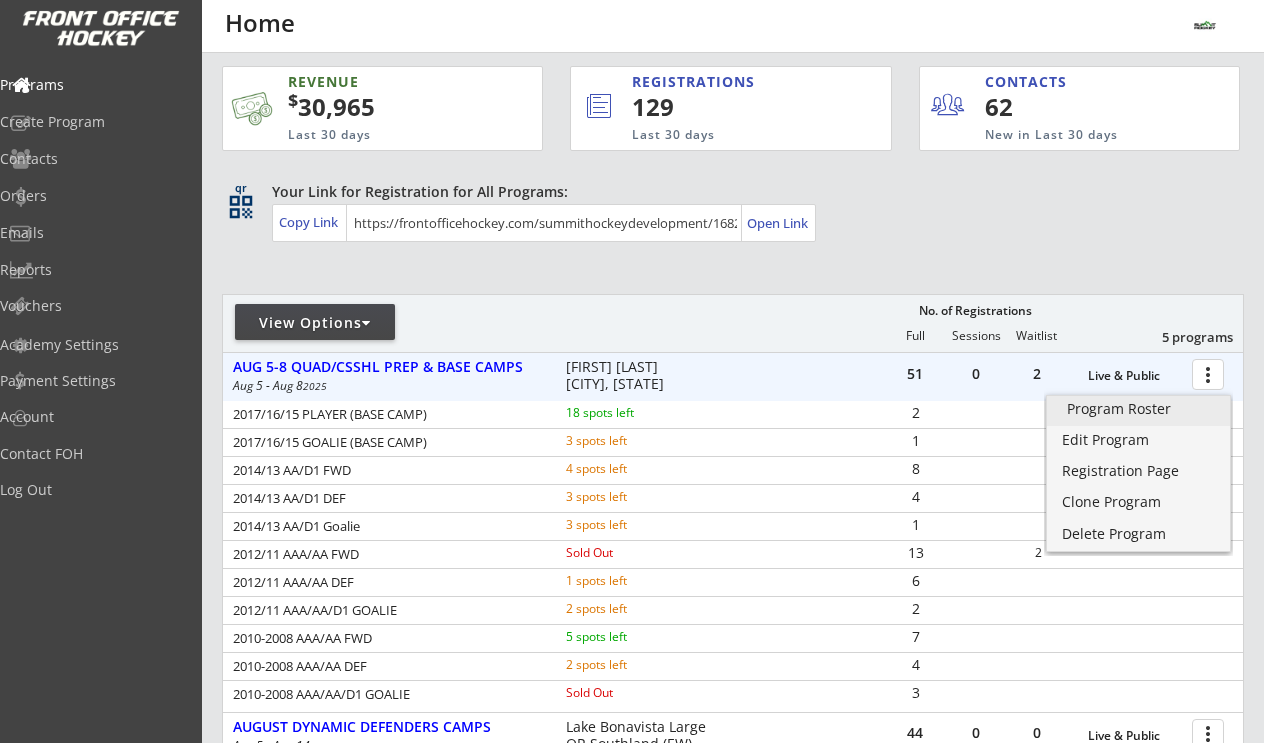 click on "Program Roster" at bounding box center (1138, 409) 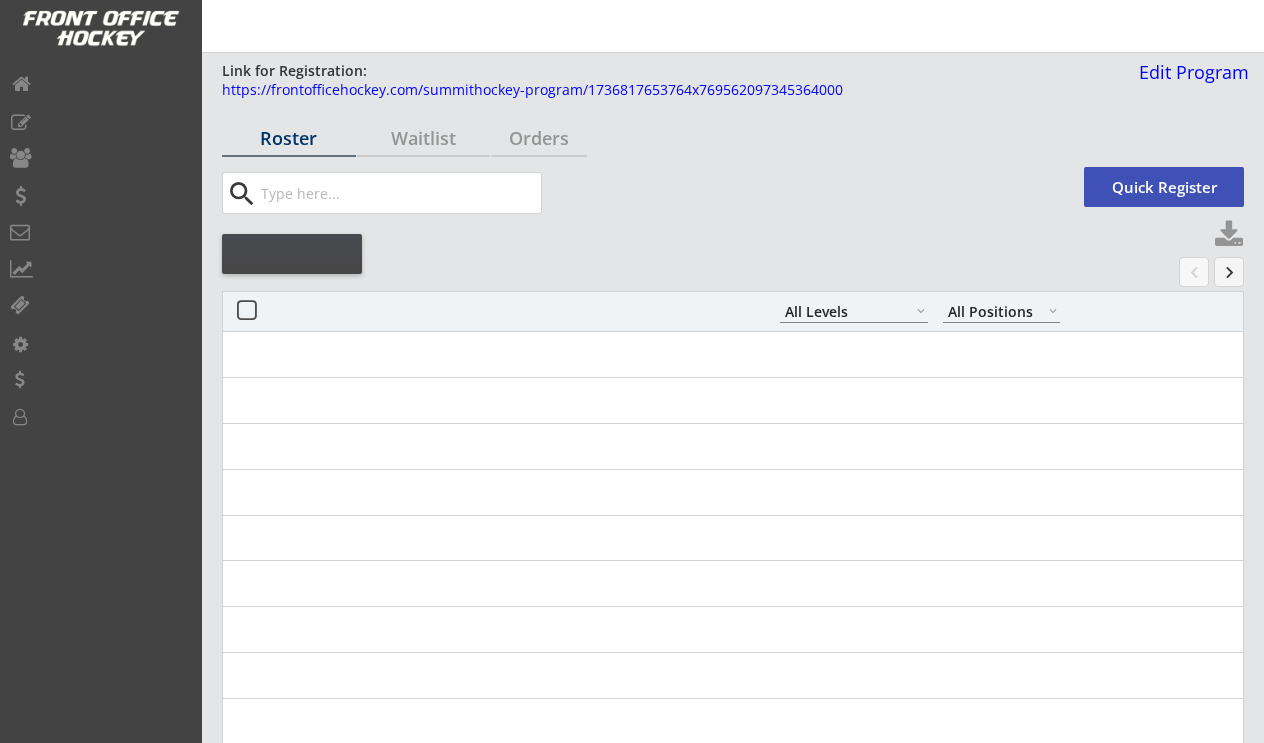 select on ""All Levels"" 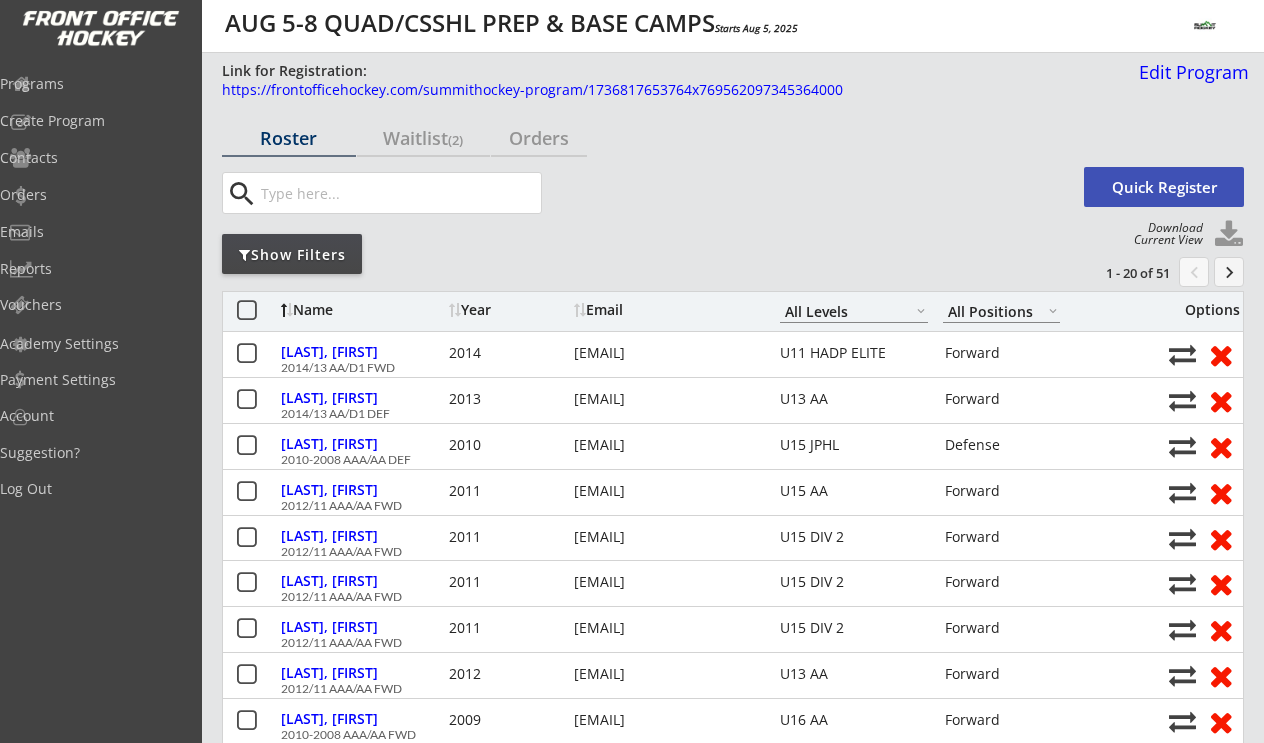 click at bounding box center [1229, 235] 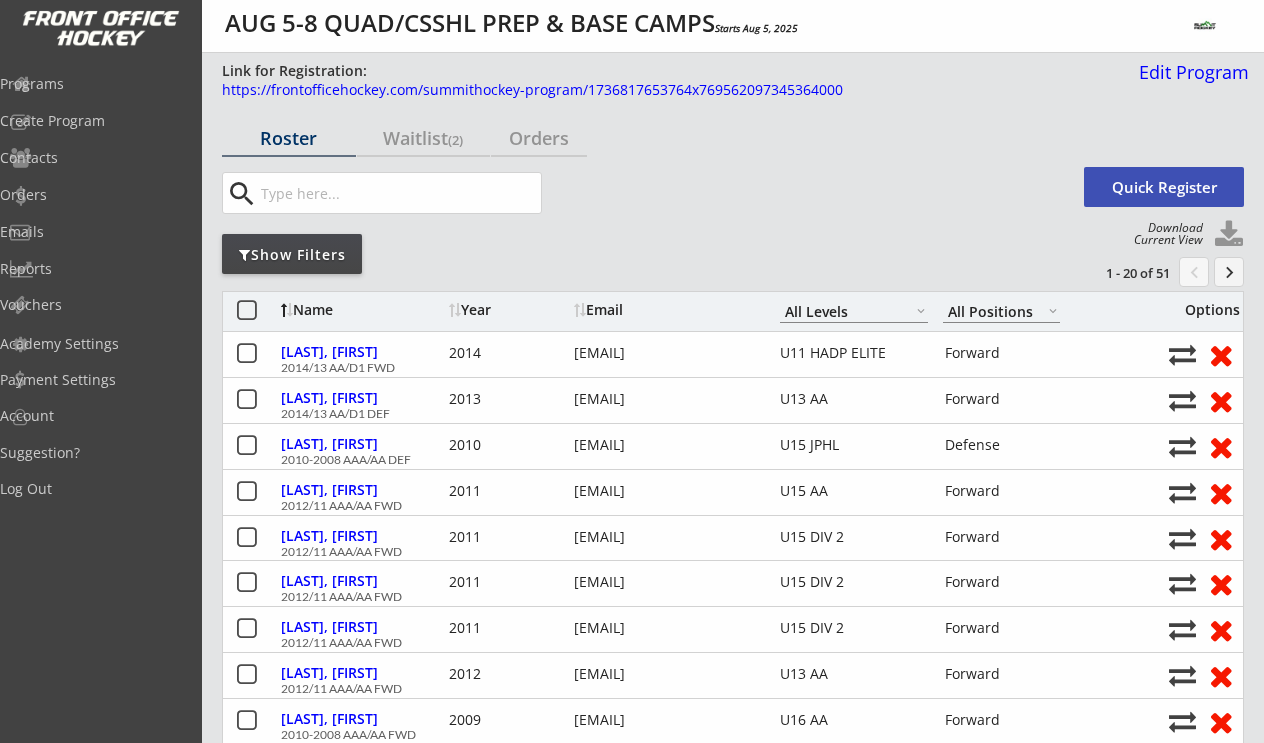 select on ""Player Info"" 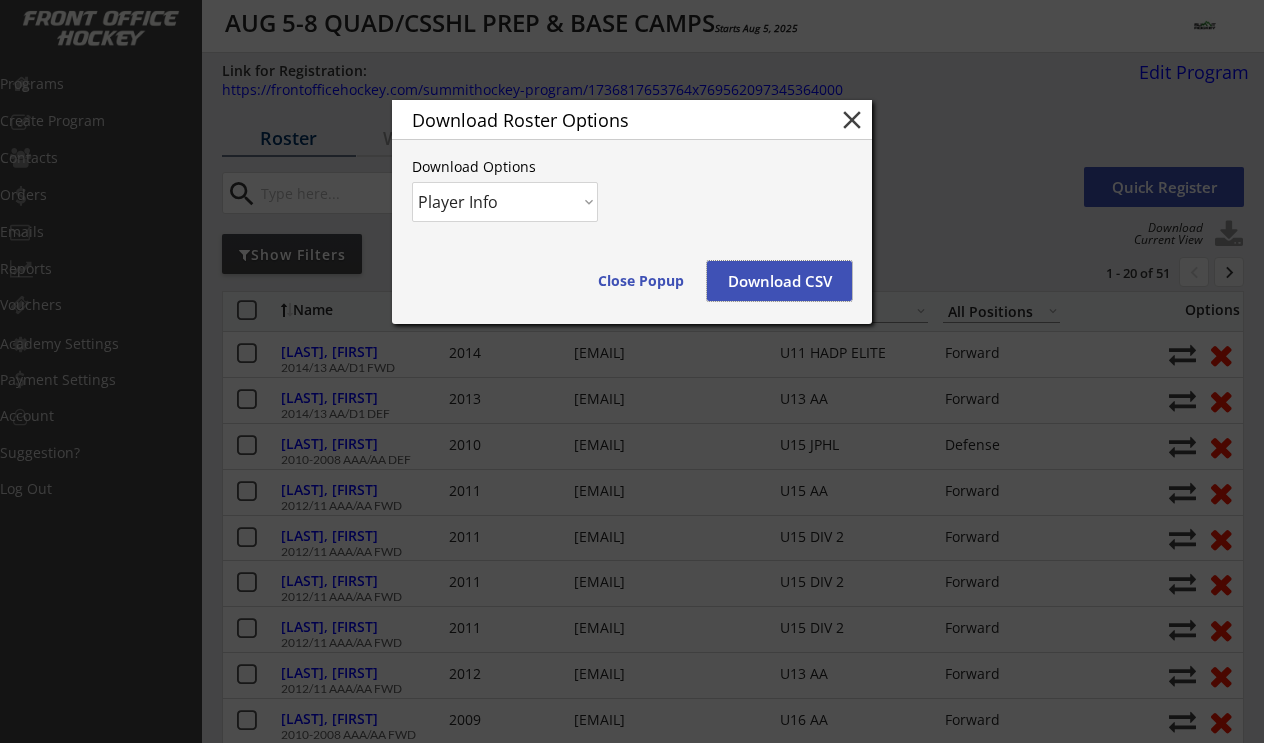 click on "Download CSV" at bounding box center (779, 281) 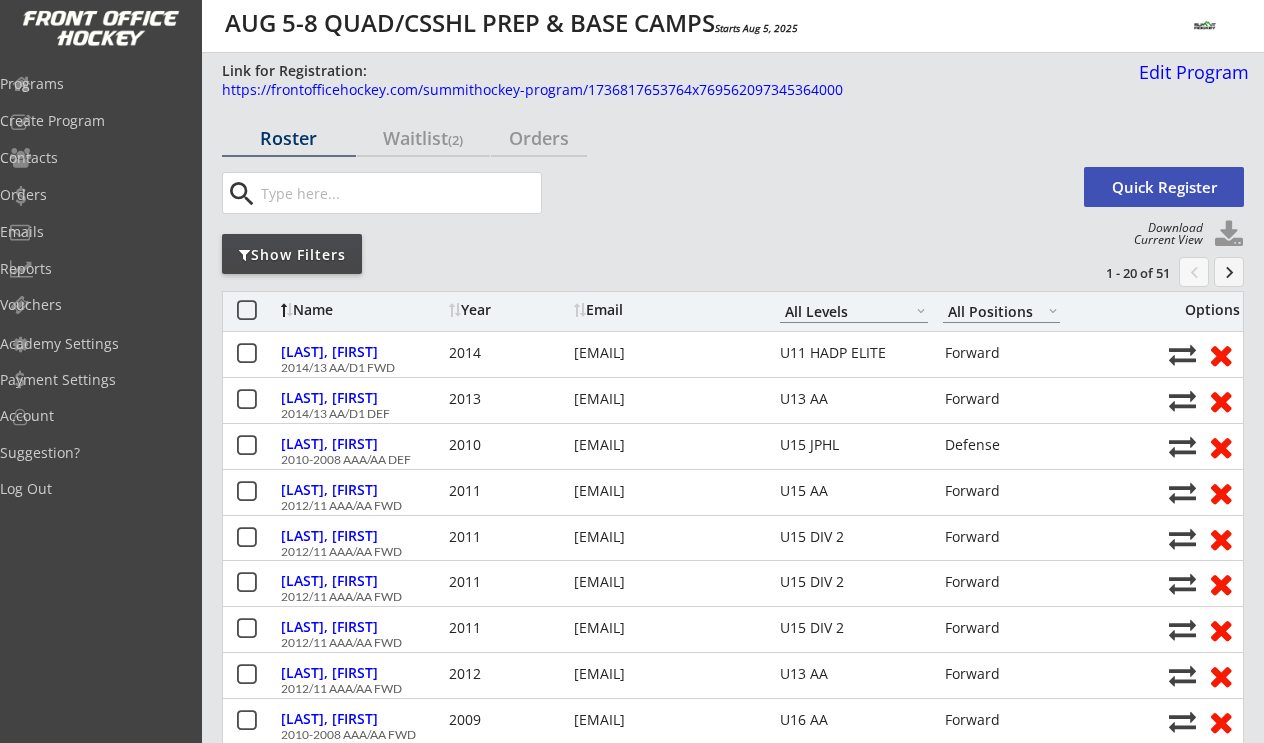 click on "Show Filters" at bounding box center [292, 255] 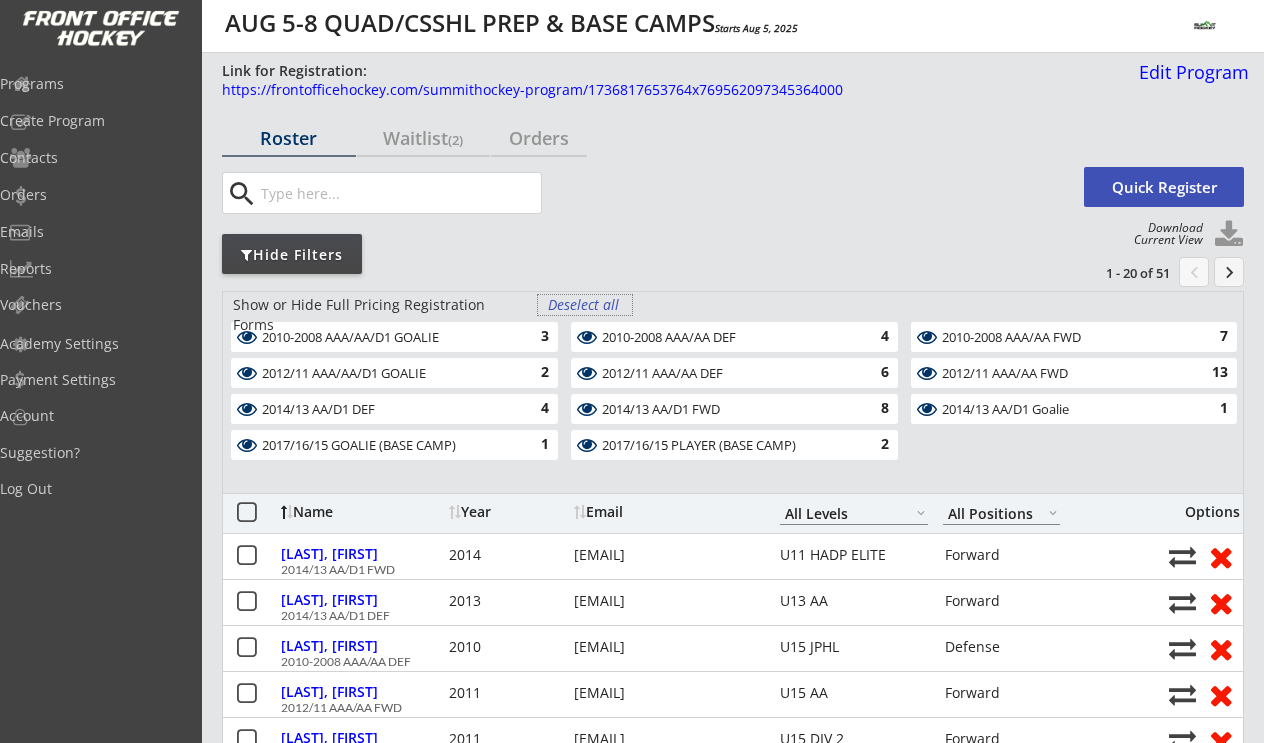 click on "Deselect all" at bounding box center [585, 305] 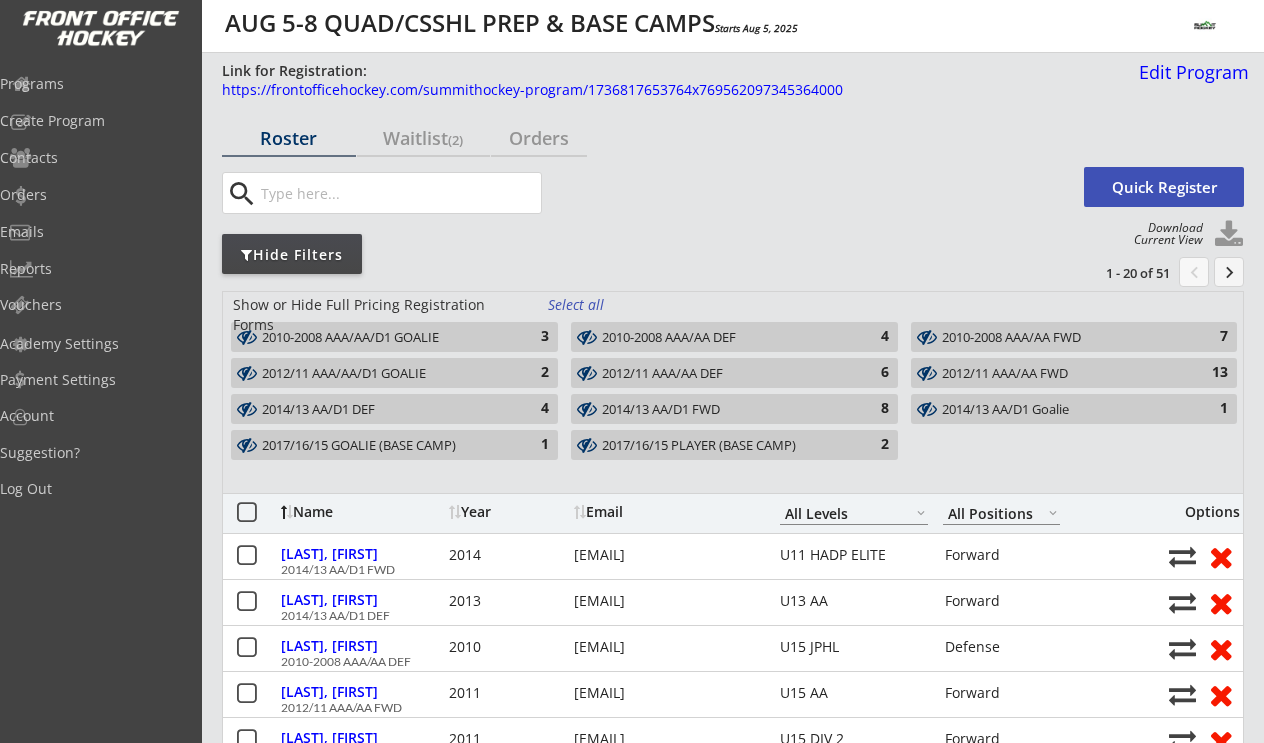 click on "2017/16/15 GOALIE (BASE CAMP)" at bounding box center (383, 446) 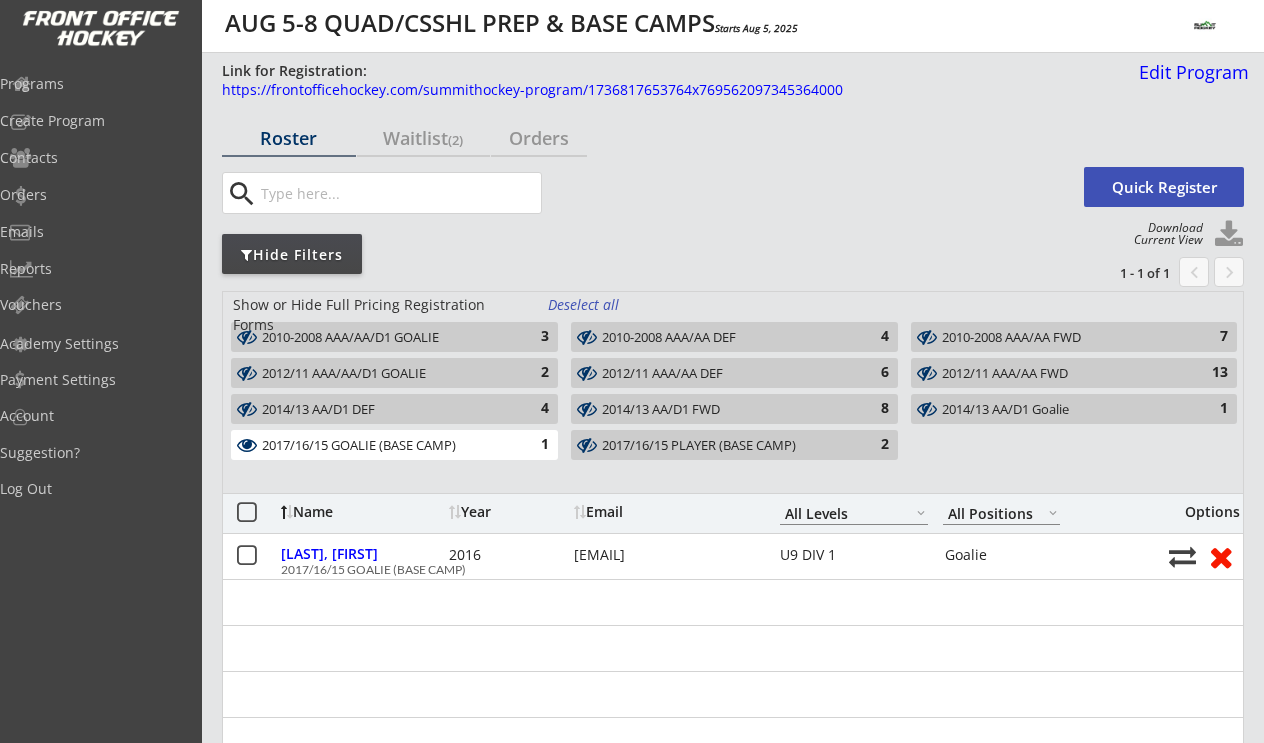 click on "2014/13 AA/D1 FWD 8" at bounding box center [733, 412] 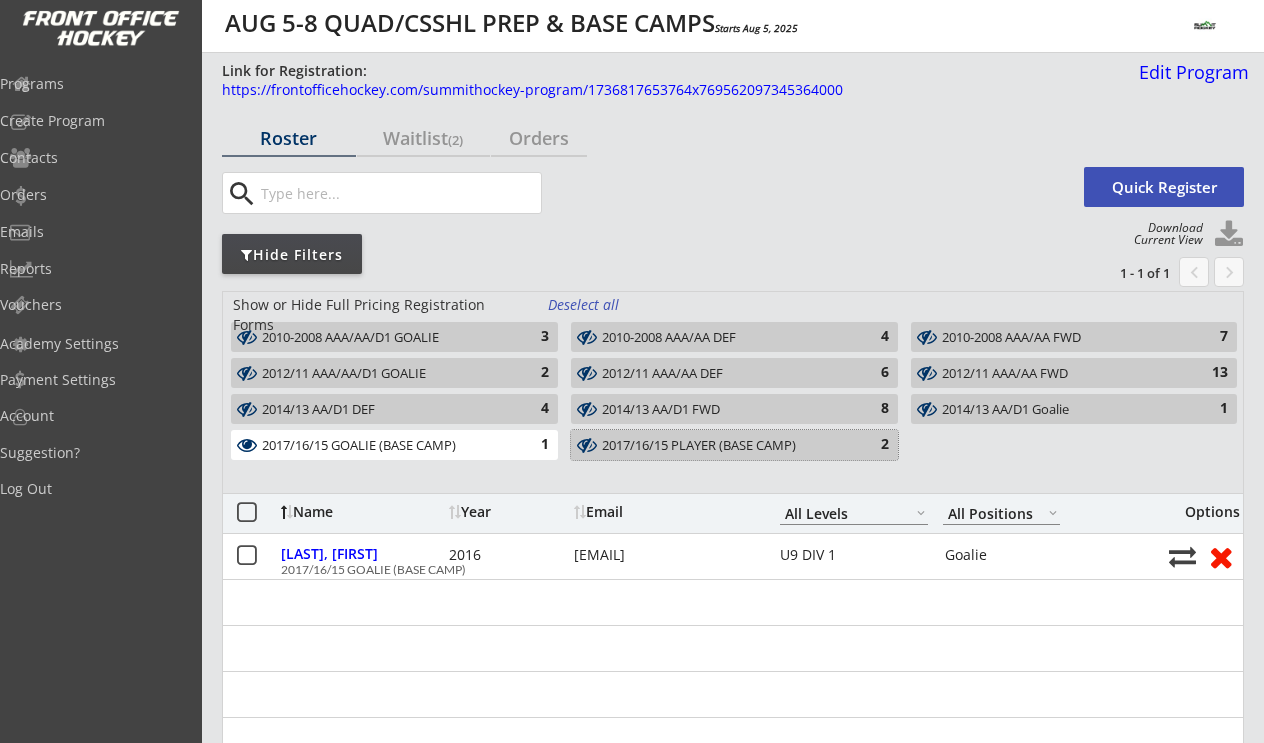 click on "2017/16/15 PLAYER (BASE CAMP)" at bounding box center [723, 446] 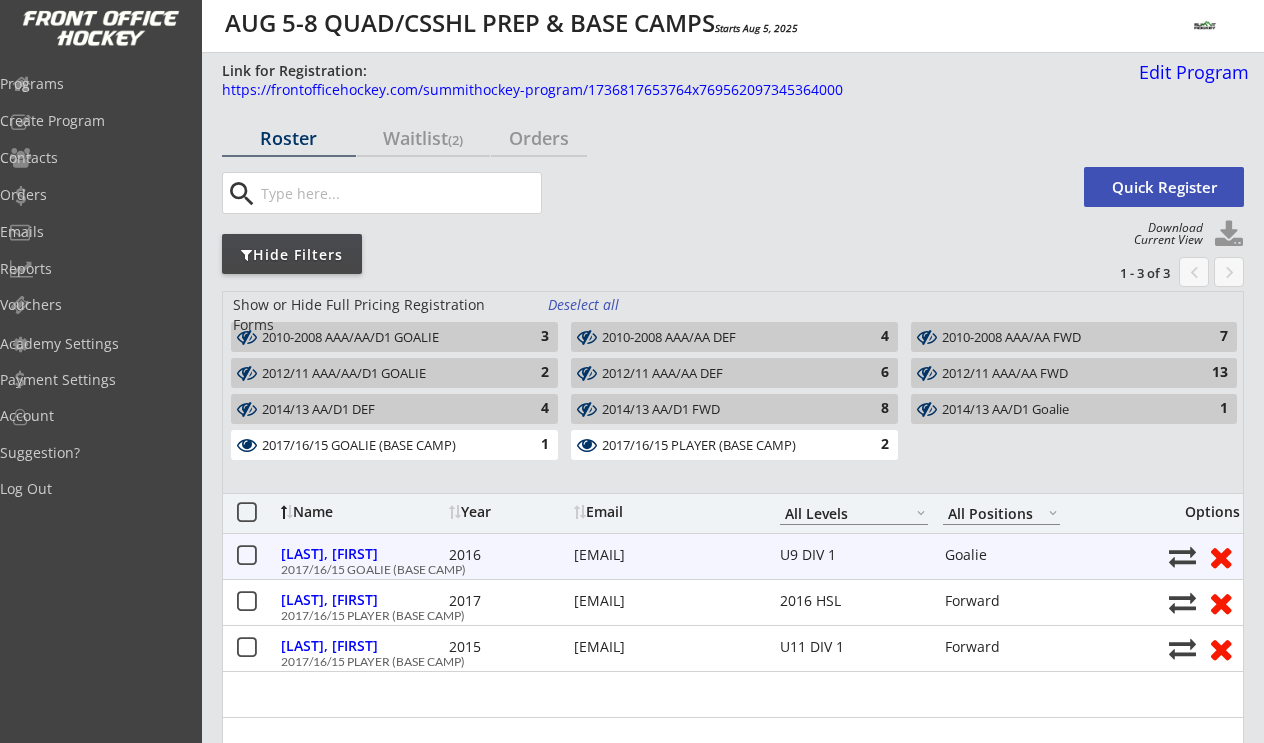click at bounding box center [246, 556] 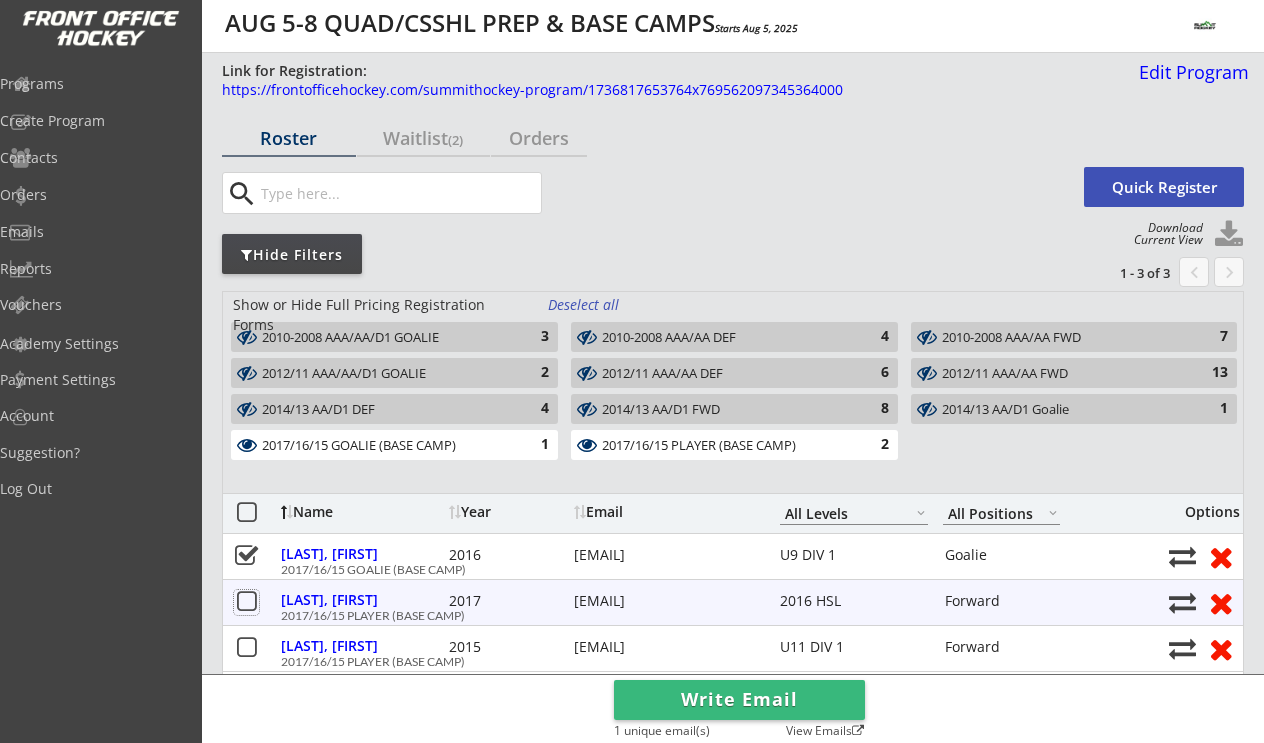 click at bounding box center (246, 602) 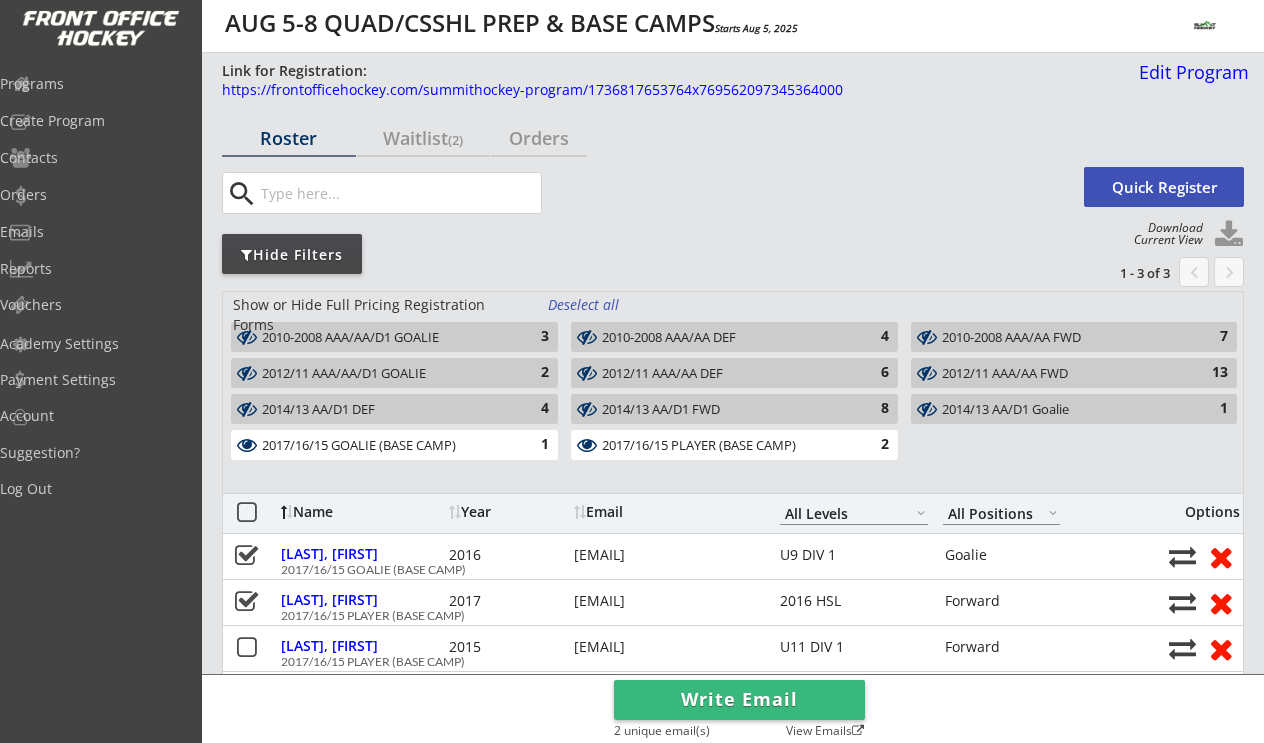 click on "Write Email" at bounding box center [739, 700] 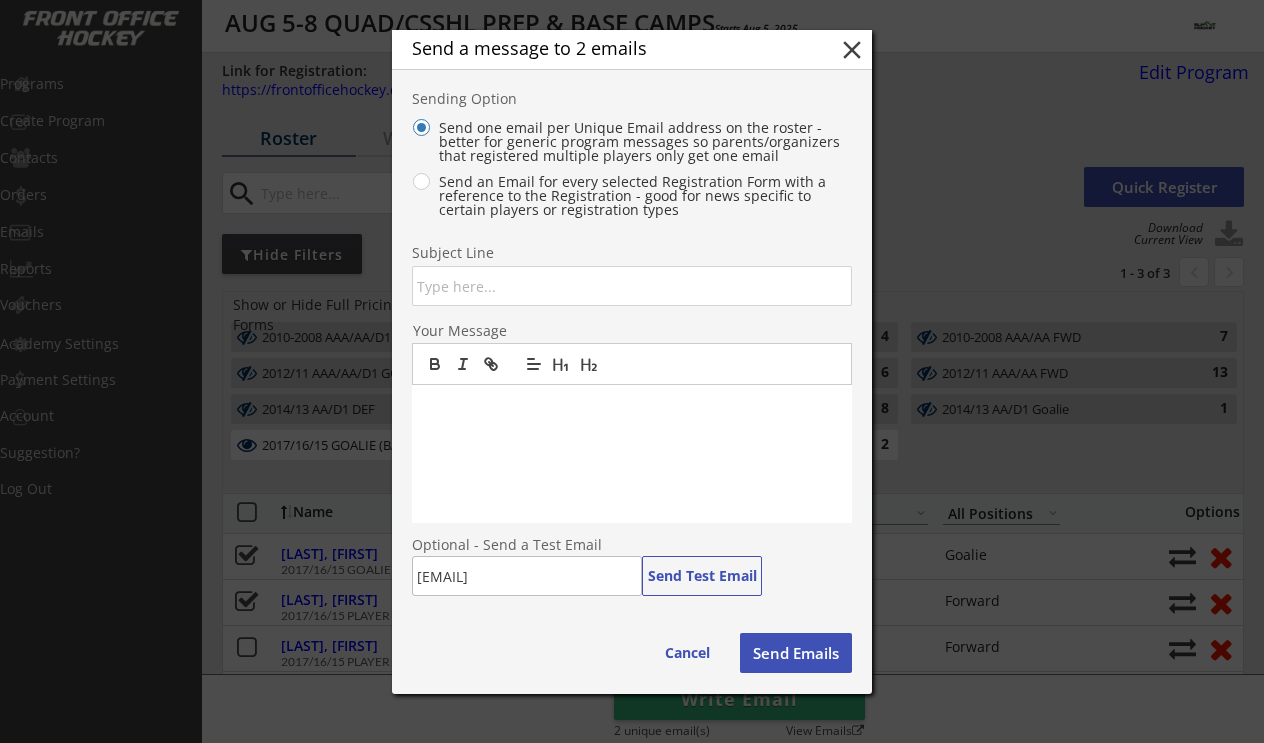 click at bounding box center [632, 286] 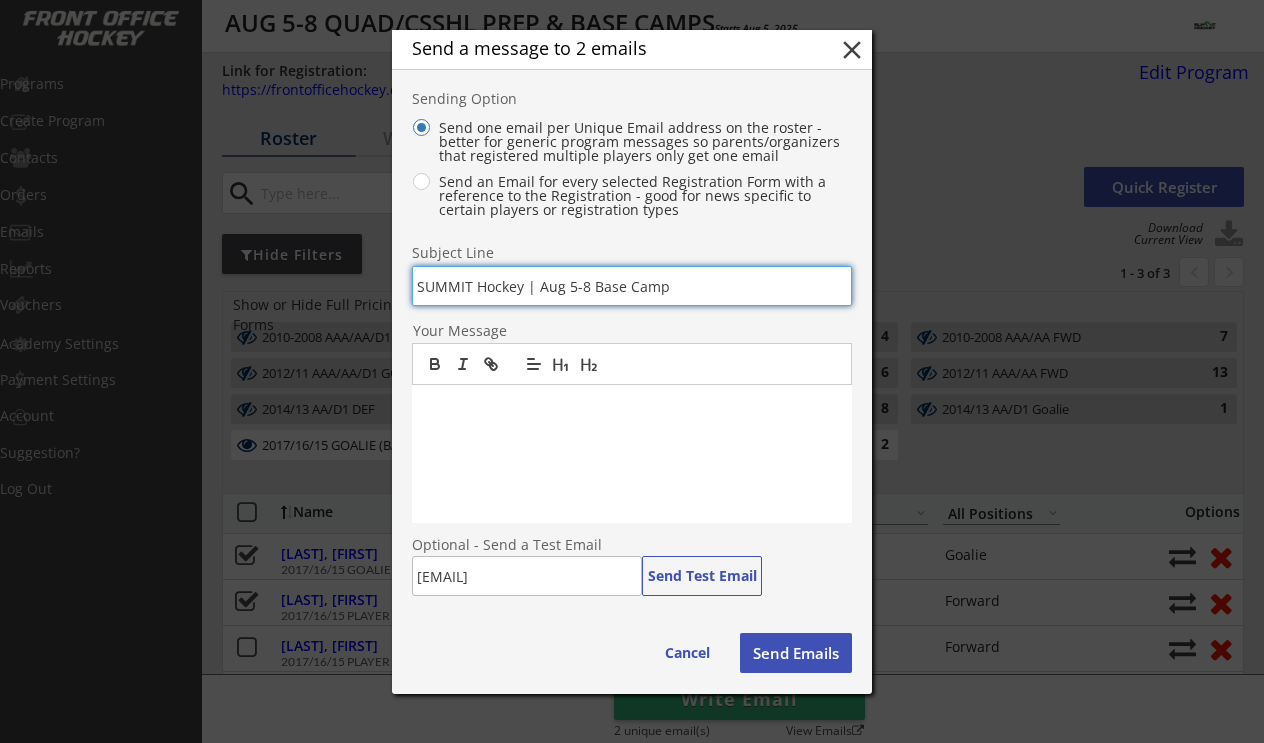 click at bounding box center (632, 454) 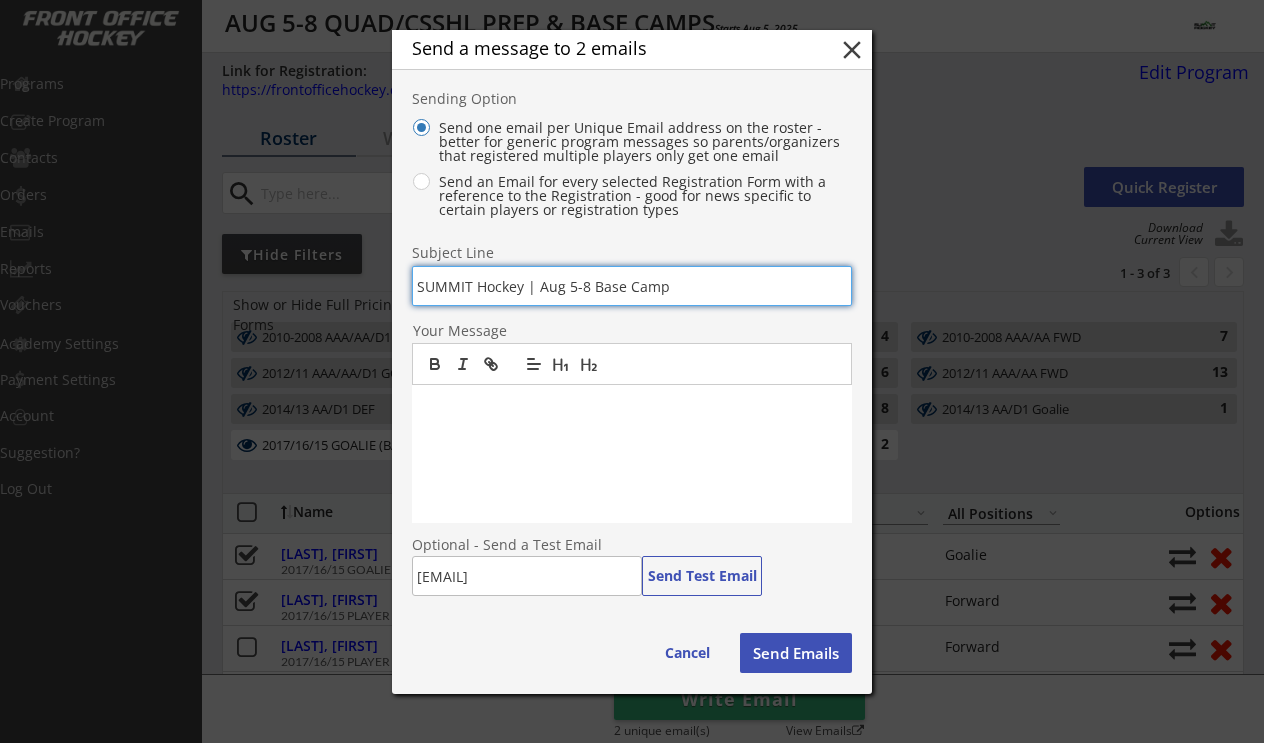 click at bounding box center [632, 286] 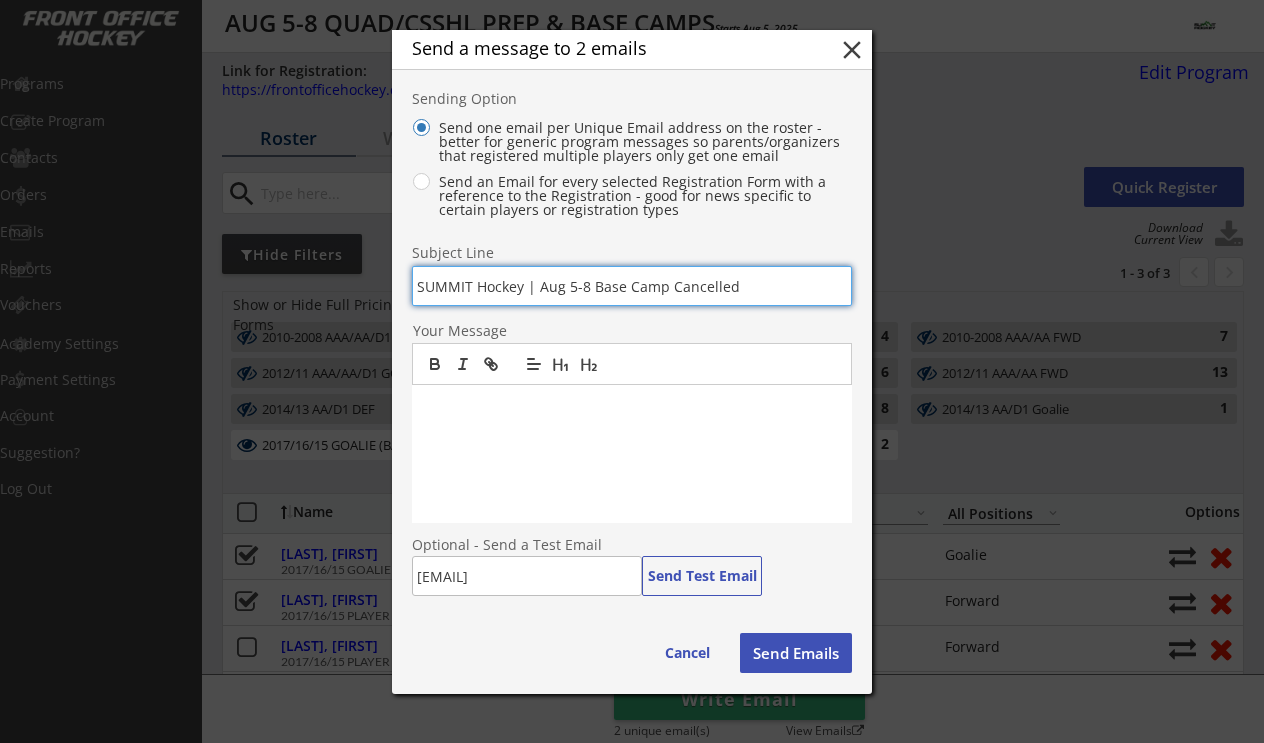 type on "SUMMIT Hockey | Aug 5-8 Base Camp Cancelled" 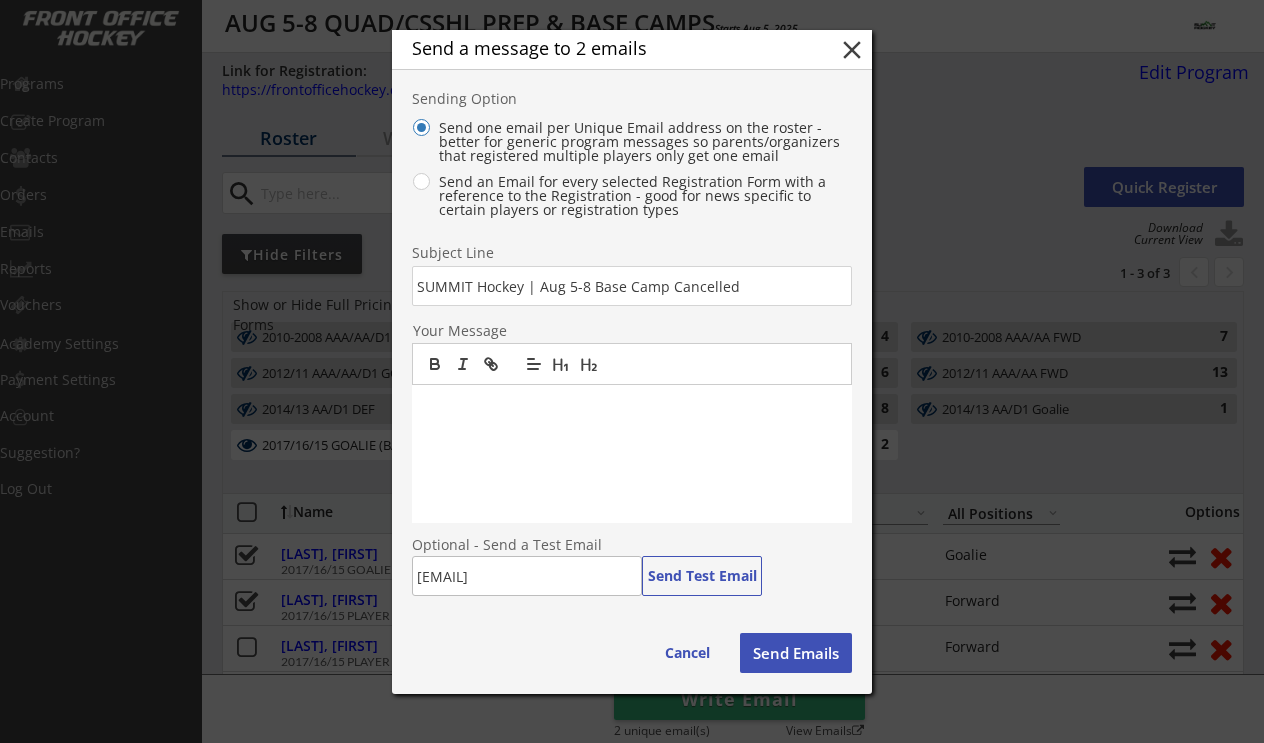 type 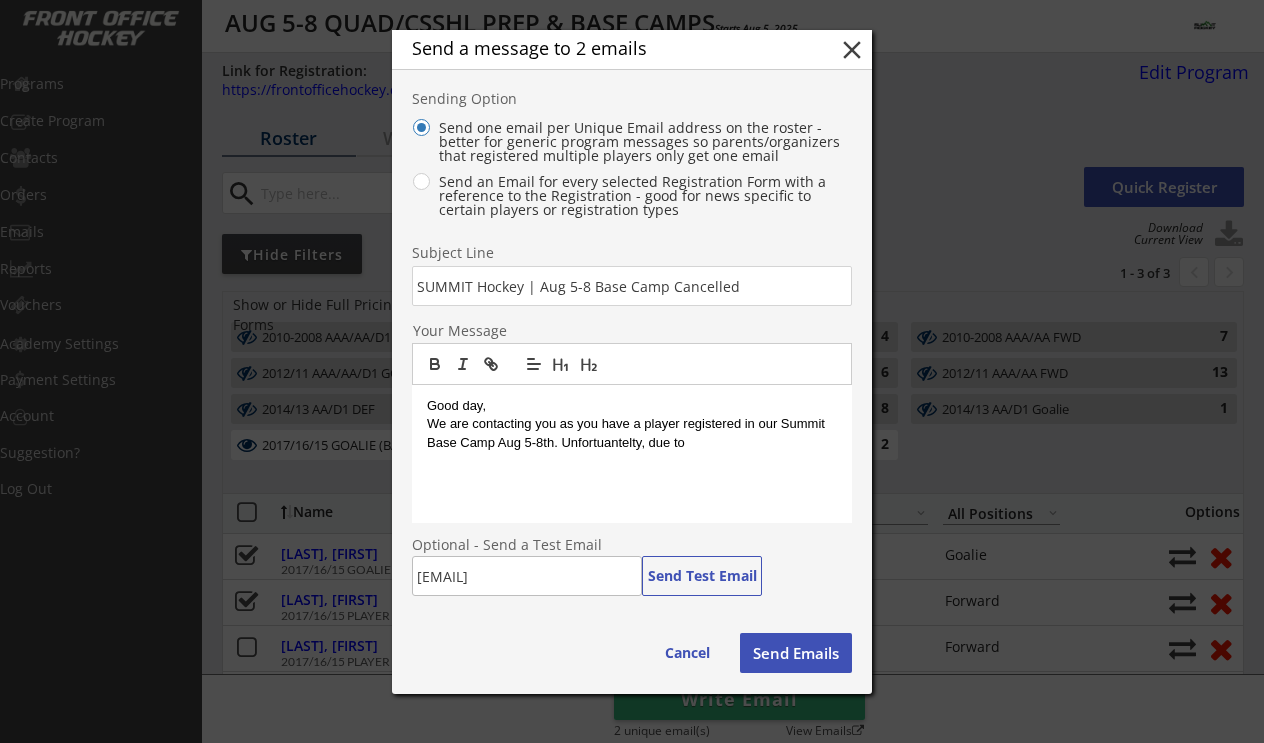 click on "We are contacting you as you have a player registered in our Summit Base Camp Aug 5-8th. Unfortuantelty, due to" at bounding box center (632, 433) 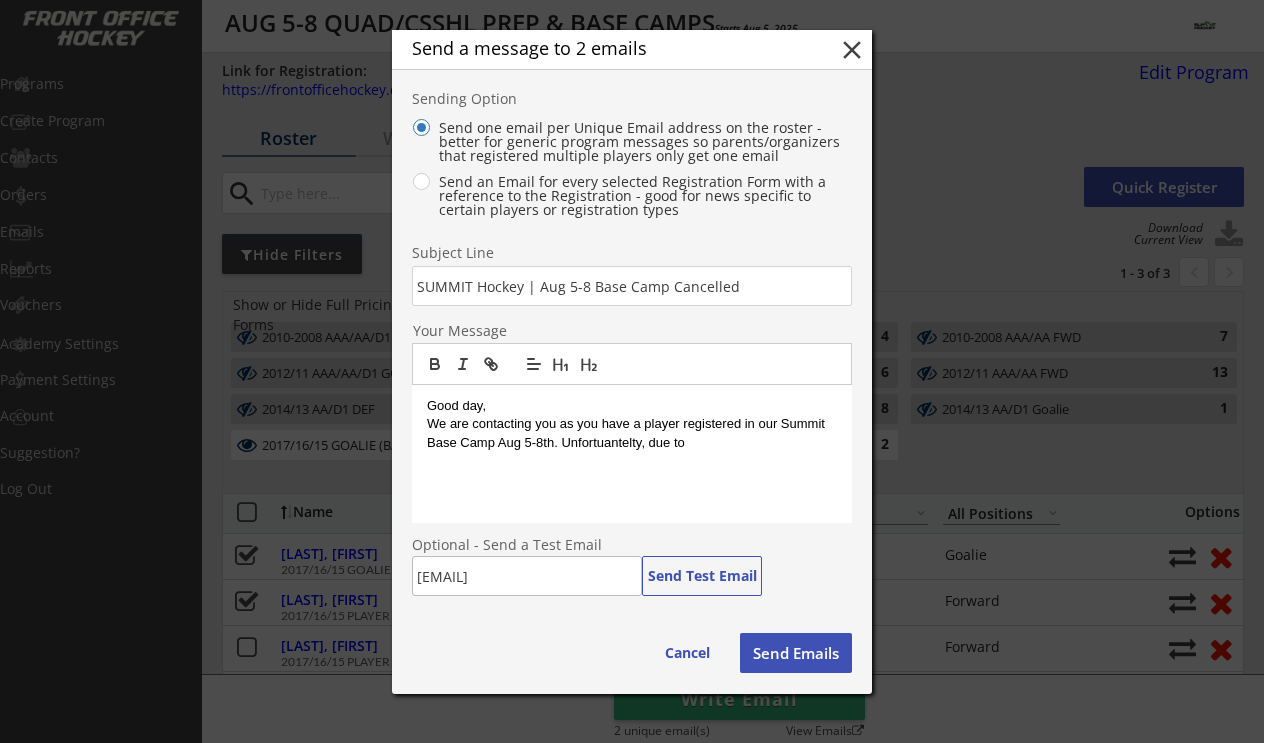 click on "We are contacting you as you have a player registered in our Summit Base Camp Aug 5-8th. Unfortuantelty, due to" at bounding box center (632, 433) 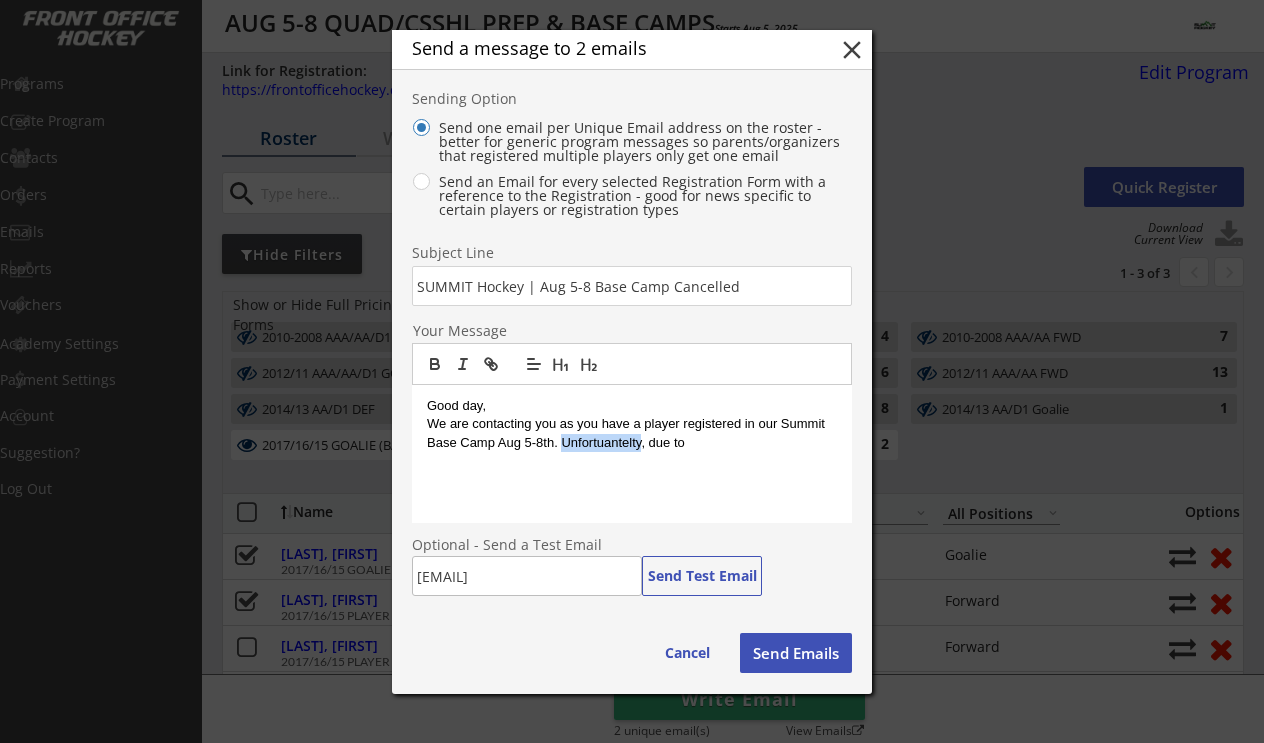 click on "We are contacting you as you have a player registered in our Summit Base Camp Aug 5-8th. Unfortuantelty, due to" at bounding box center [632, 433] 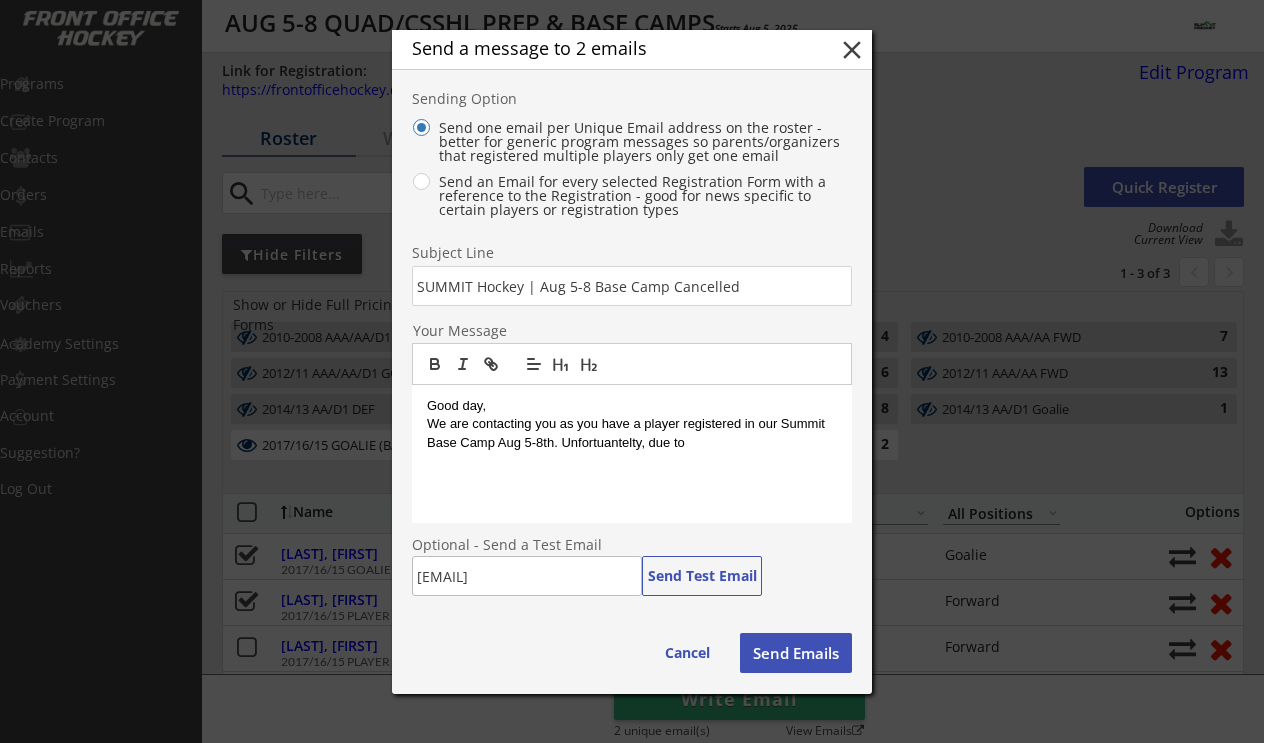 click on "We are contacting you as you have a player registered in our Summit Base Camp Aug 5-8th. Unfortuantelty, due to" at bounding box center (632, 433) 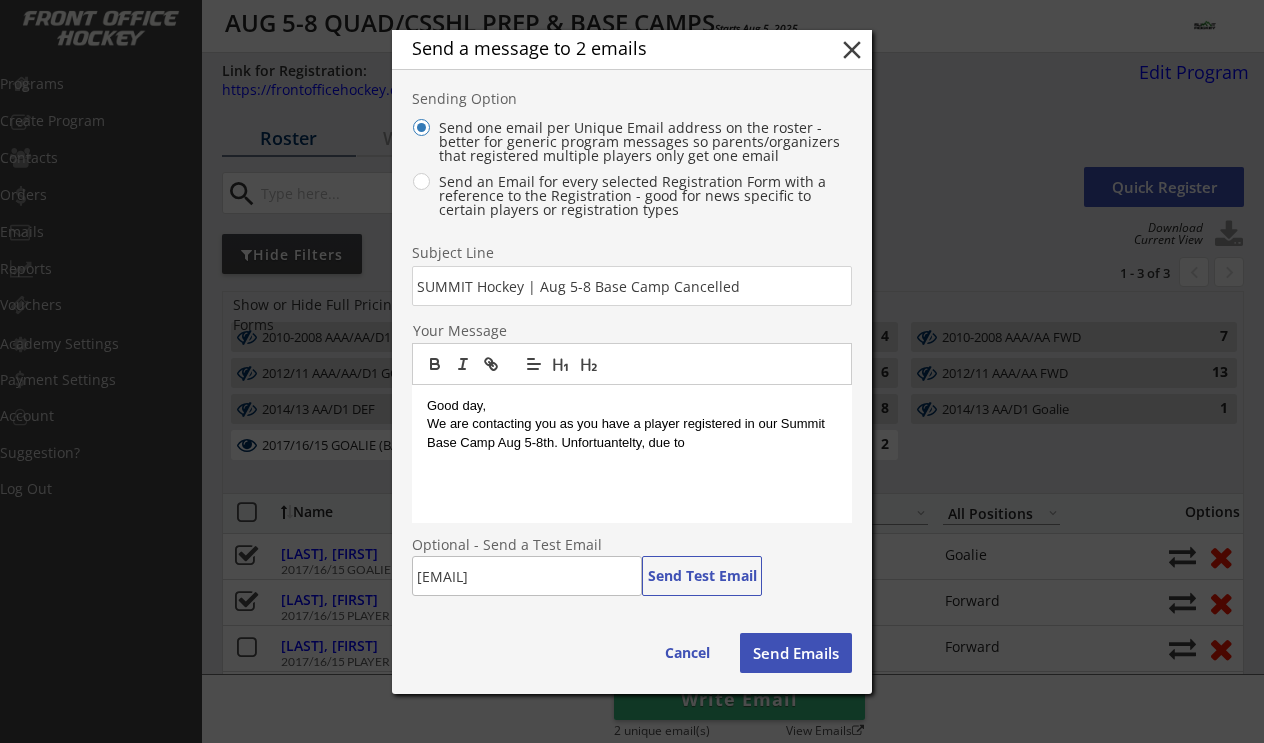 click on "We are contacting you as you have a player registered in our Summit Base Camp Aug 5-8th. Unfortuantelty, due to" at bounding box center (632, 433) 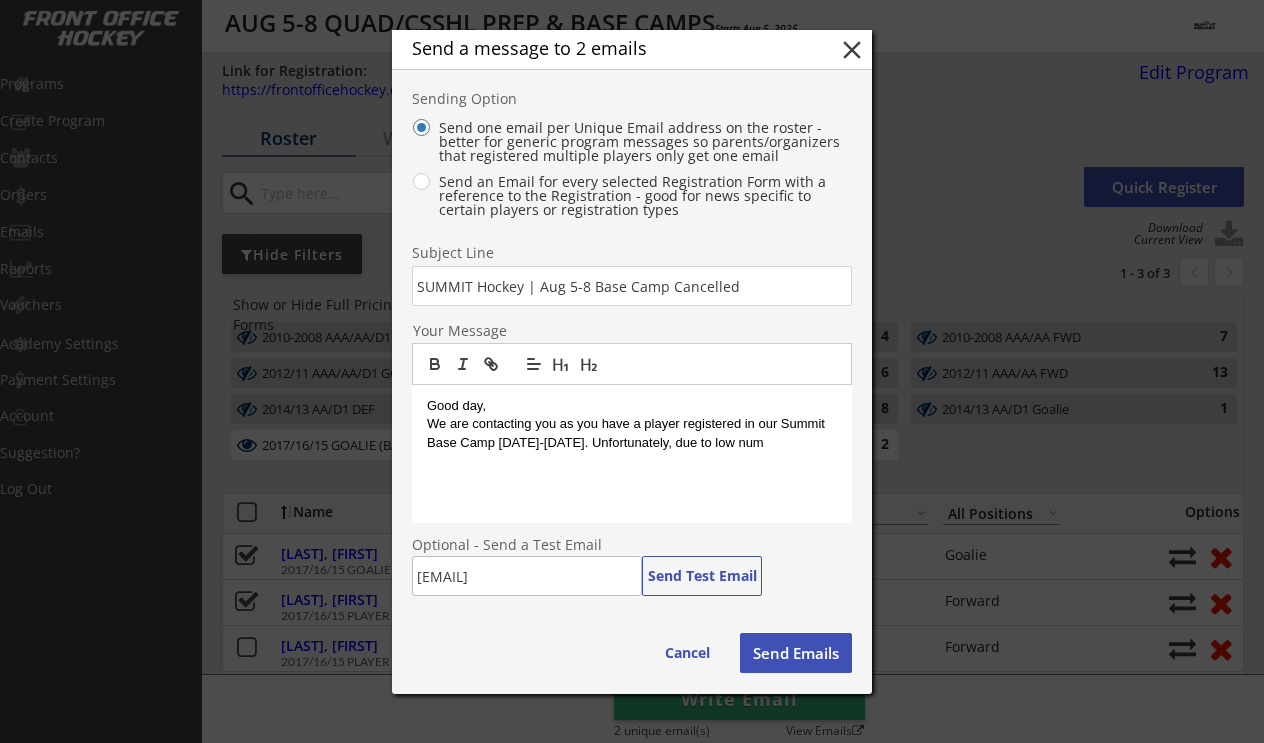 click on "We are contacting you as you have a player registered in our Summit Base Camp Aug 5-8th. Unfortunately, due to" at bounding box center [632, 433] 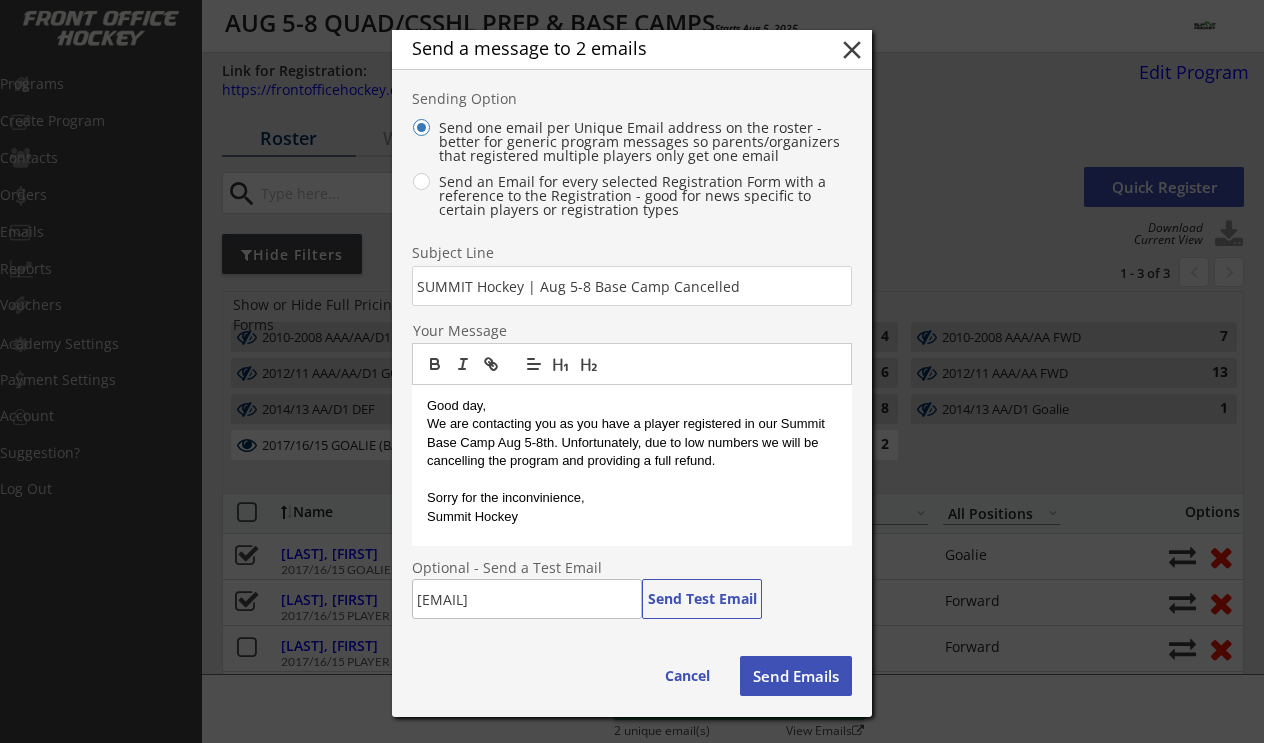 click on "Sorry for the inconvinience," at bounding box center [632, 498] 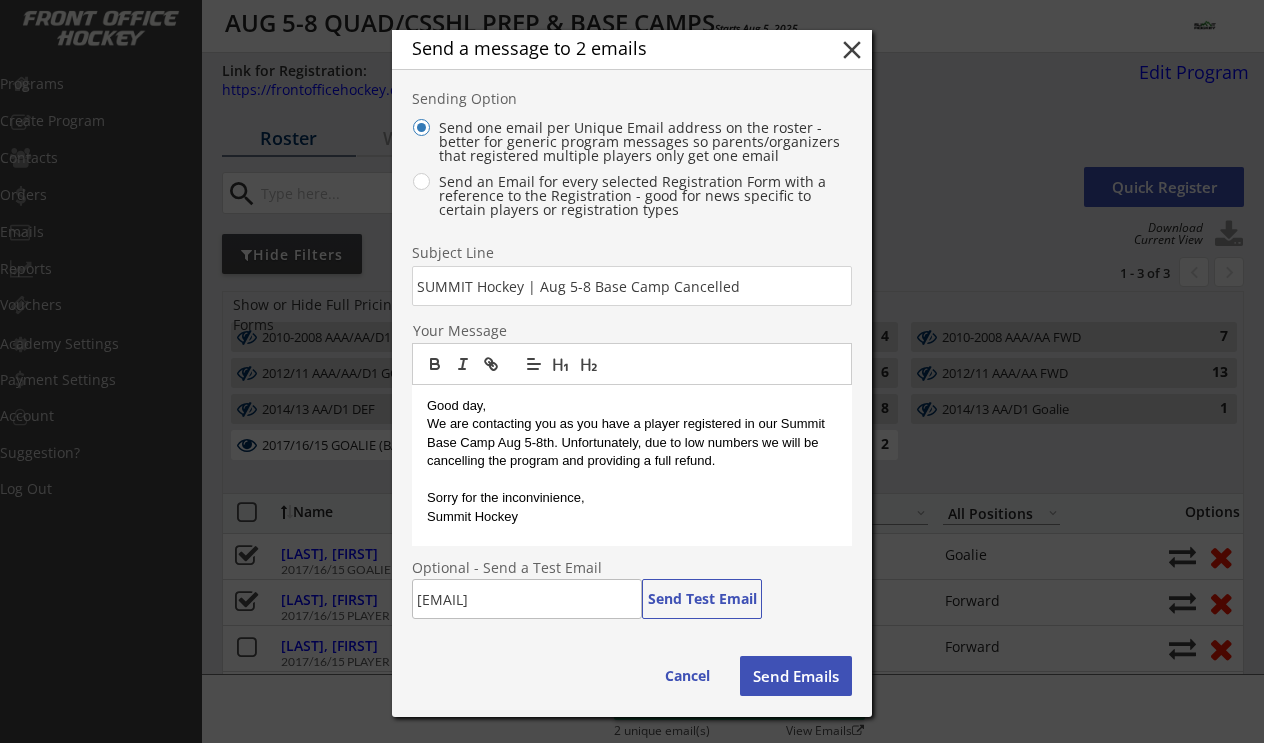 click on "Sorry for the inconvinience," at bounding box center [632, 498] 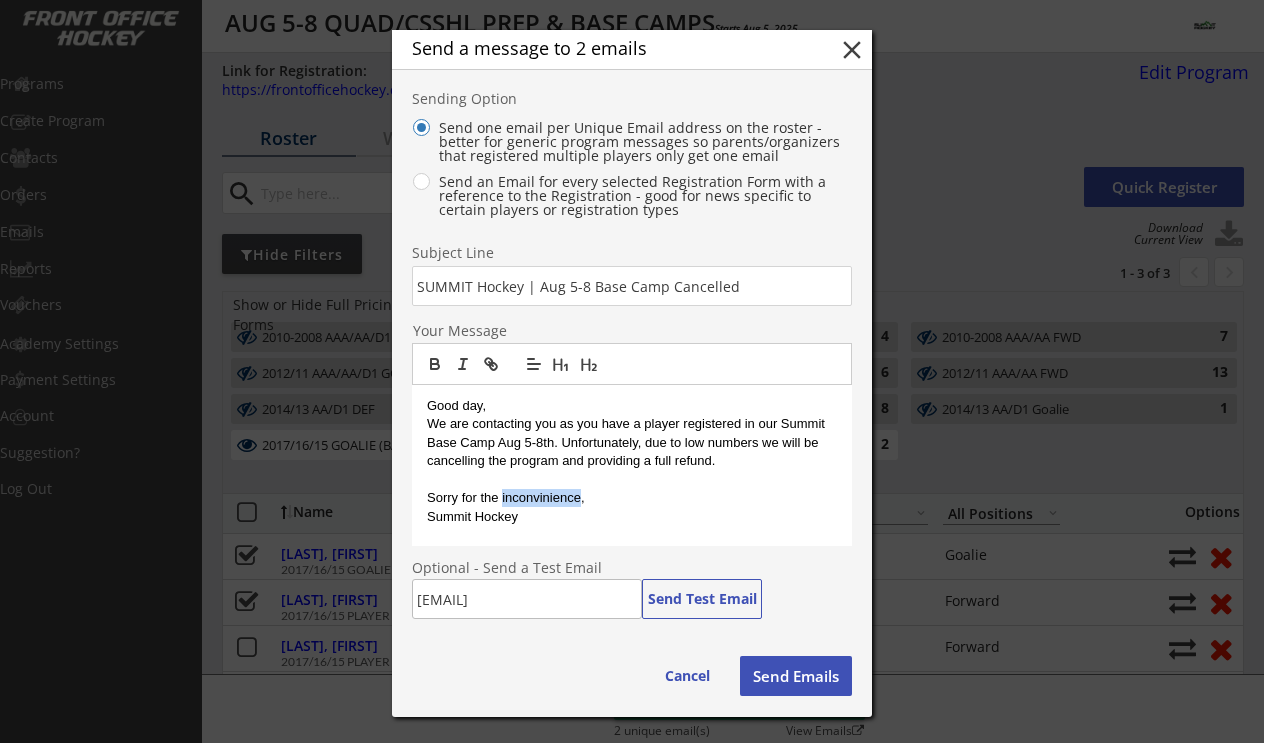 click on "Sorry for the inconvinience," at bounding box center (632, 498) 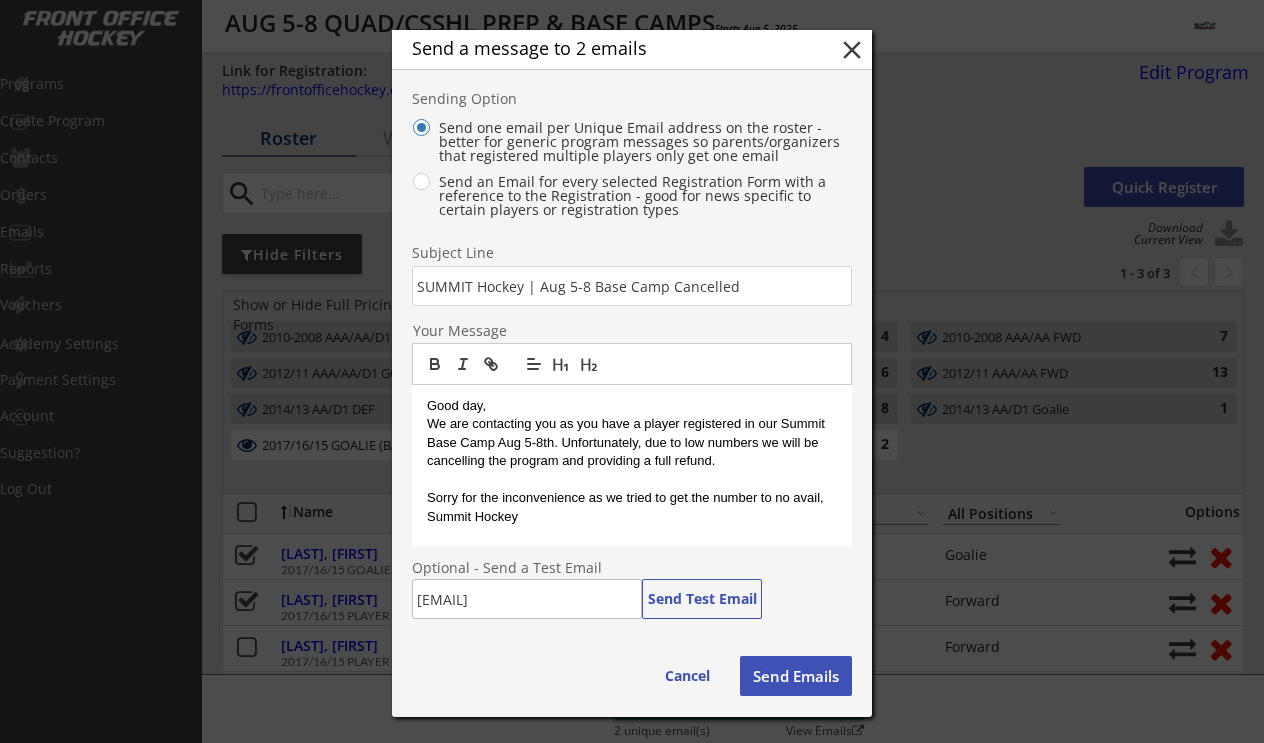 click on "Sorry for the inconvenience as we tried to get the number to no avail," at bounding box center (632, 498) 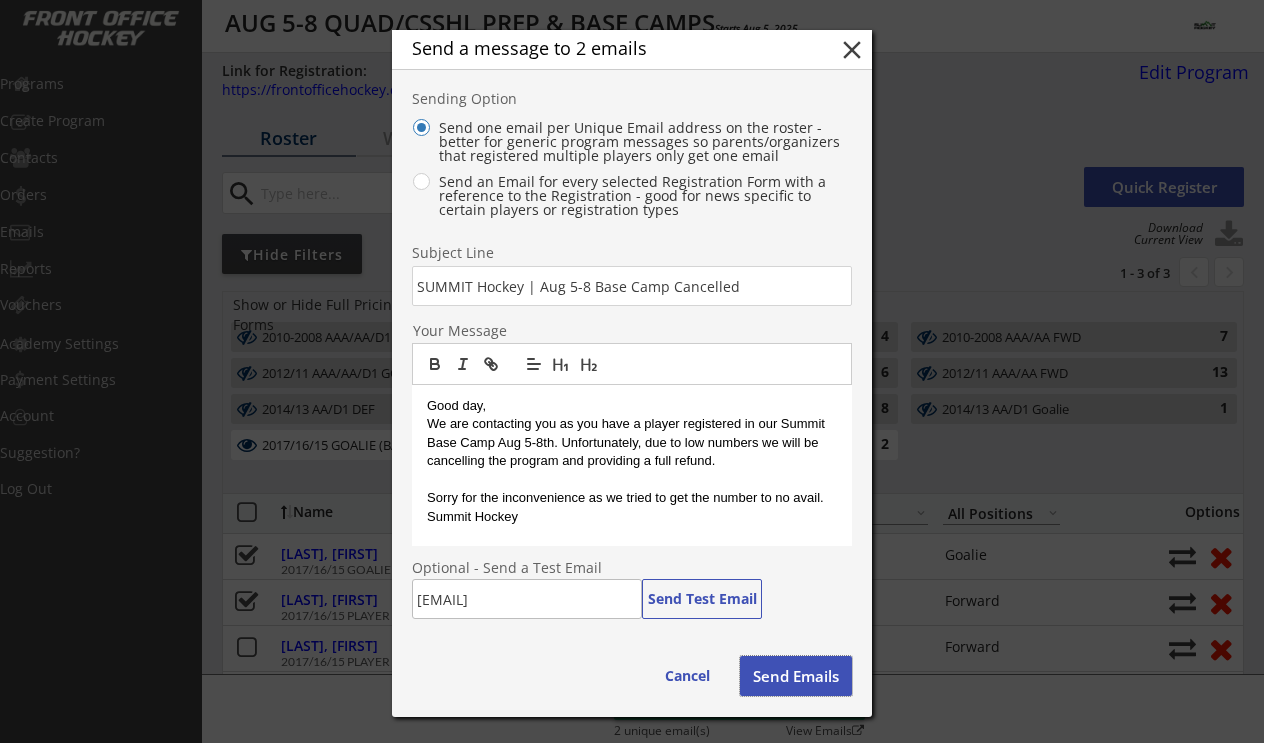 click on "Send Emails" at bounding box center (796, 676) 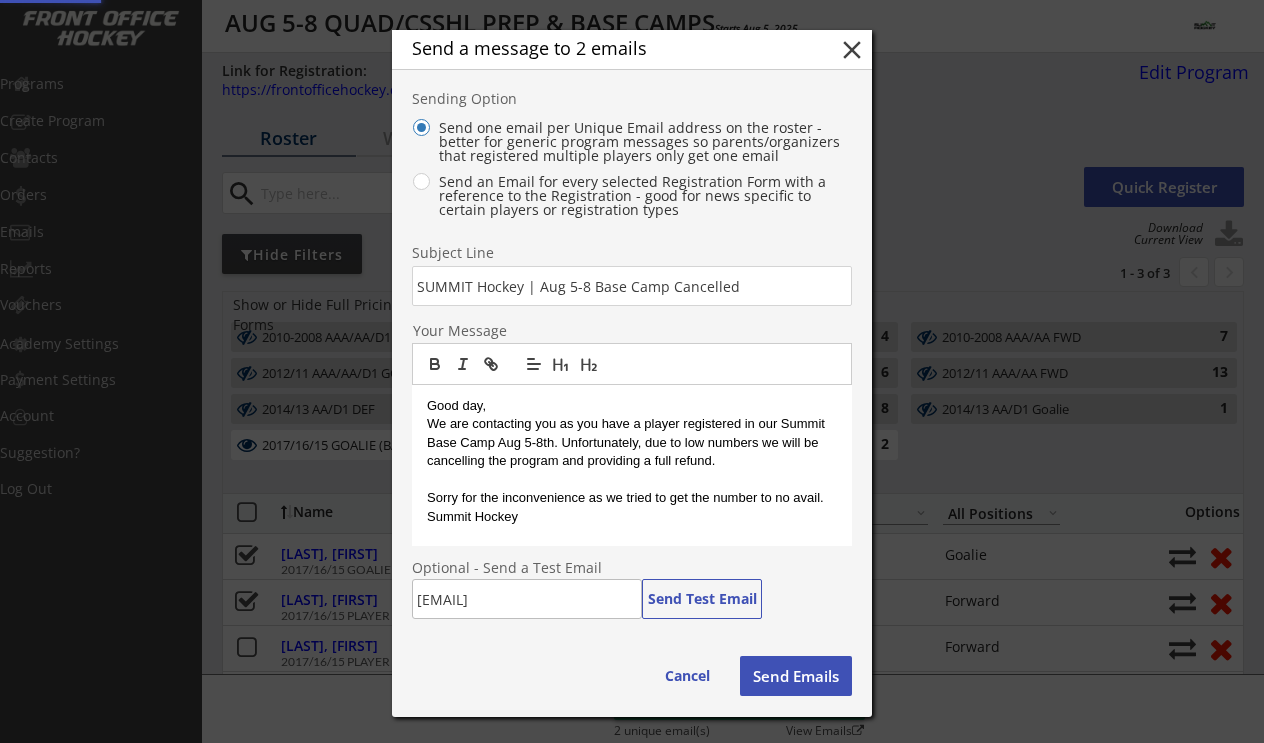 type 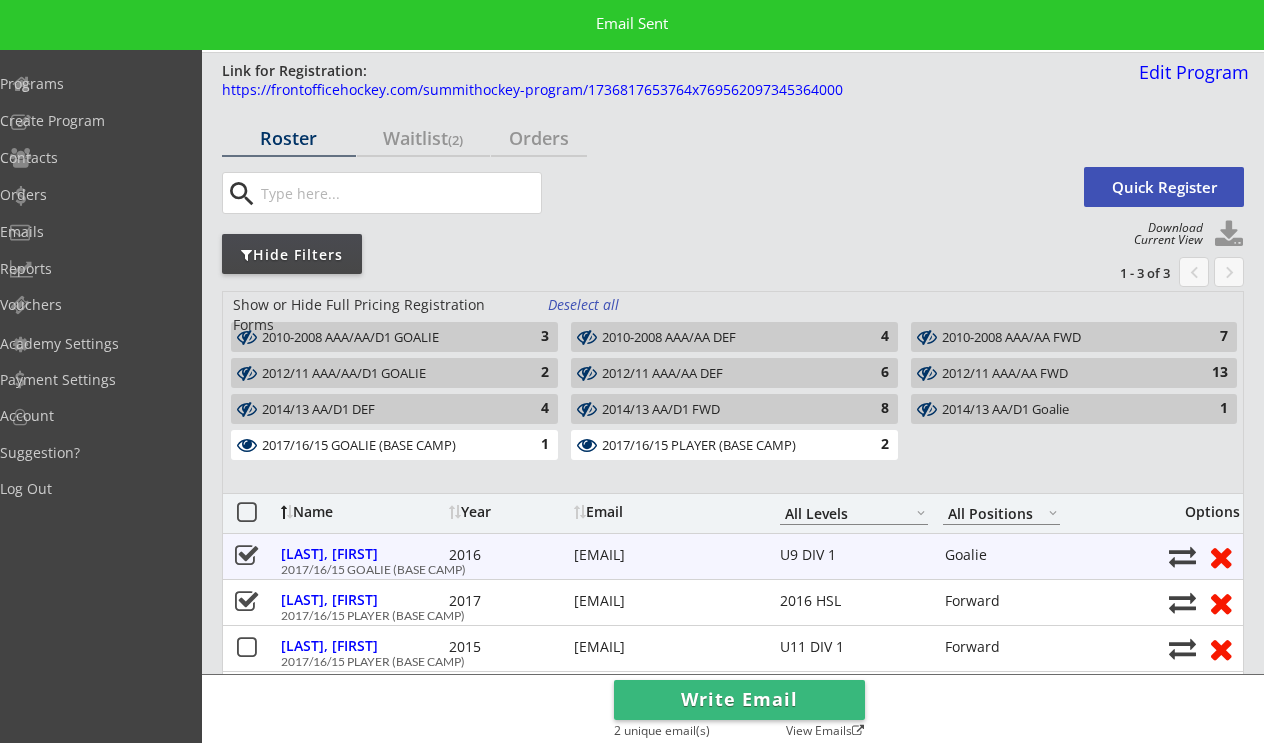 click on "katermcmahon@gmail.com" at bounding box center [664, 555] 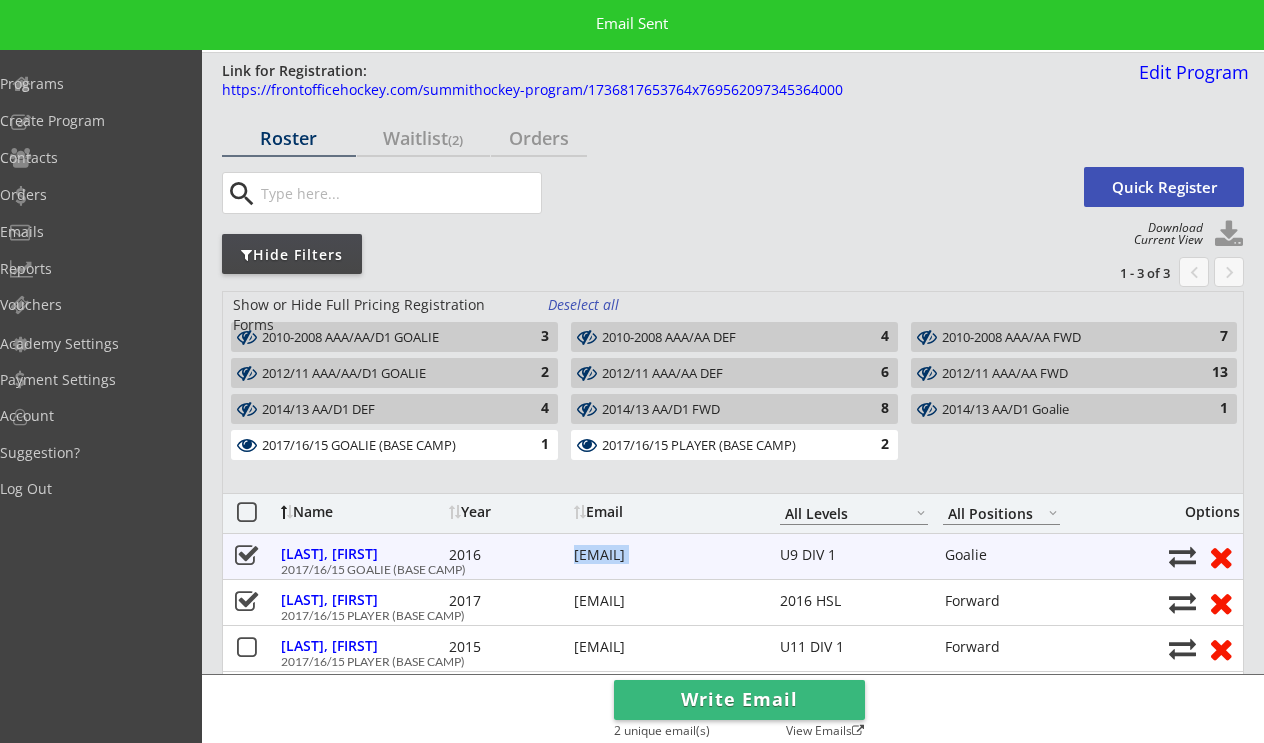 click on "katermcmahon@gmail.com" at bounding box center [664, 555] 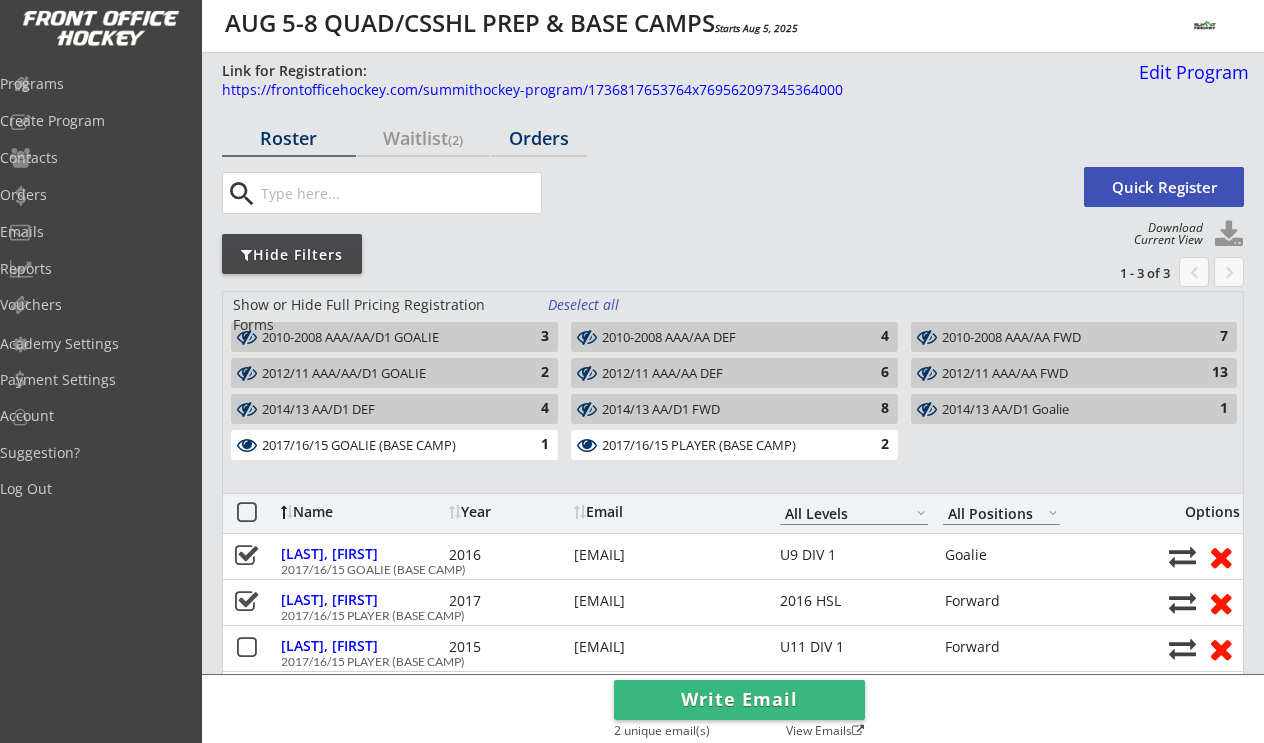 click on "Orders" at bounding box center (539, 138) 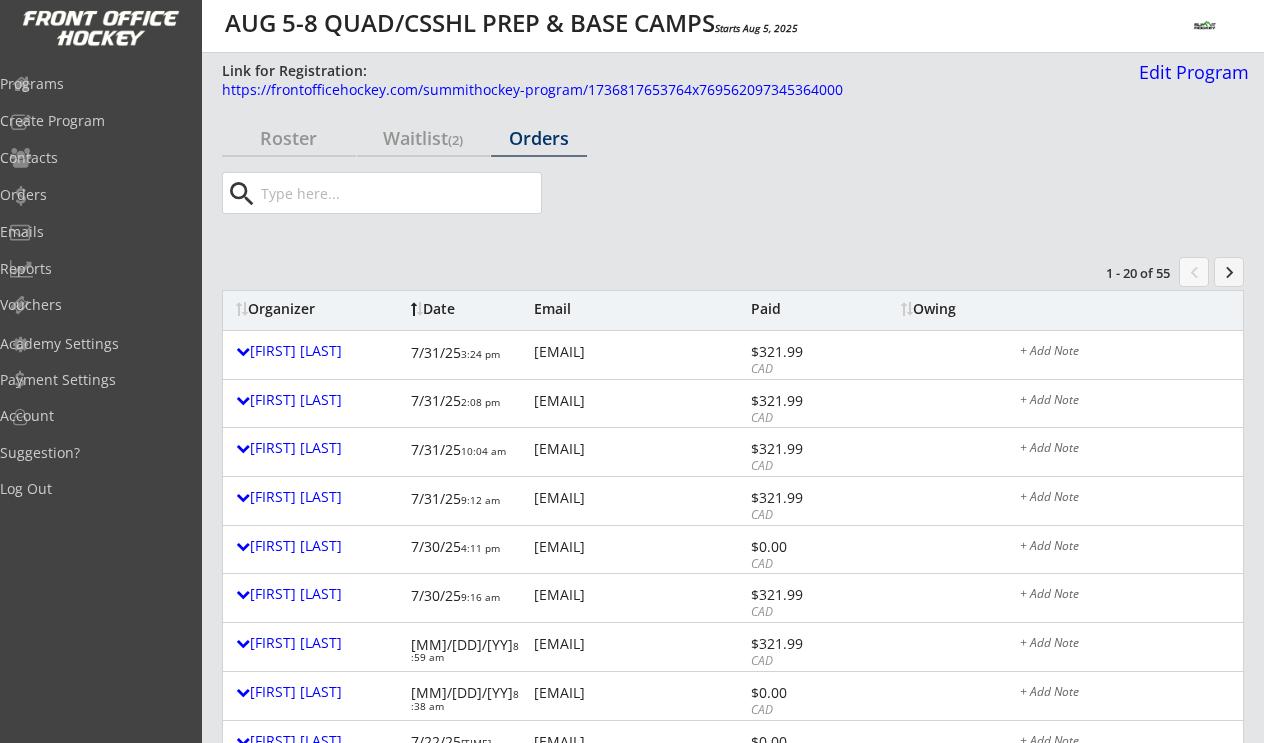 click at bounding box center [399, 193] 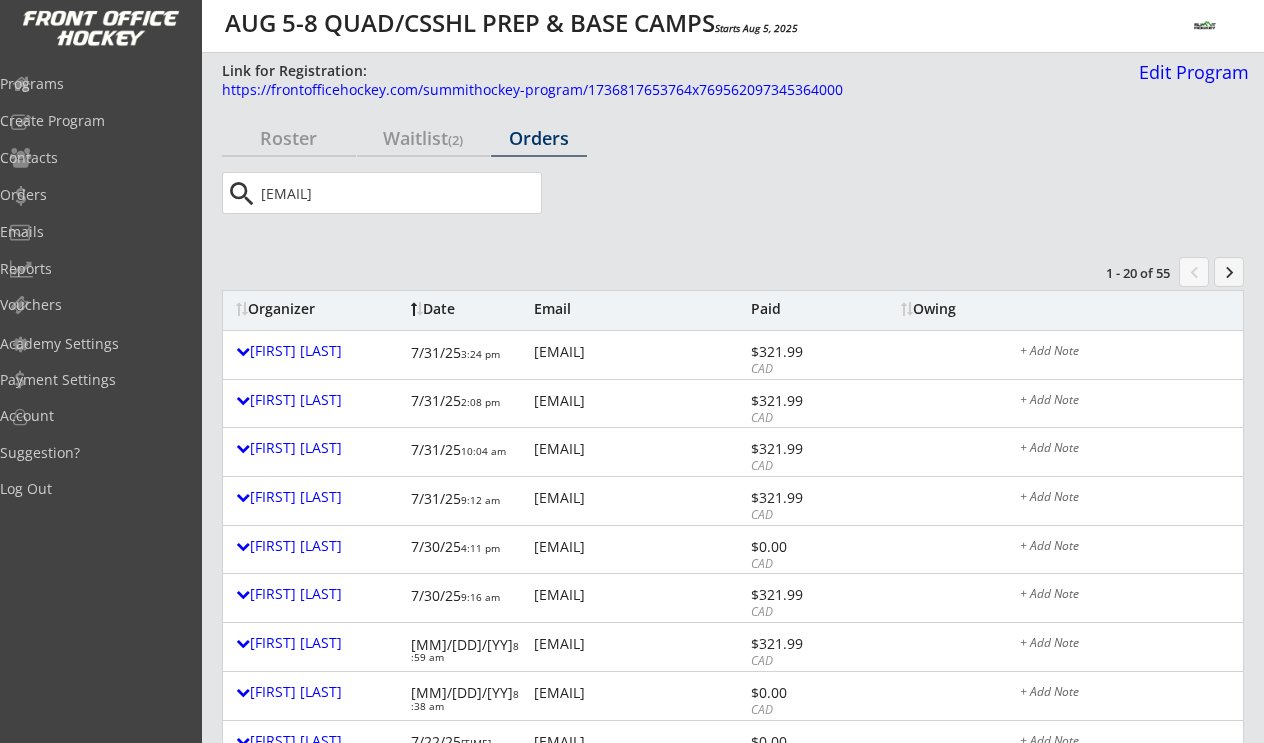 type on "katermcmahon@gmail.com" 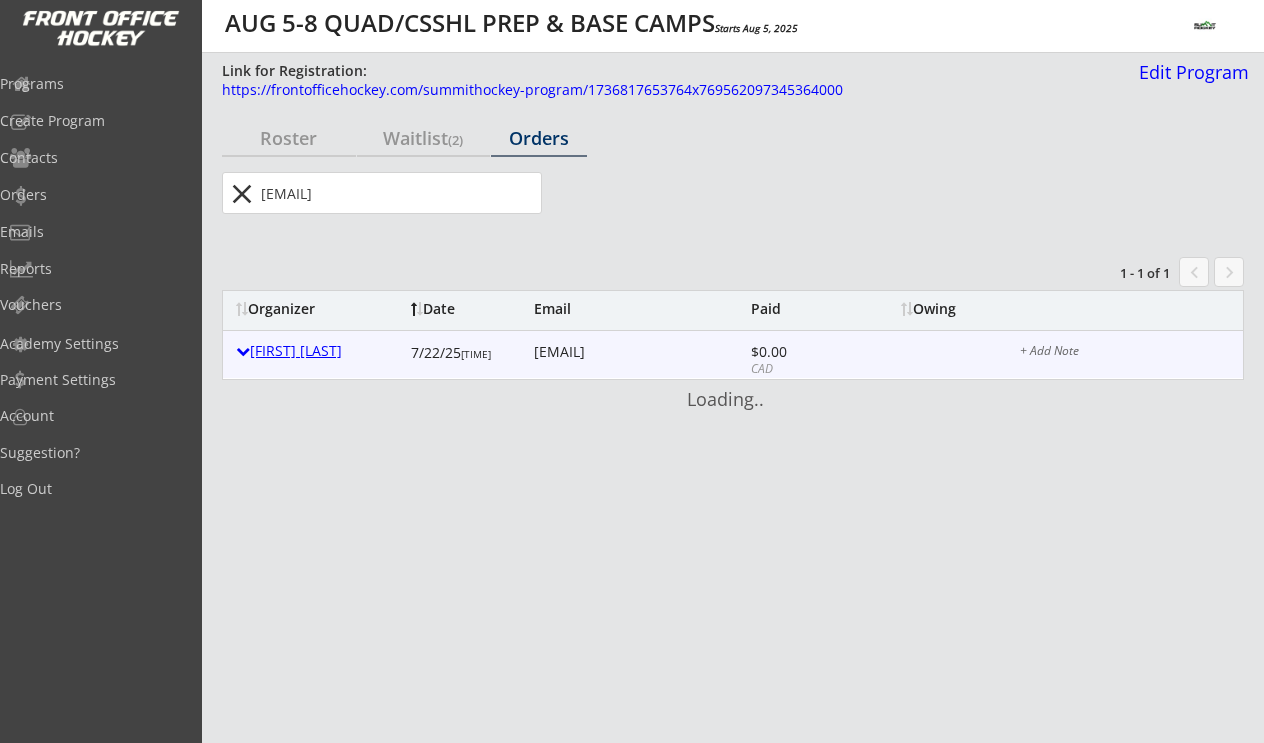 click on "Kate Eckersley" at bounding box center [318, 351] 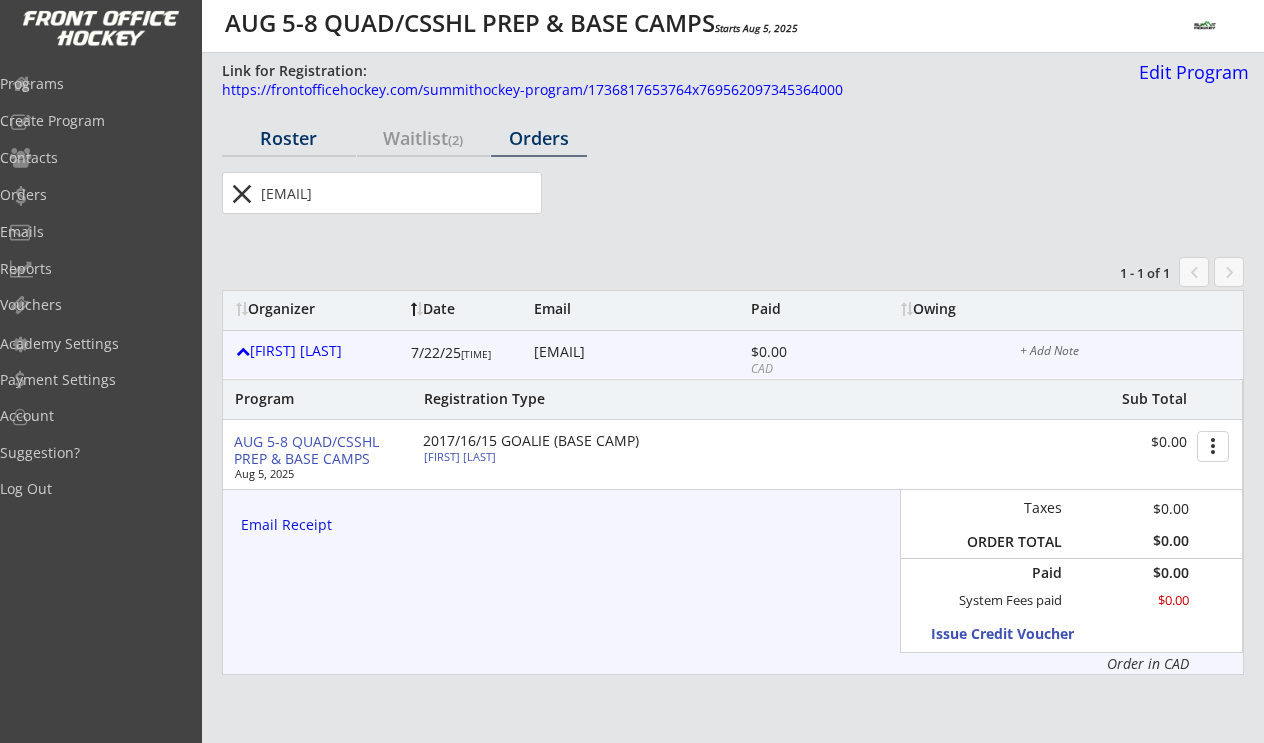 click on "Roster" at bounding box center (289, 138) 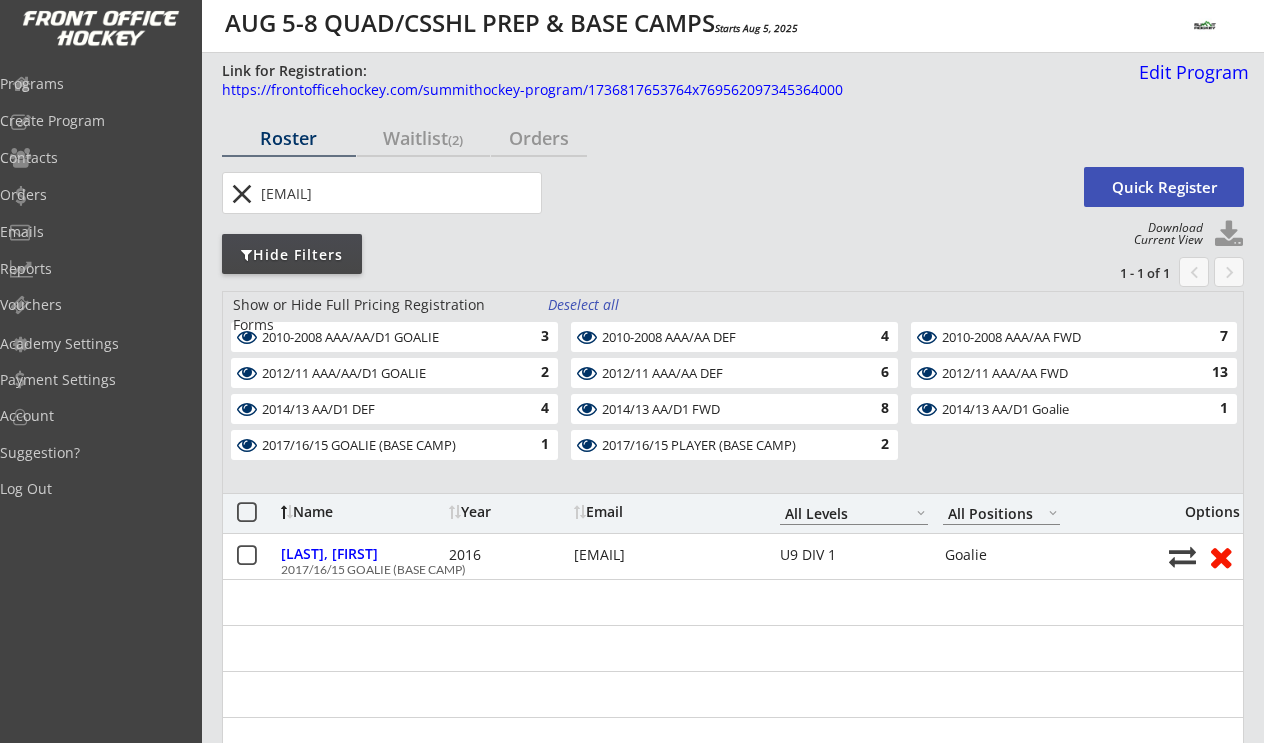 click on "Deselect all" at bounding box center (585, 305) 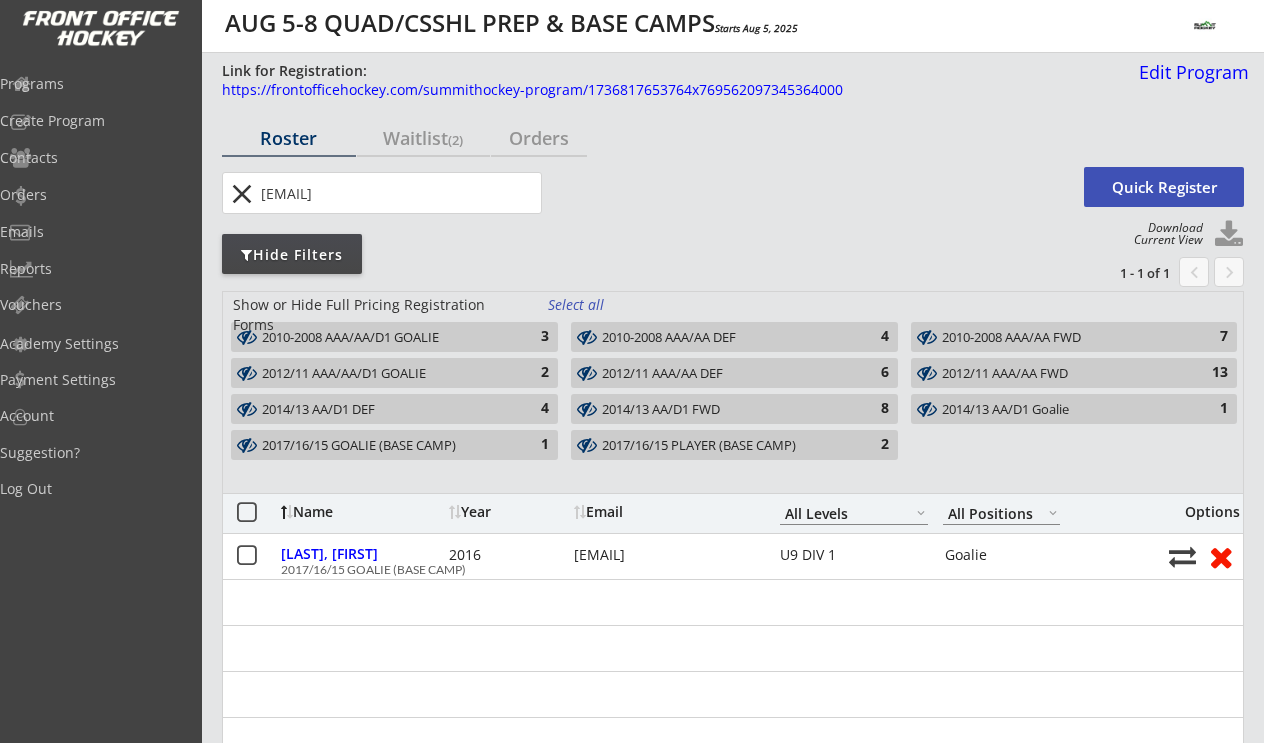 click on "Select all" at bounding box center [585, 305] 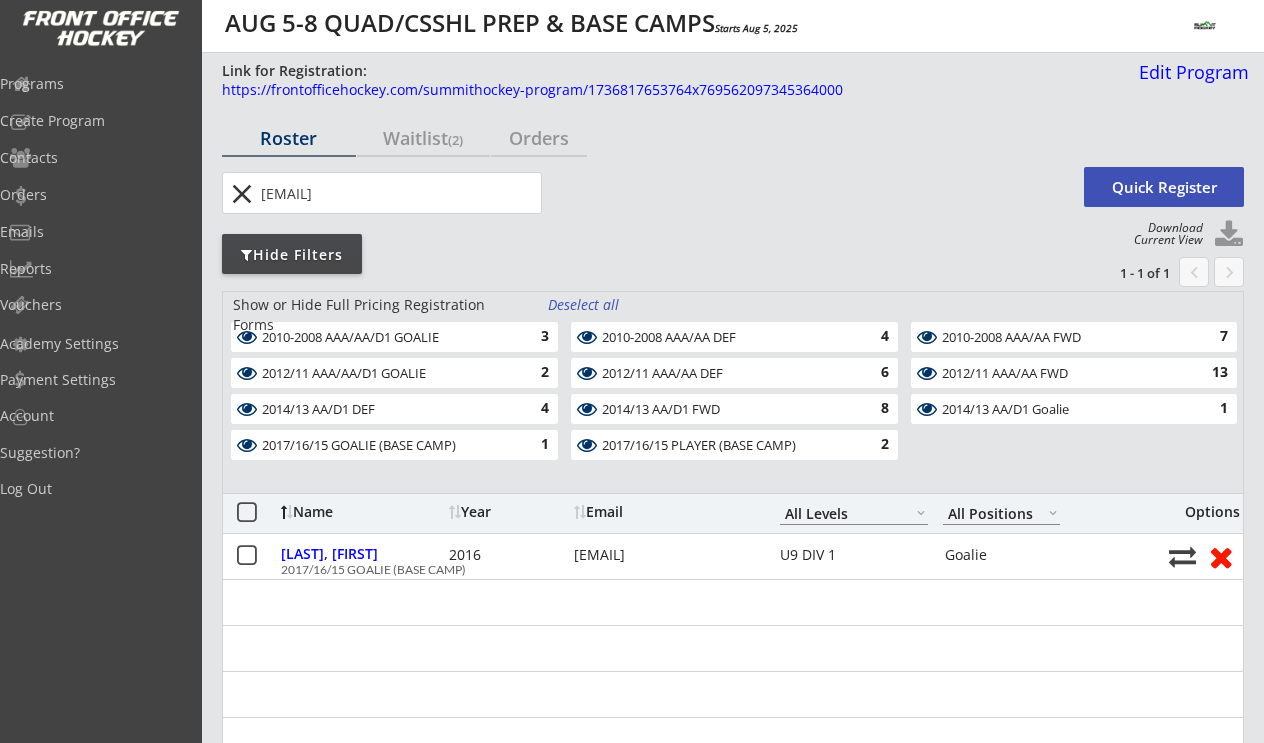 click on "Deselect all" at bounding box center [585, 305] 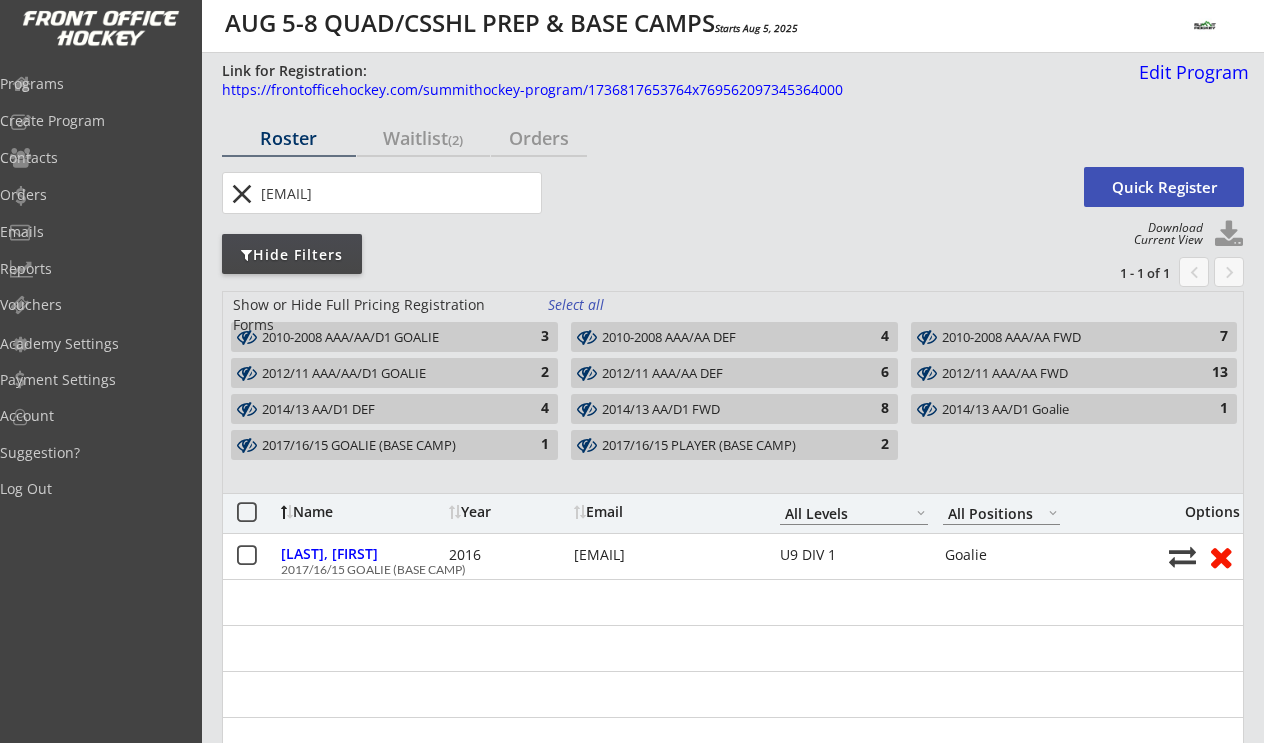 click on "close" at bounding box center (241, 194) 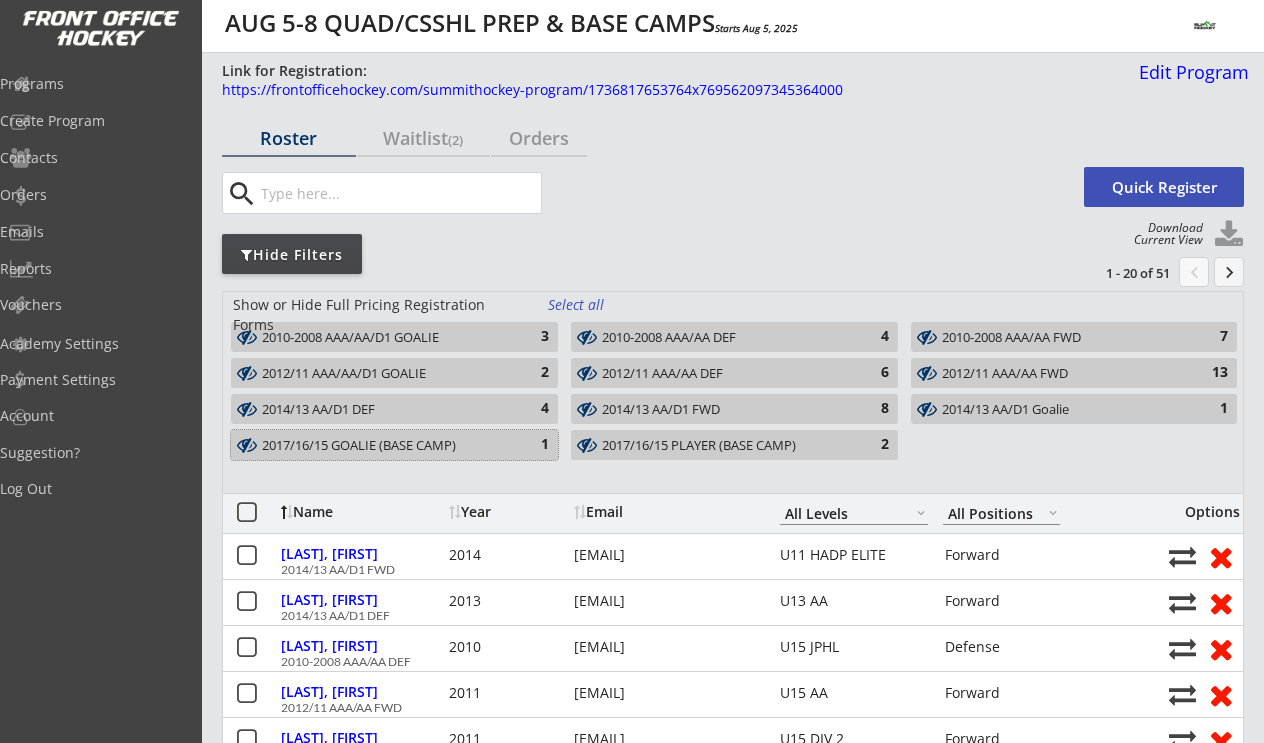 click on "1" at bounding box center [529, 445] 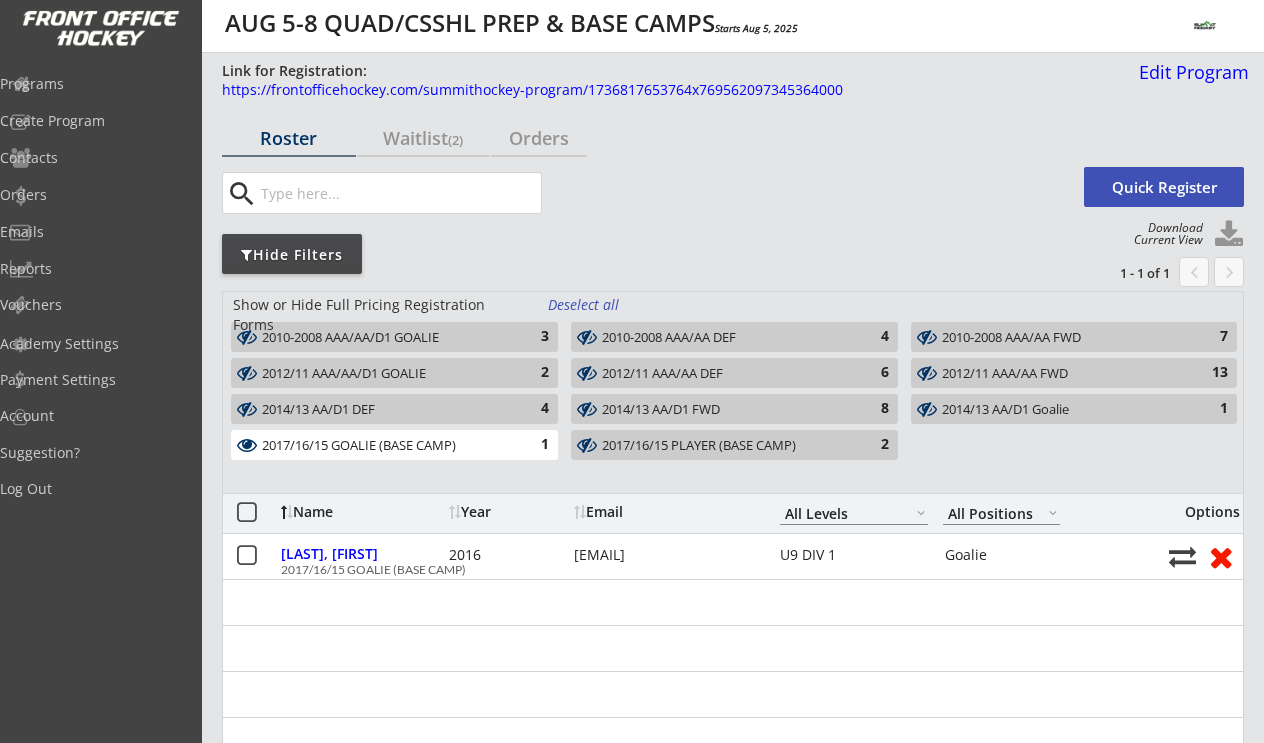 click on "1" at bounding box center (529, 445) 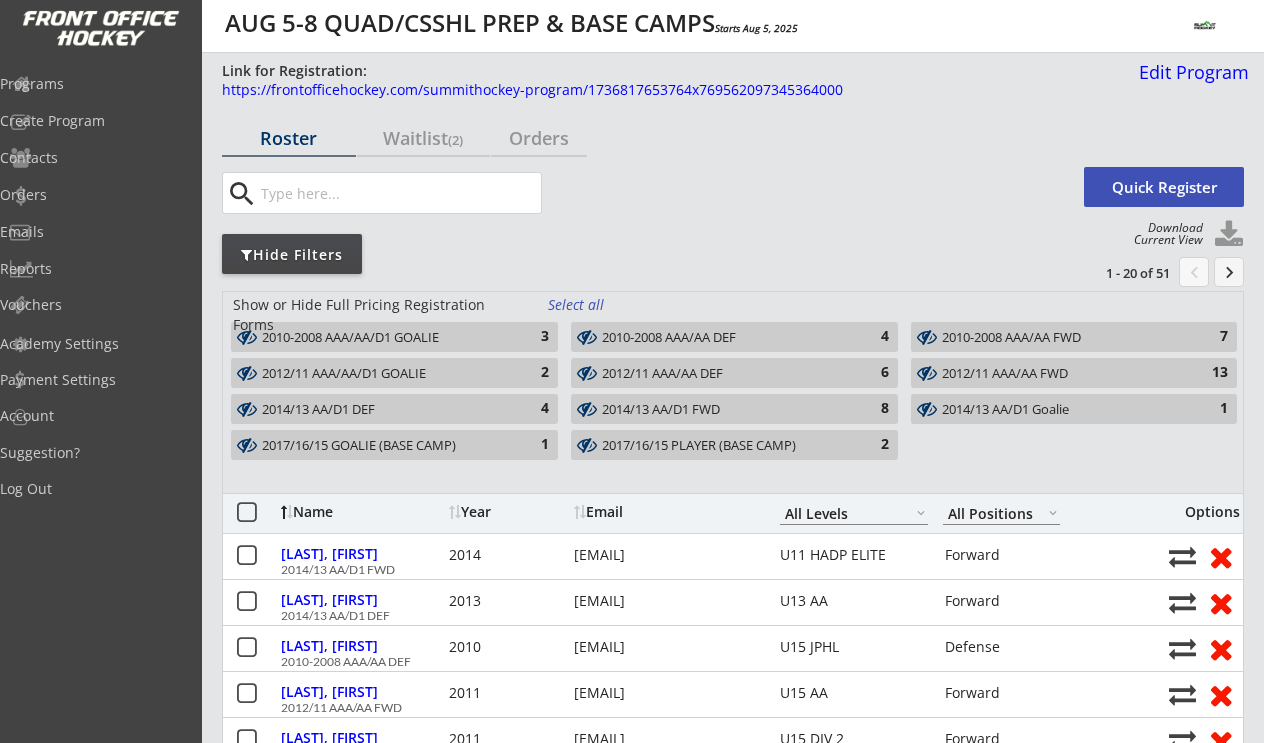 click on "2017/16/15 PLAYER (BASE CAMP)" at bounding box center [723, 446] 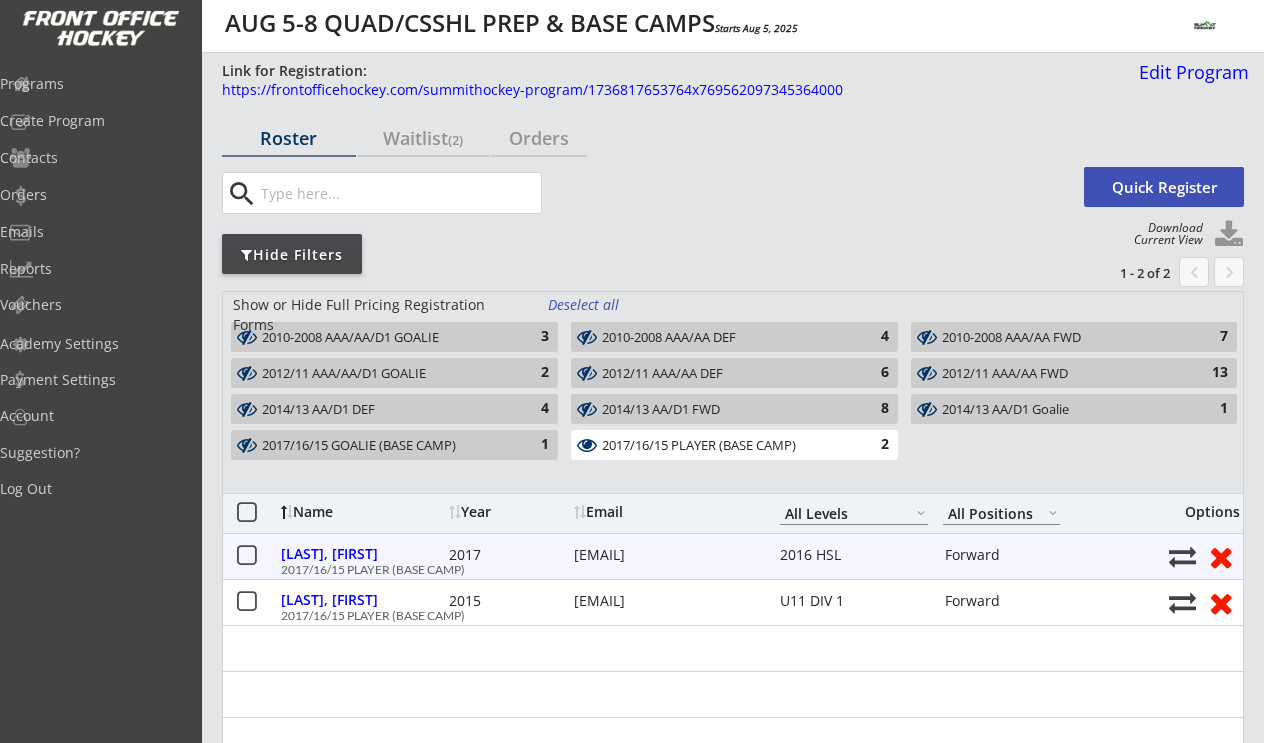 click on "cam@inkyknuckles.com" at bounding box center (664, 555) 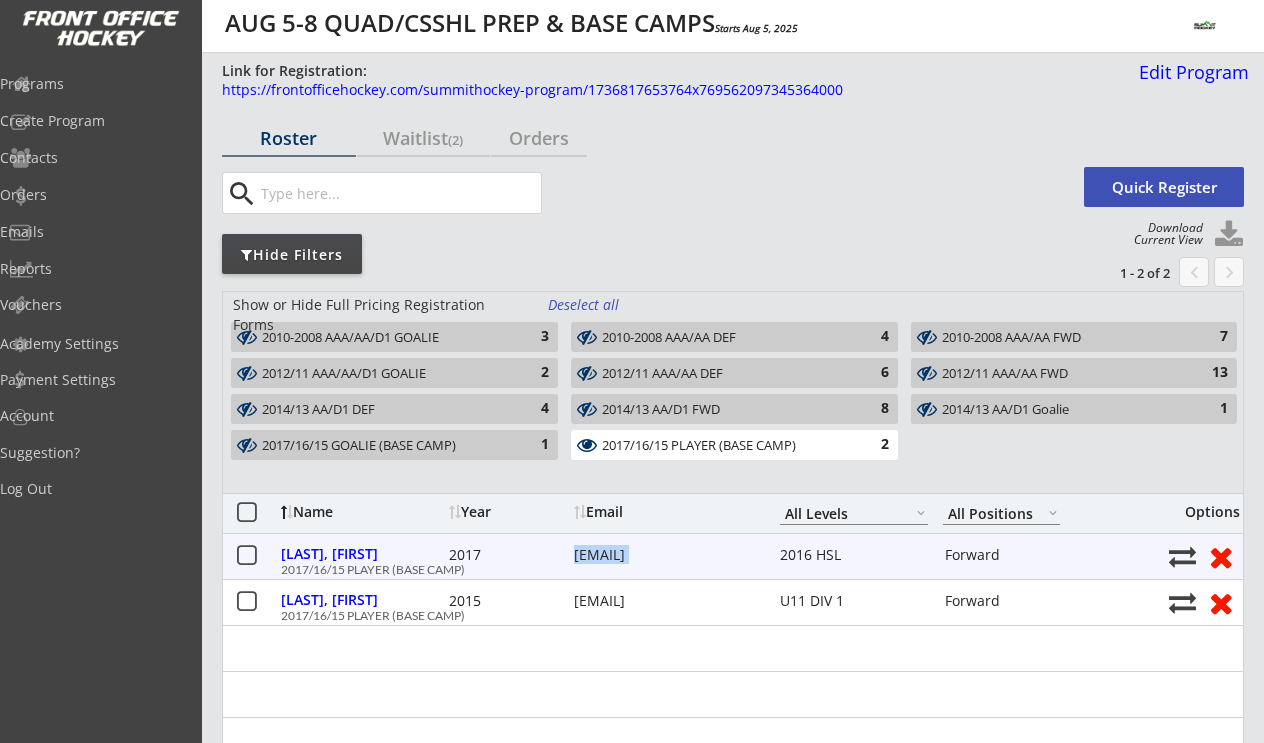 click on "cam@inkyknuckles.com" at bounding box center (664, 555) 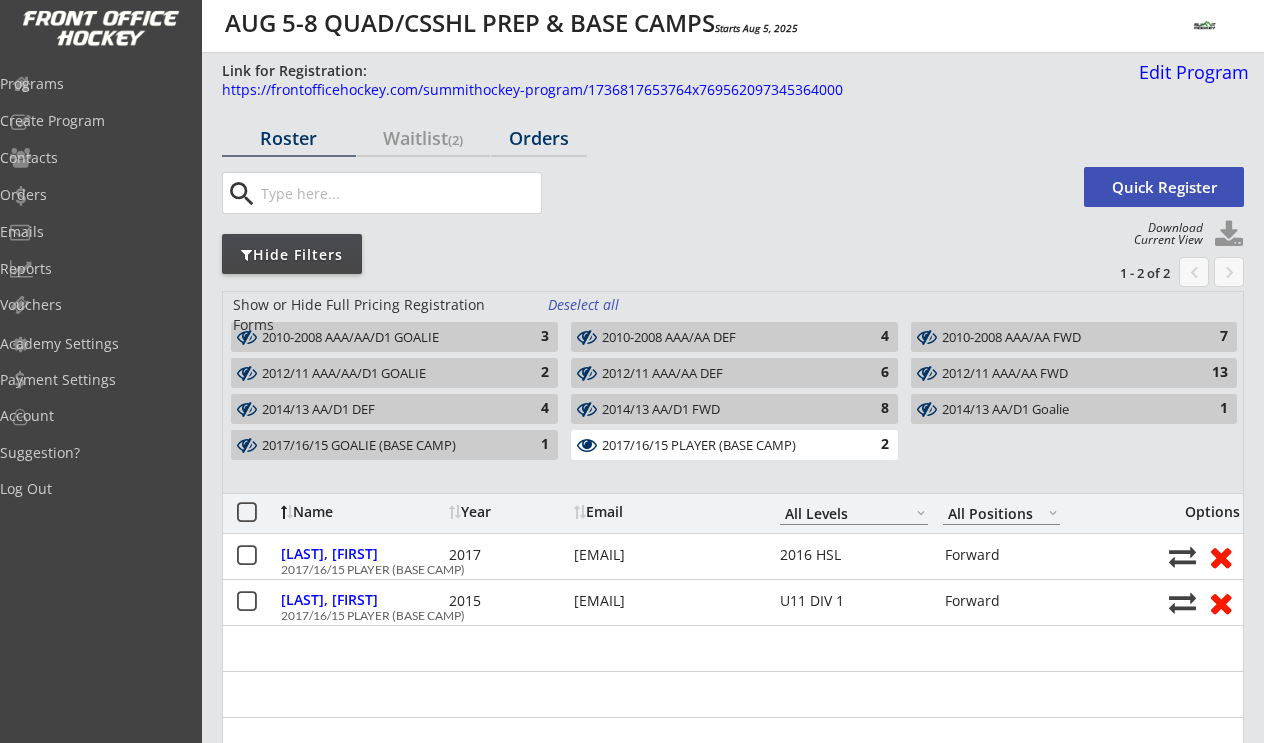 click on "Orders" at bounding box center [539, 138] 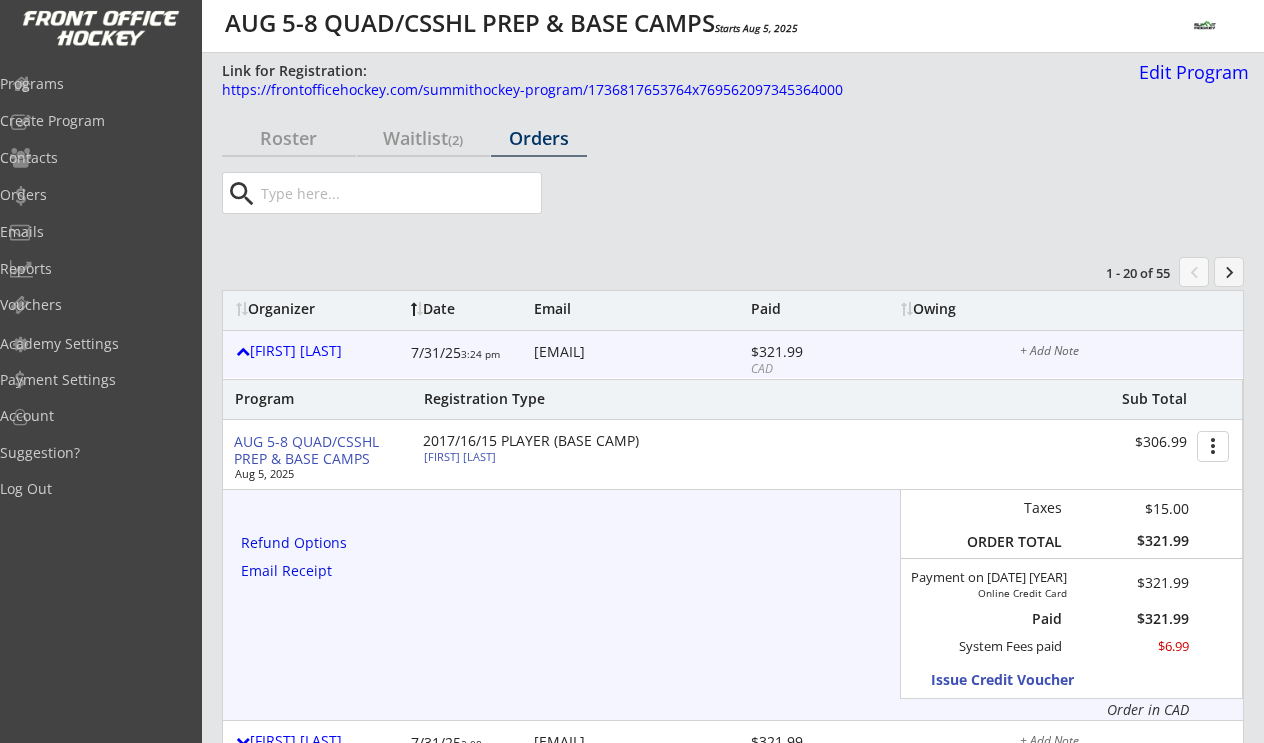 click at bounding box center (399, 193) 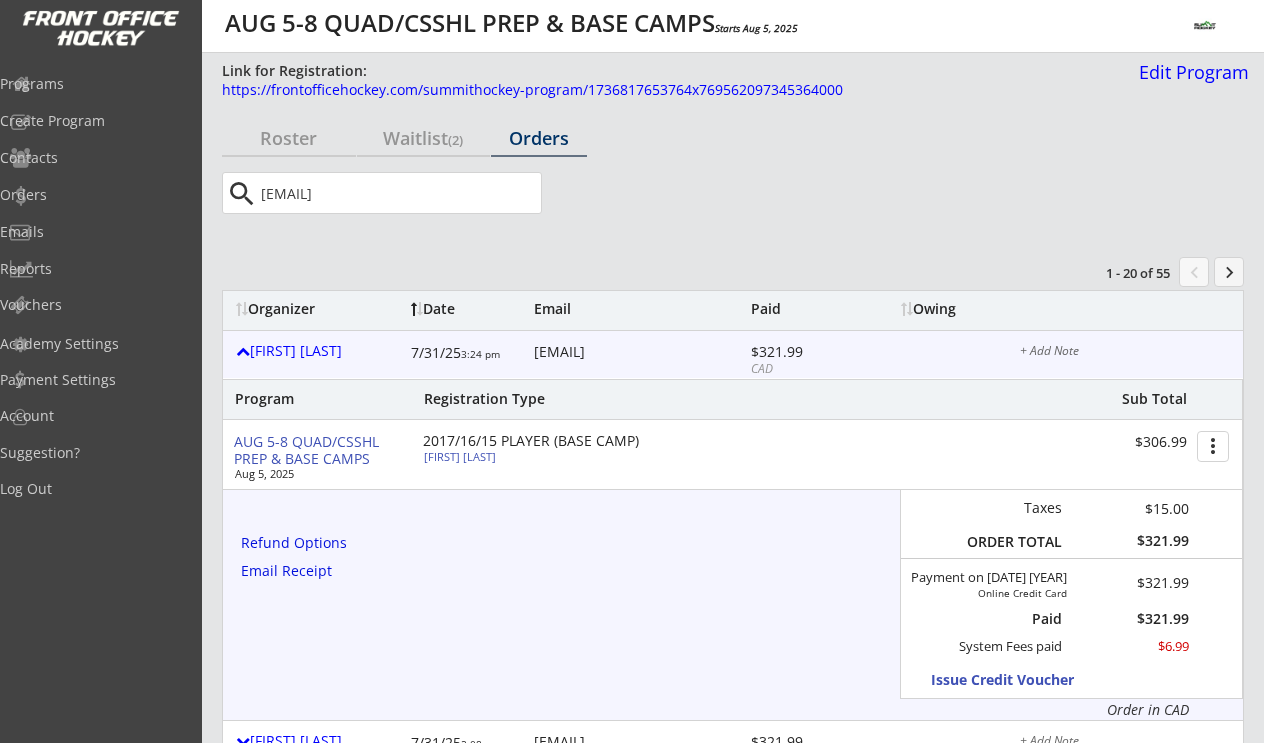 type on "cam@inkyknuckles.com" 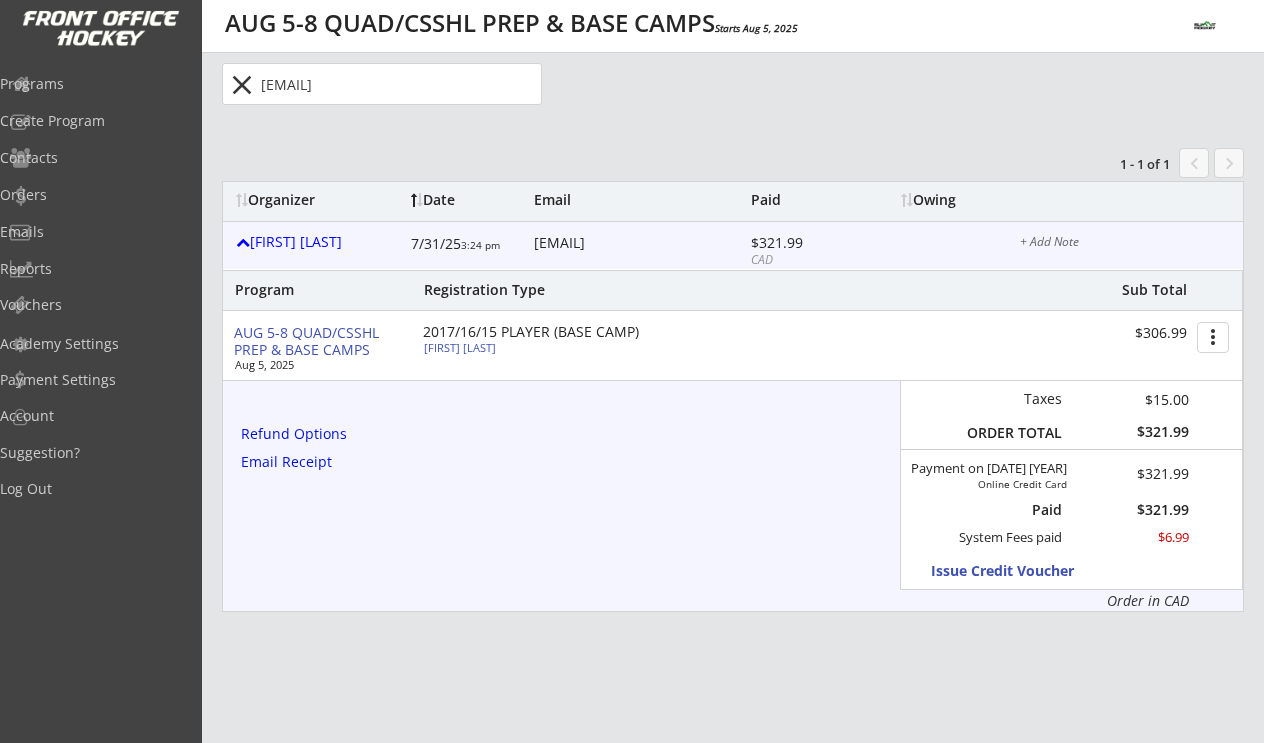 scroll, scrollTop: 90, scrollLeft: 0, axis: vertical 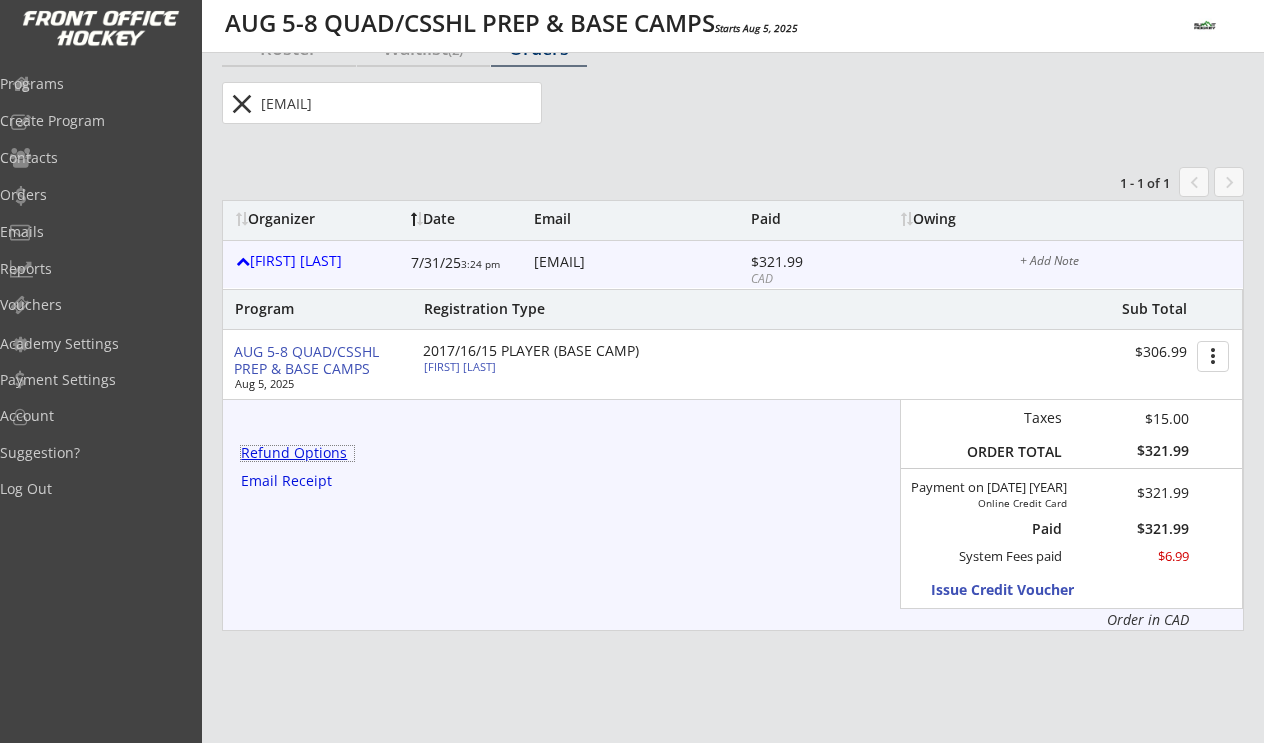 click on "Refund Options" at bounding box center (297, 453) 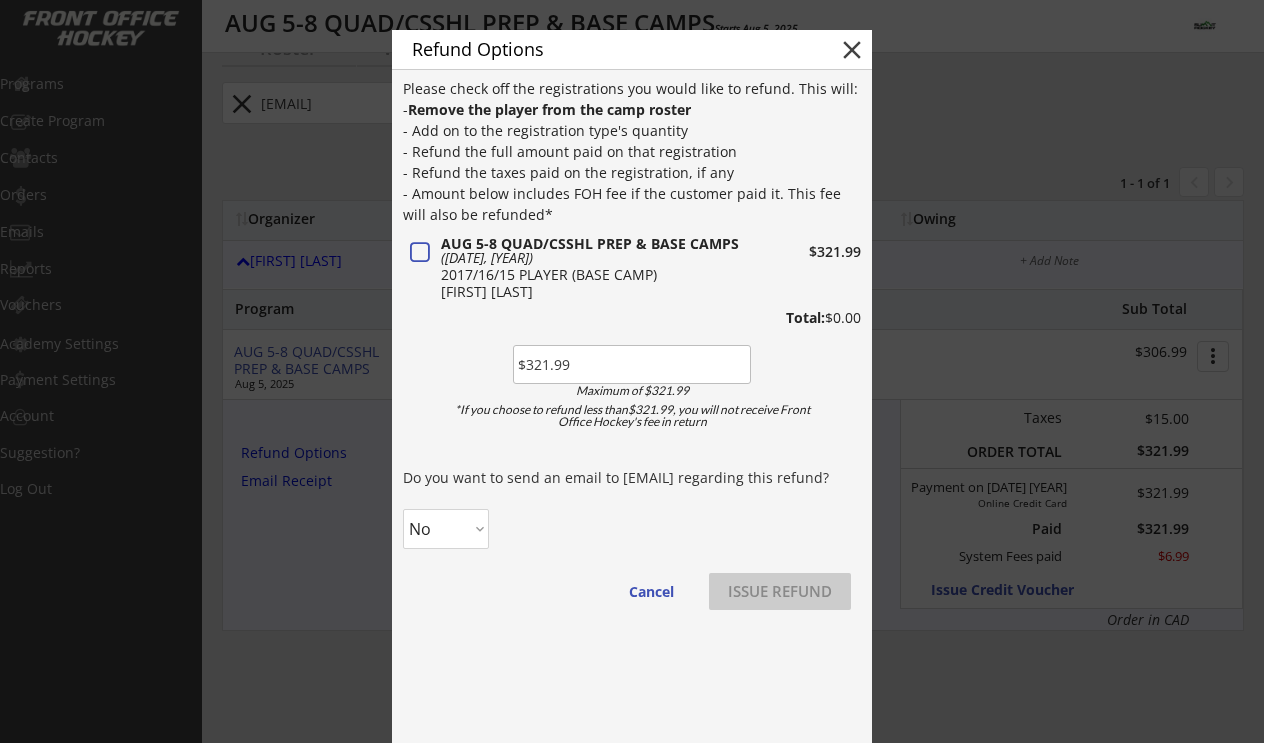 type on "$321.99" 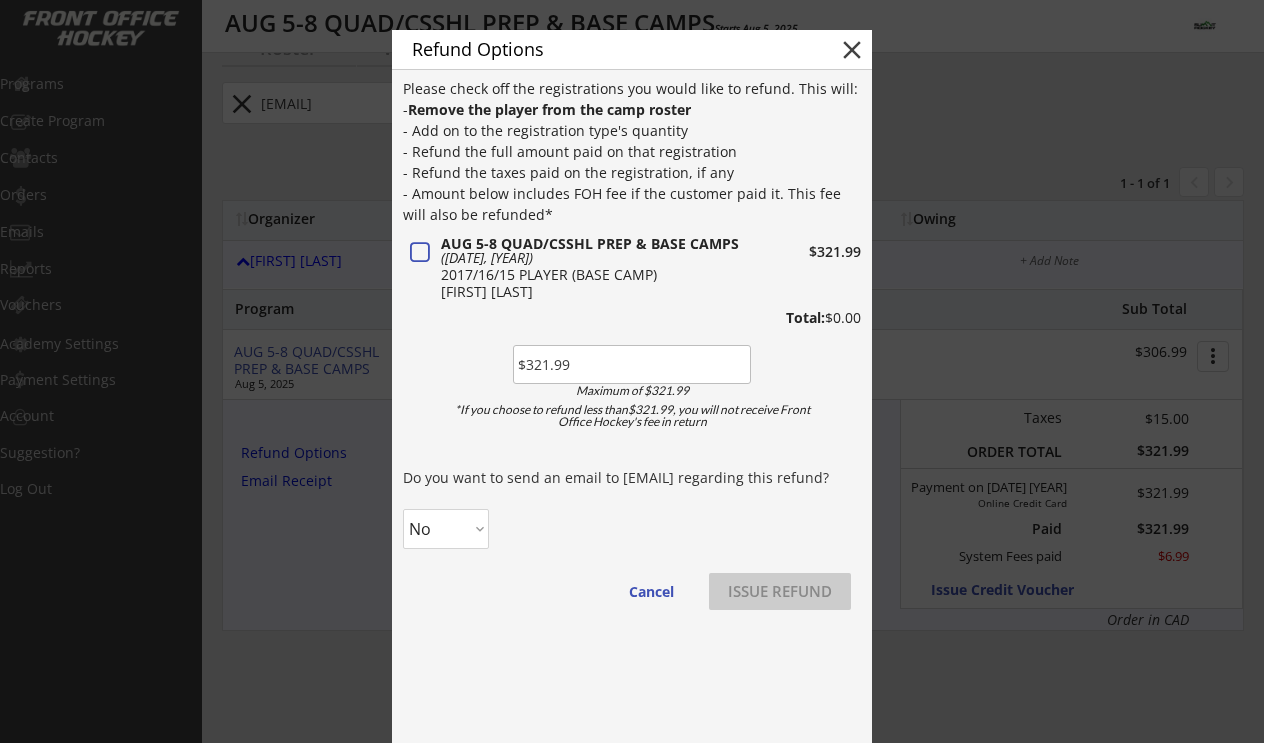 click on "No Yes" at bounding box center [446, 529] 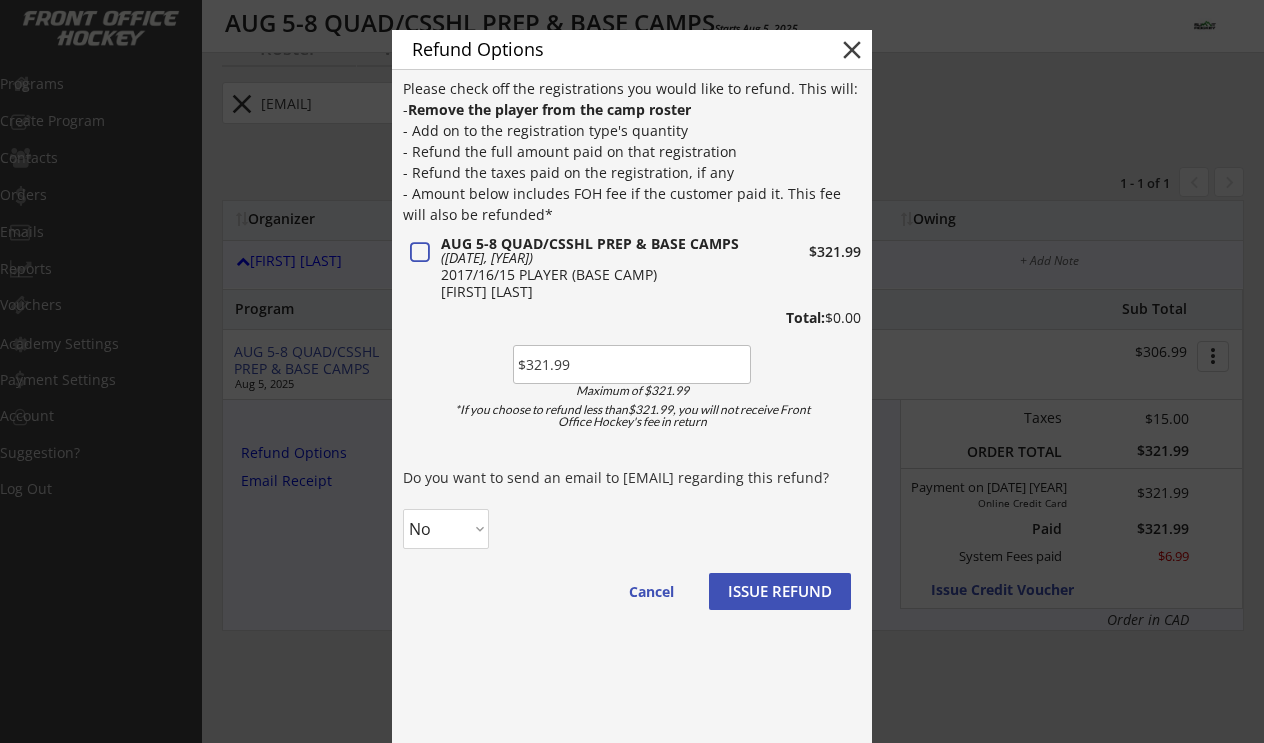select on ""Yes"" 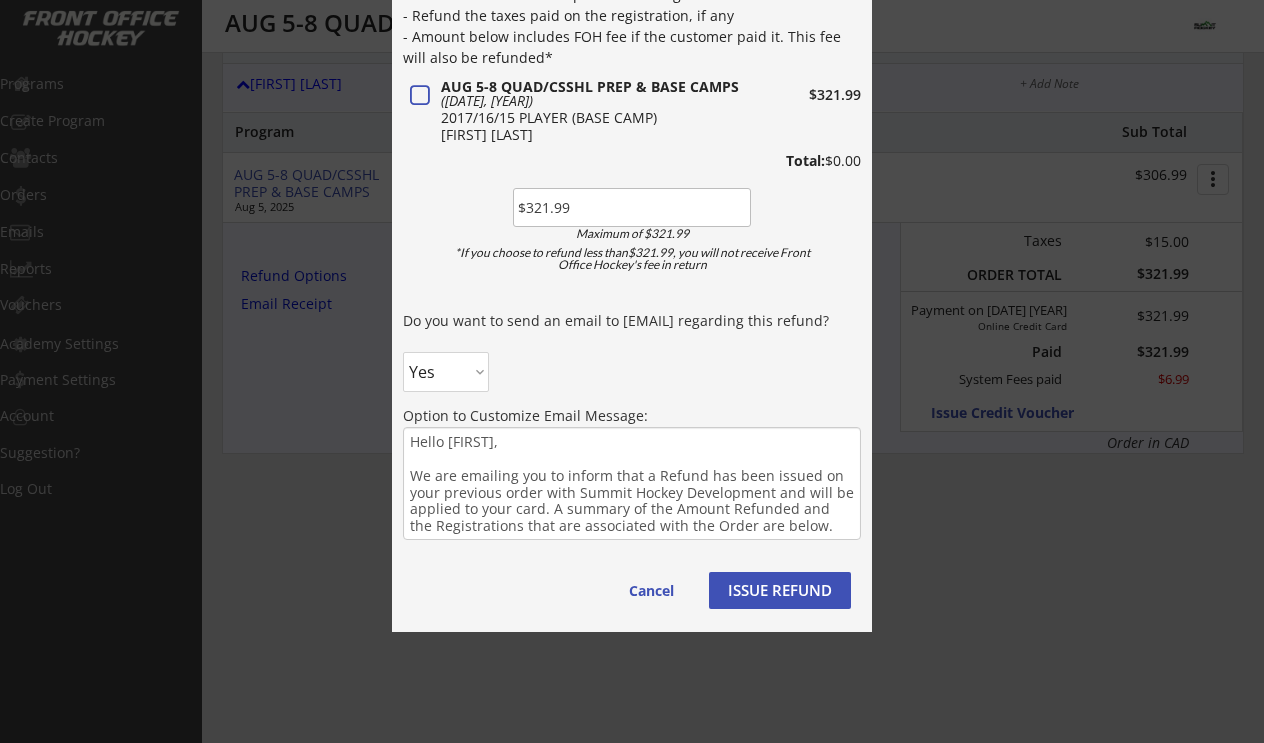 scroll, scrollTop: 282, scrollLeft: 0, axis: vertical 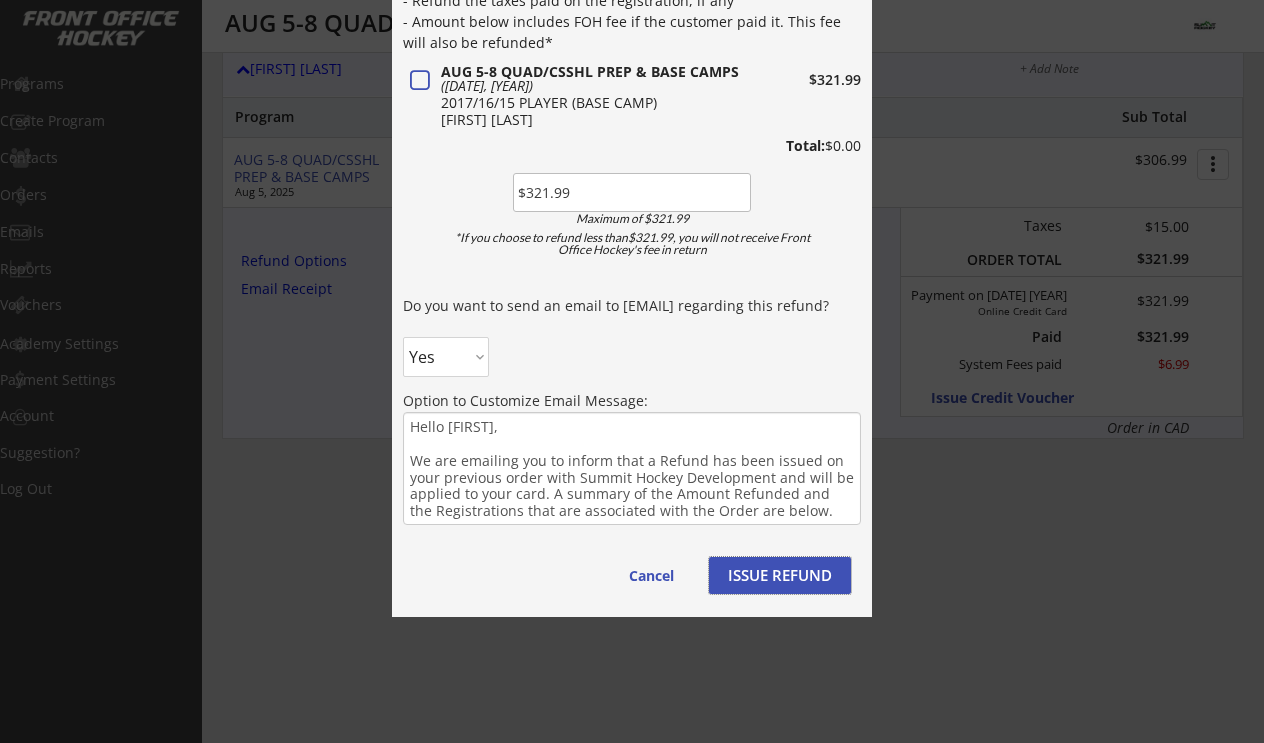 click on "ISSUE REFUND" at bounding box center [780, 575] 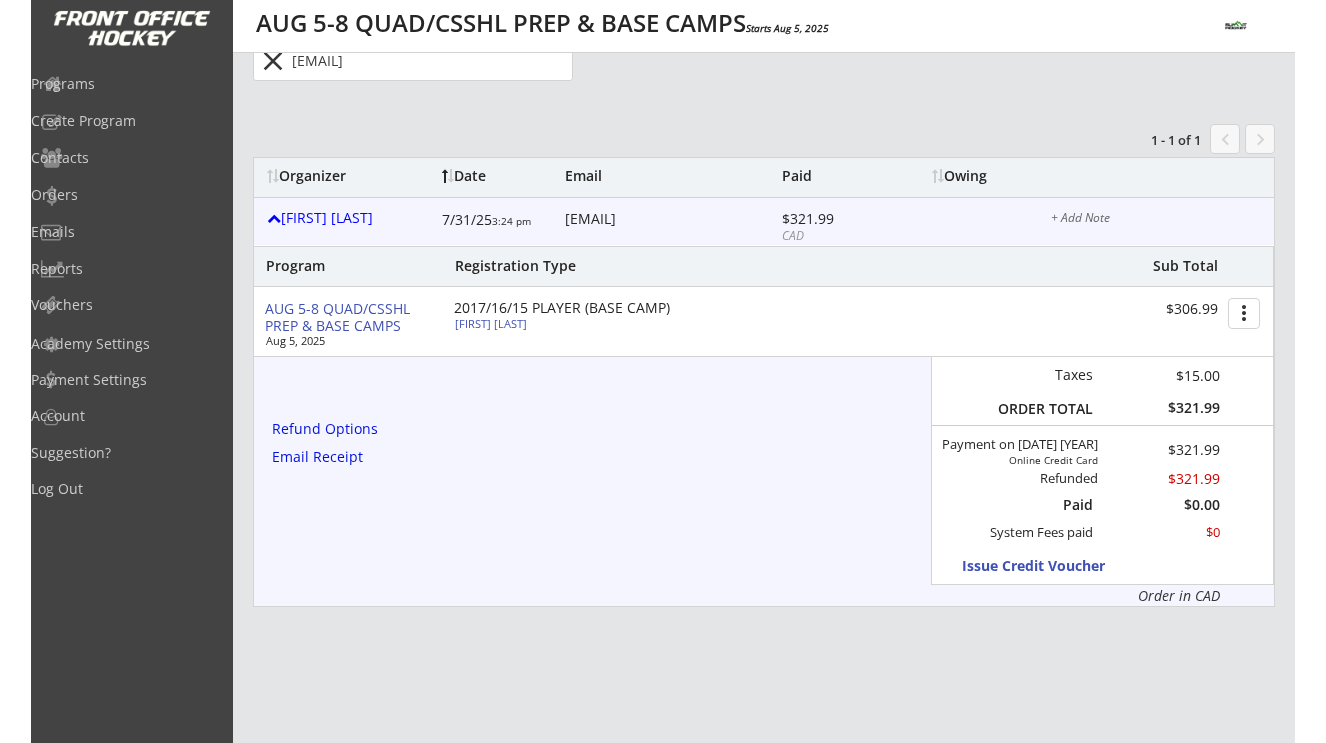 scroll, scrollTop: 24, scrollLeft: 0, axis: vertical 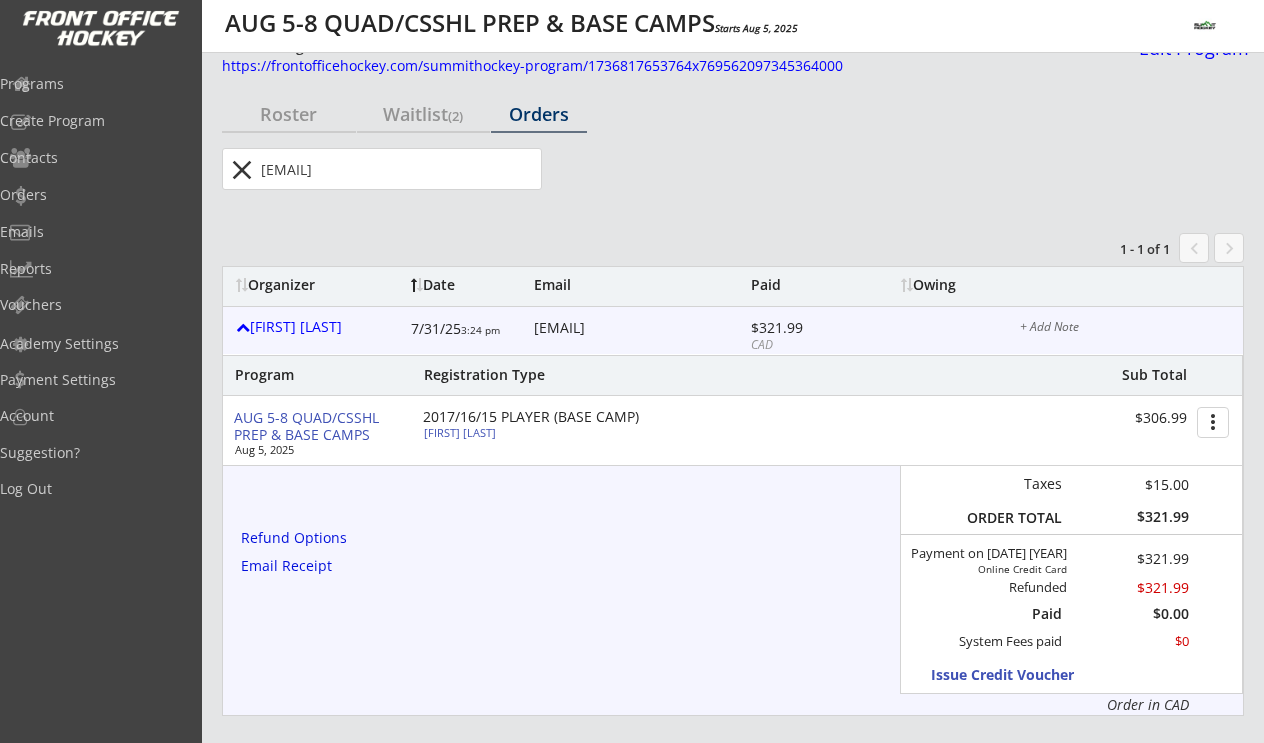 click on "close" at bounding box center (241, 170) 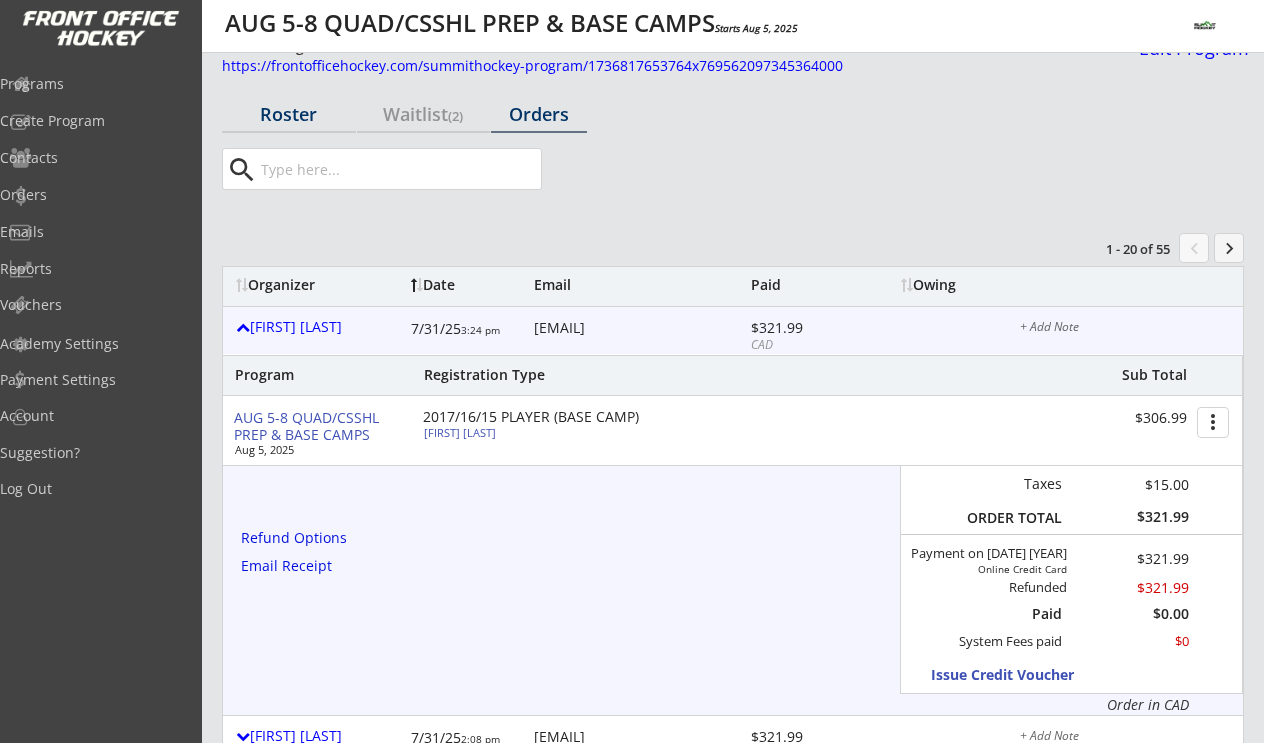 click on "Roster" at bounding box center (289, 114) 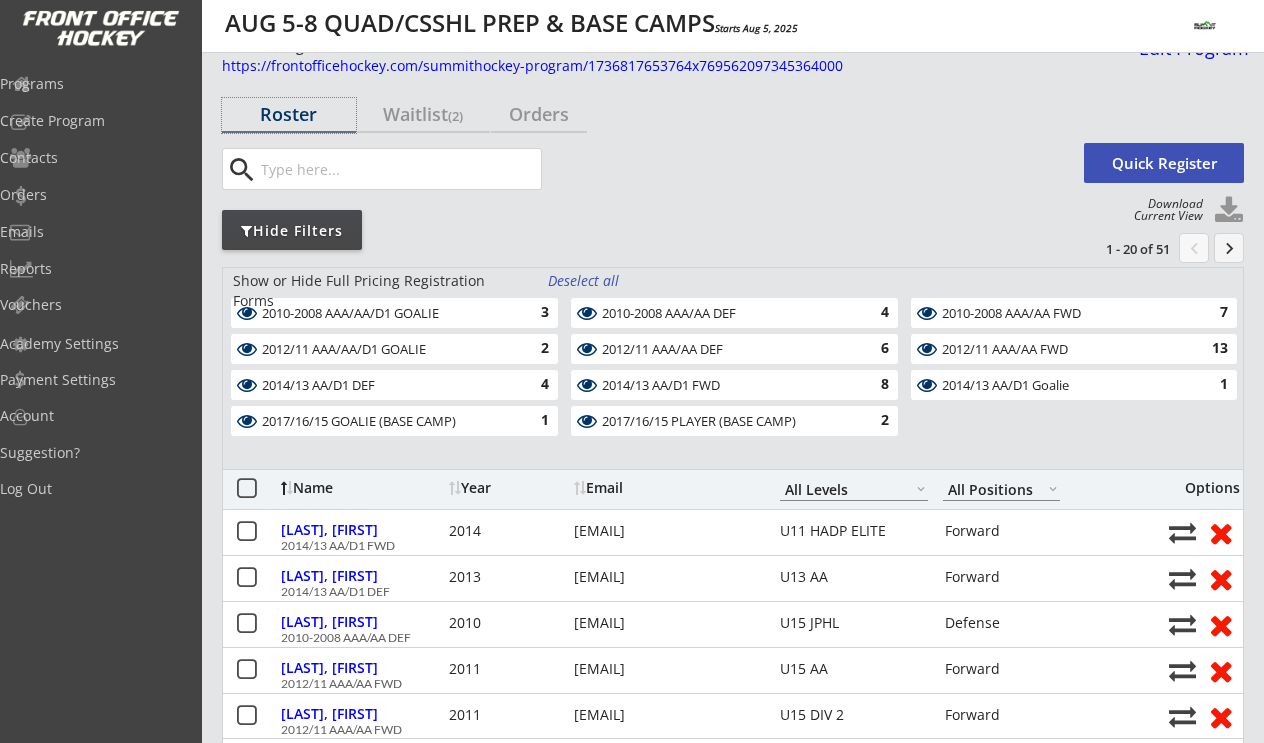select on ""All Levels"" 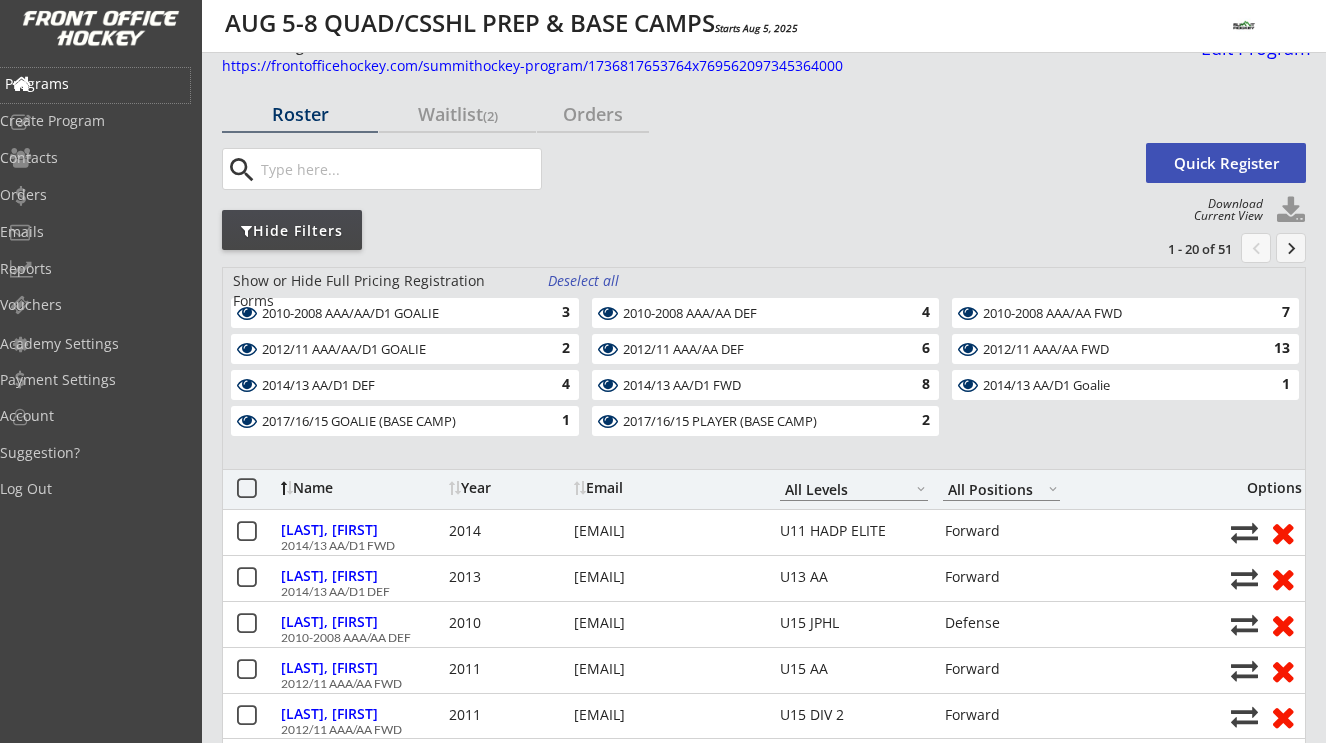 click on "Programs" at bounding box center [95, 84] 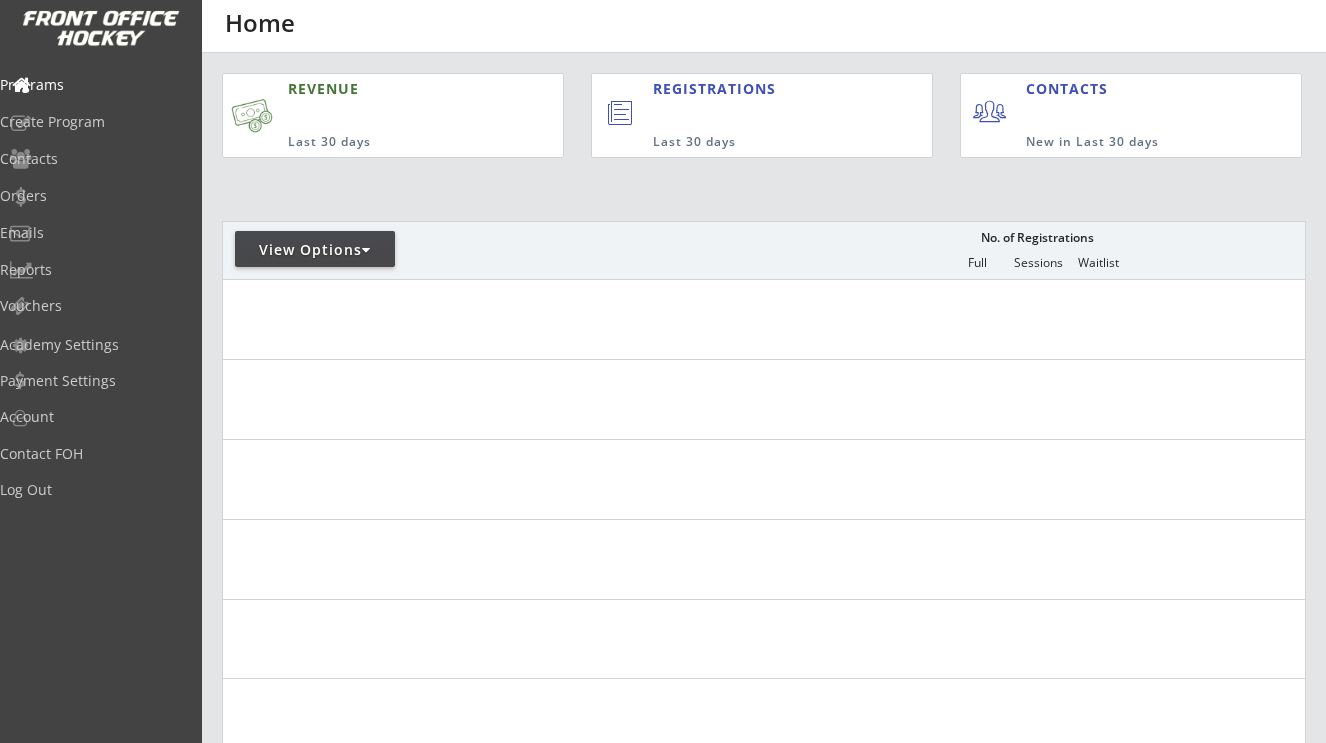 scroll, scrollTop: 0, scrollLeft: 0, axis: both 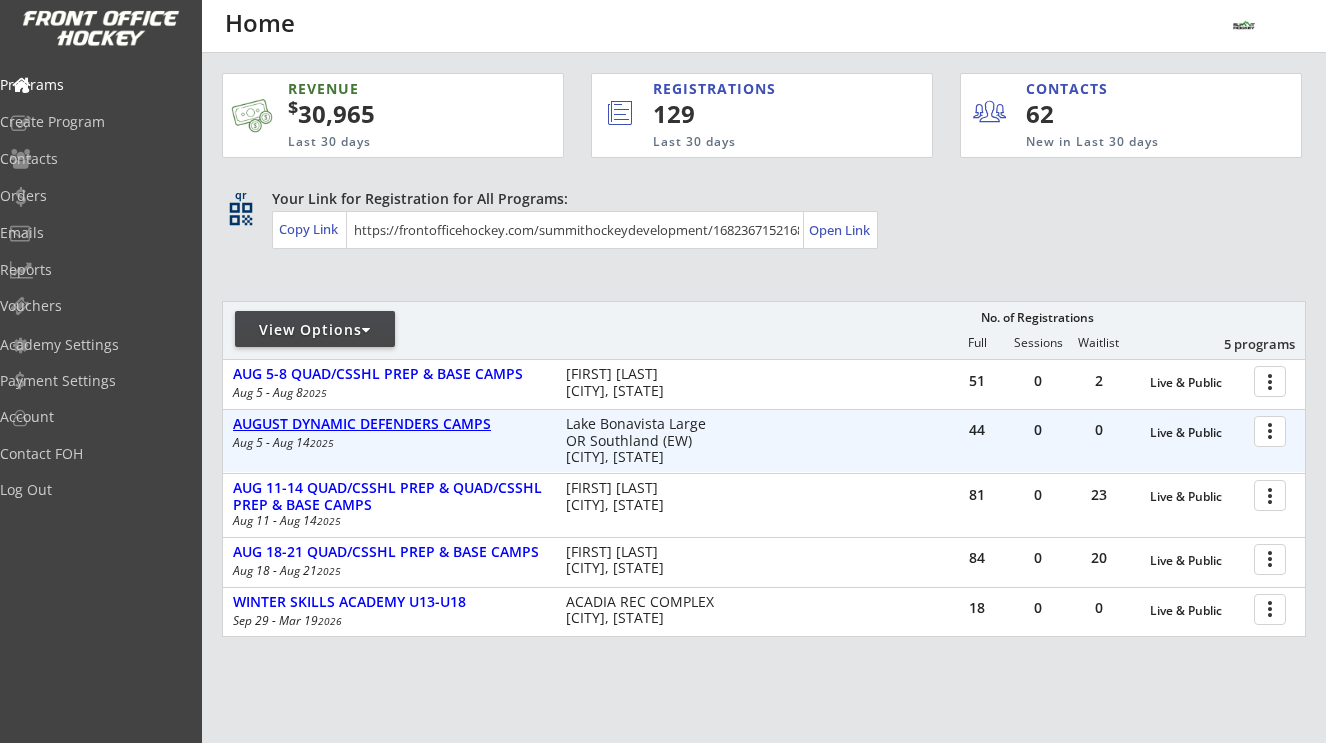 click on "AUGUST DYNAMIC DEFENDERS CAMPS" at bounding box center [389, 424] 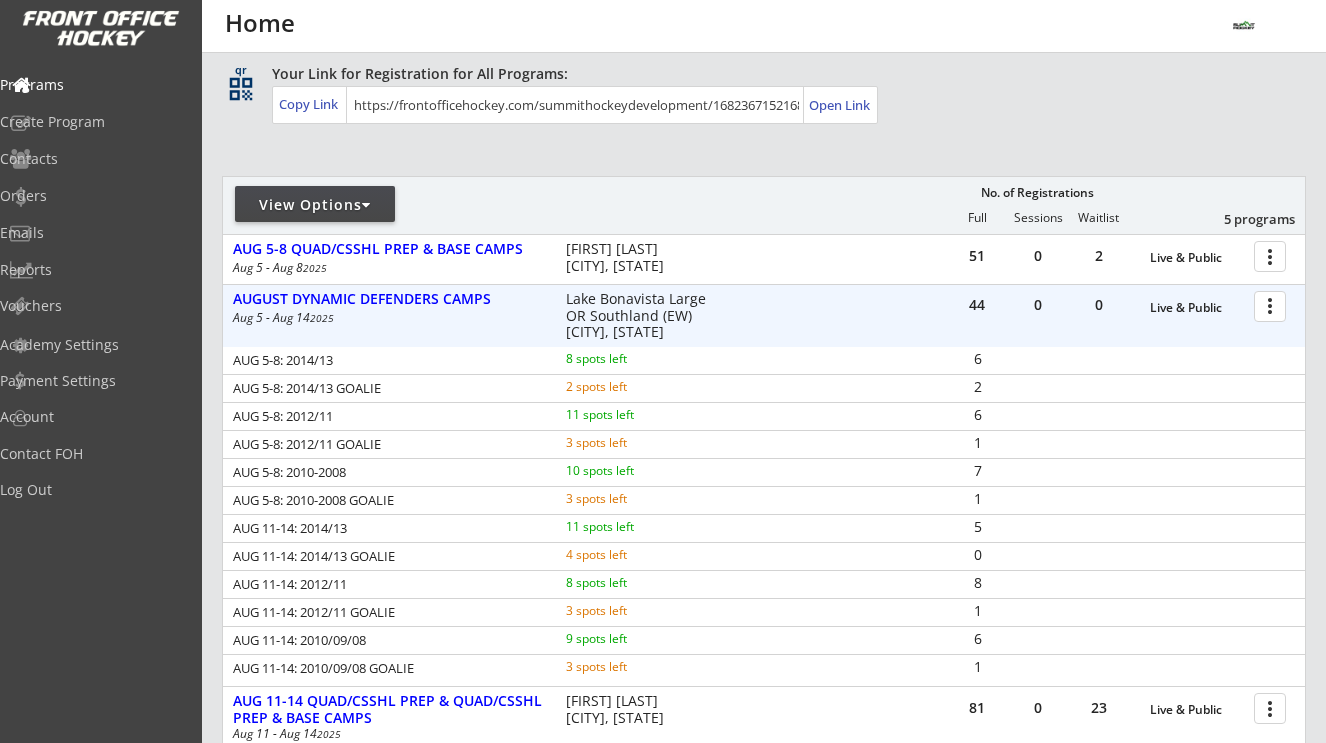 scroll, scrollTop: 135, scrollLeft: 0, axis: vertical 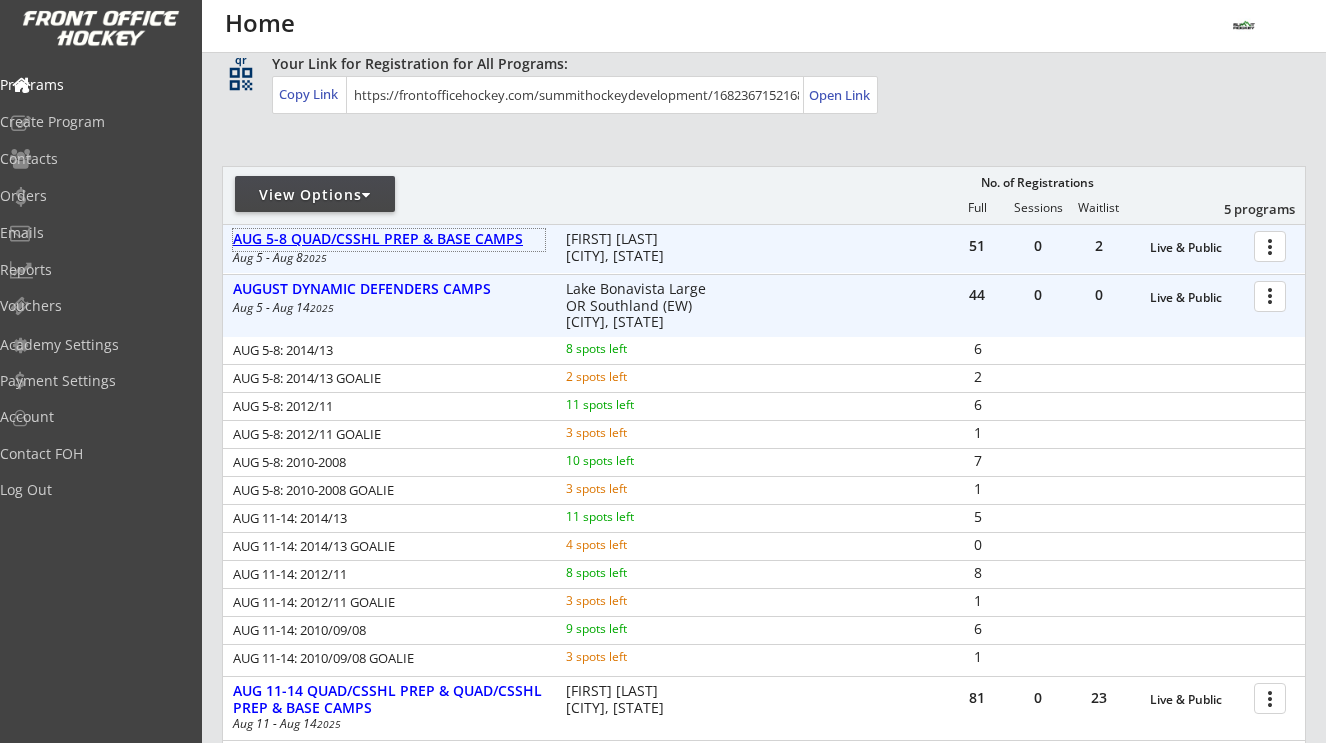 click on "AUG 5-8 QUAD/CSSHL PREP & BASE CAMPS" at bounding box center [389, 239] 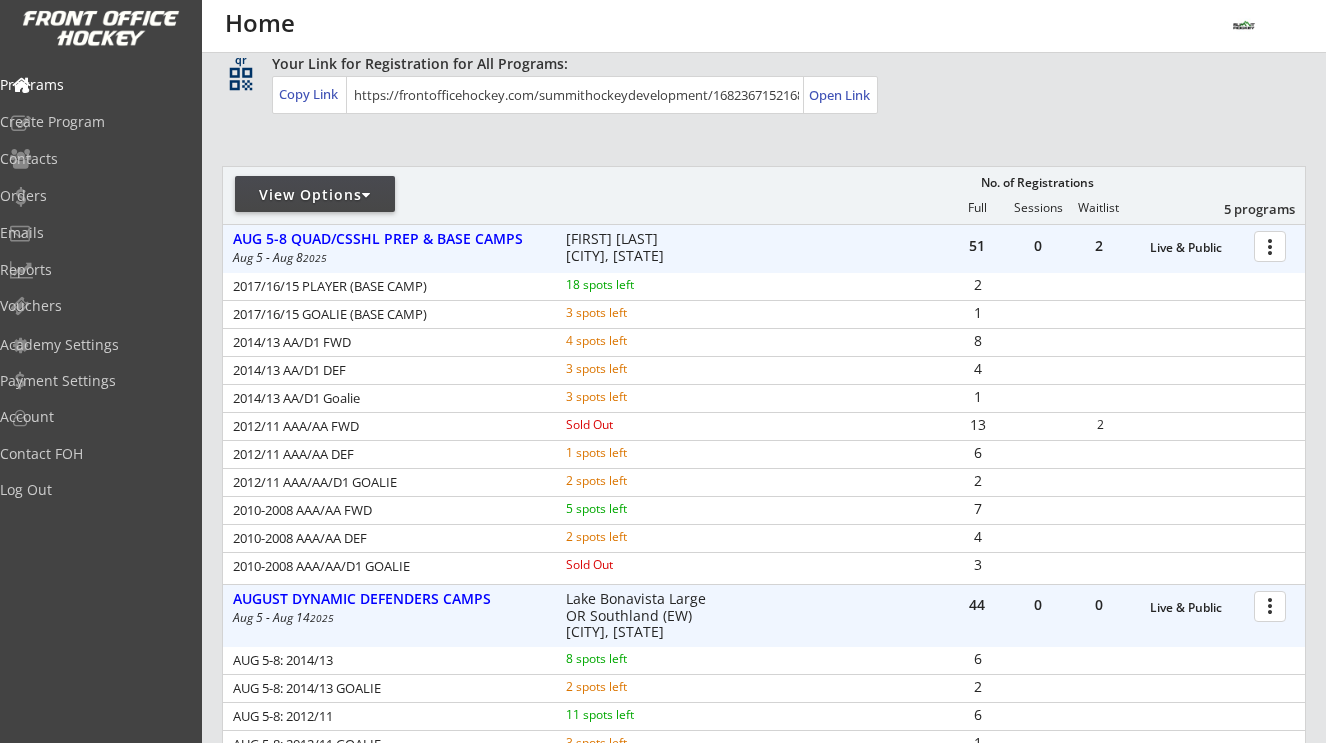 click at bounding box center (1273, 245) 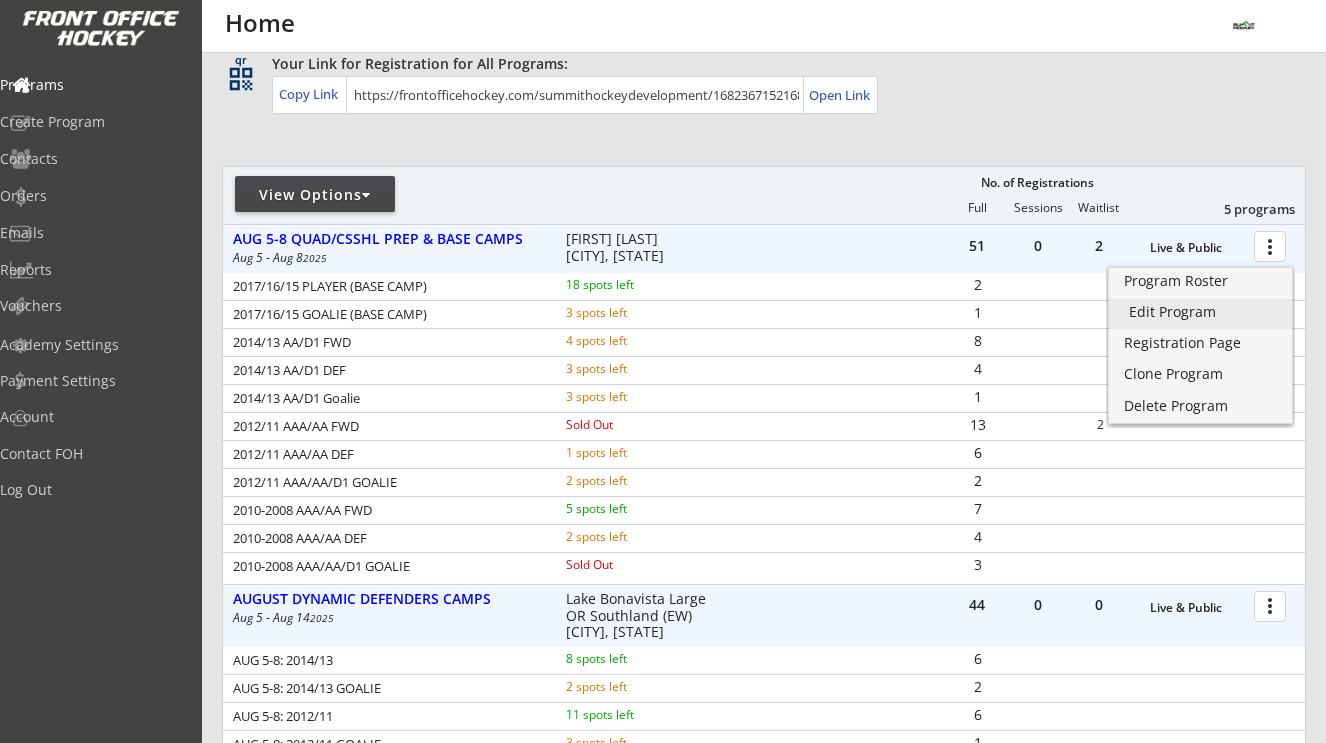 click on "Edit Program" at bounding box center (1200, 312) 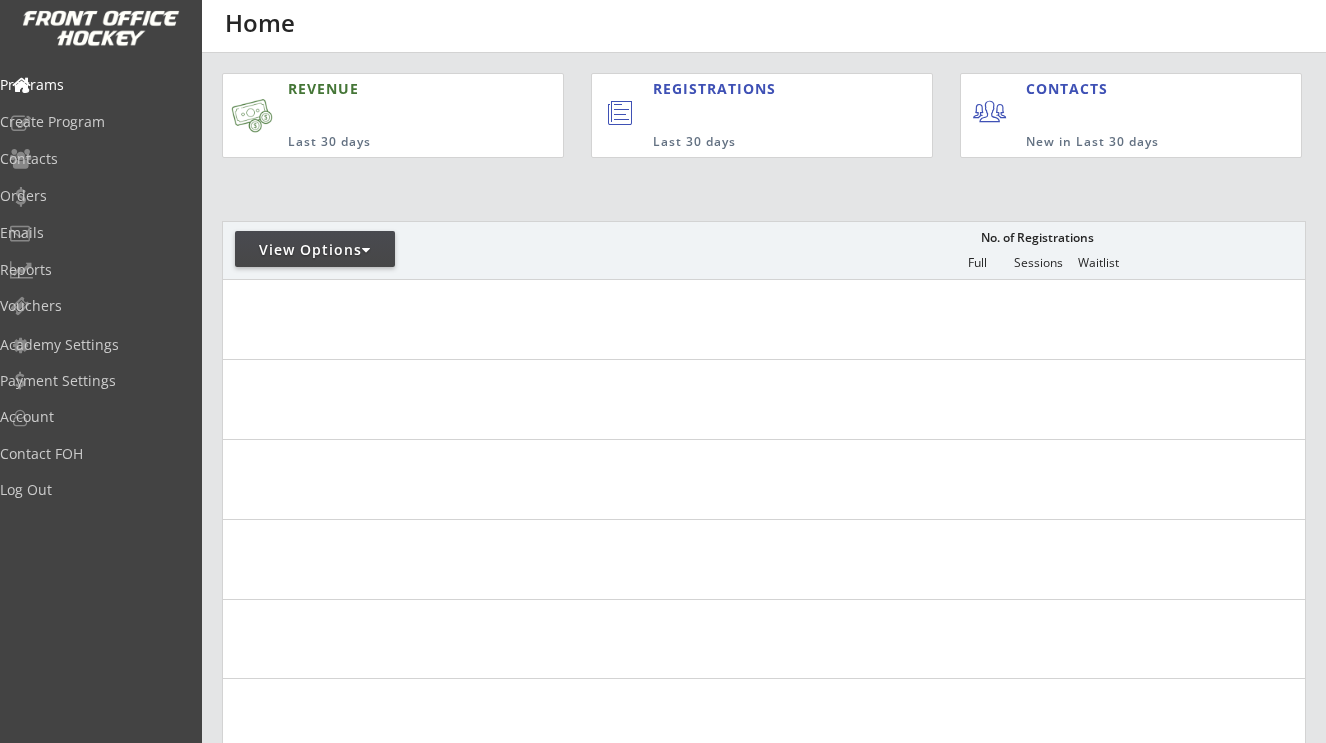 scroll, scrollTop: 0, scrollLeft: 0, axis: both 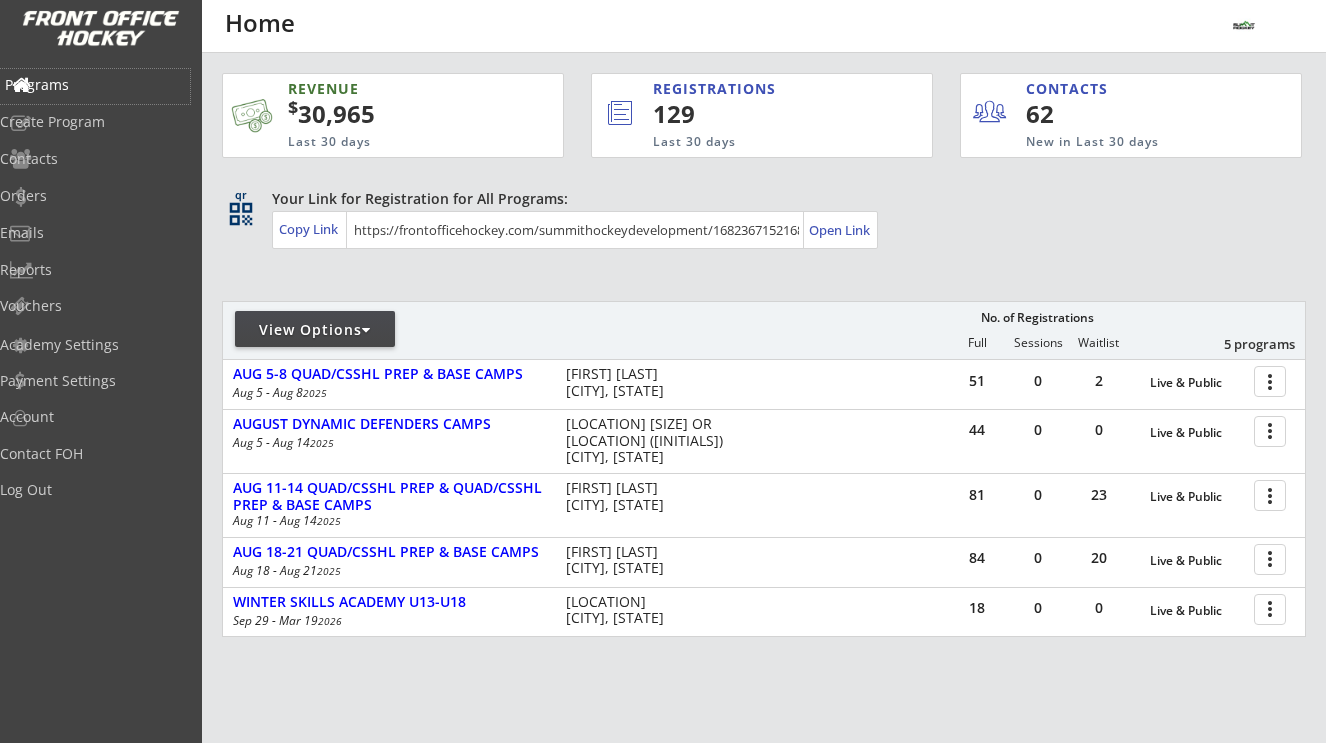 click on "Programs" at bounding box center [95, 85] 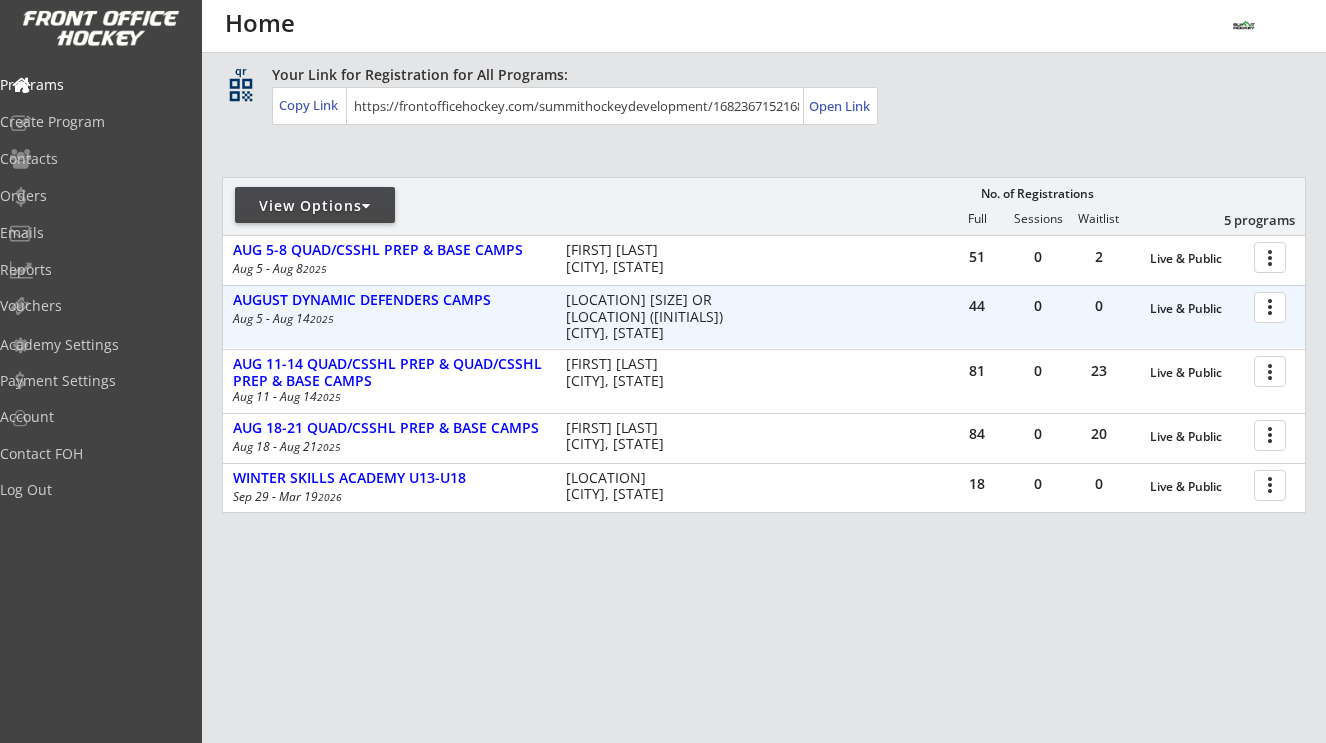 scroll, scrollTop: 0, scrollLeft: 0, axis: both 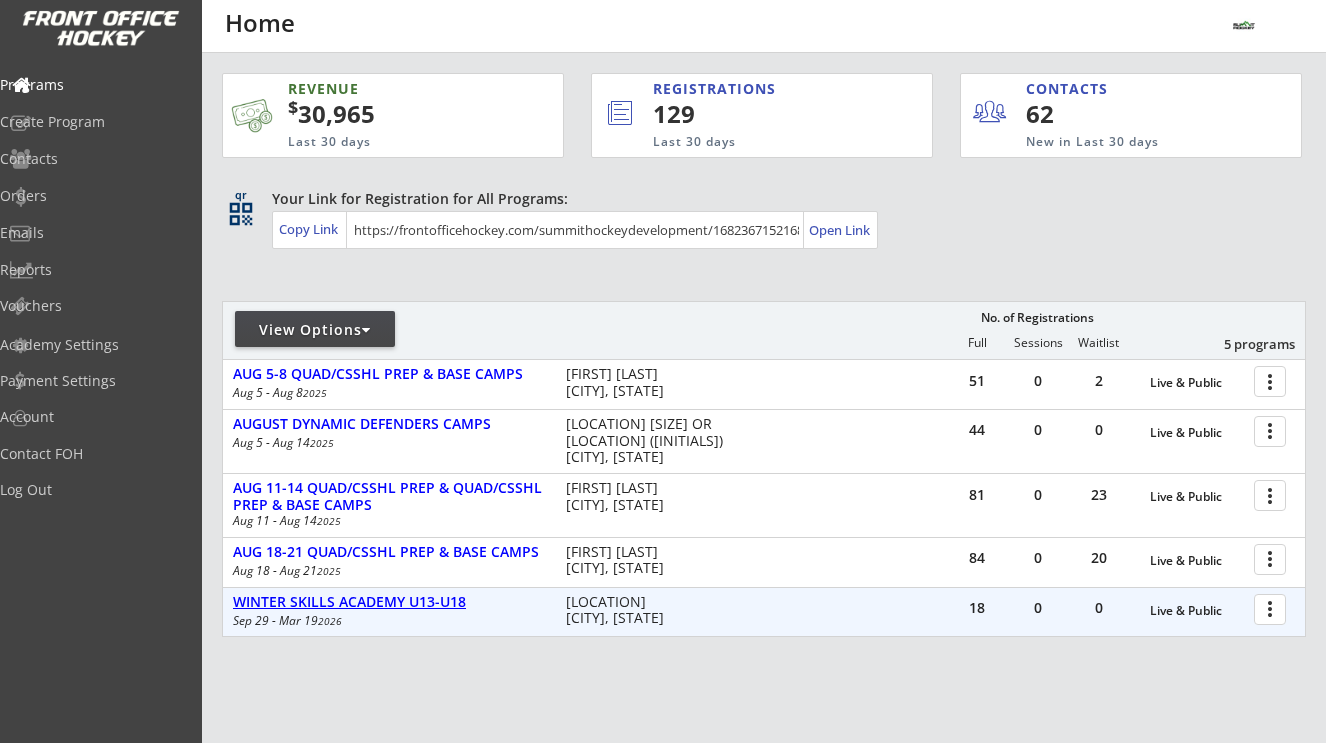 click on "WINTER SKILLS ACADEMY U13-U18" at bounding box center [389, 602] 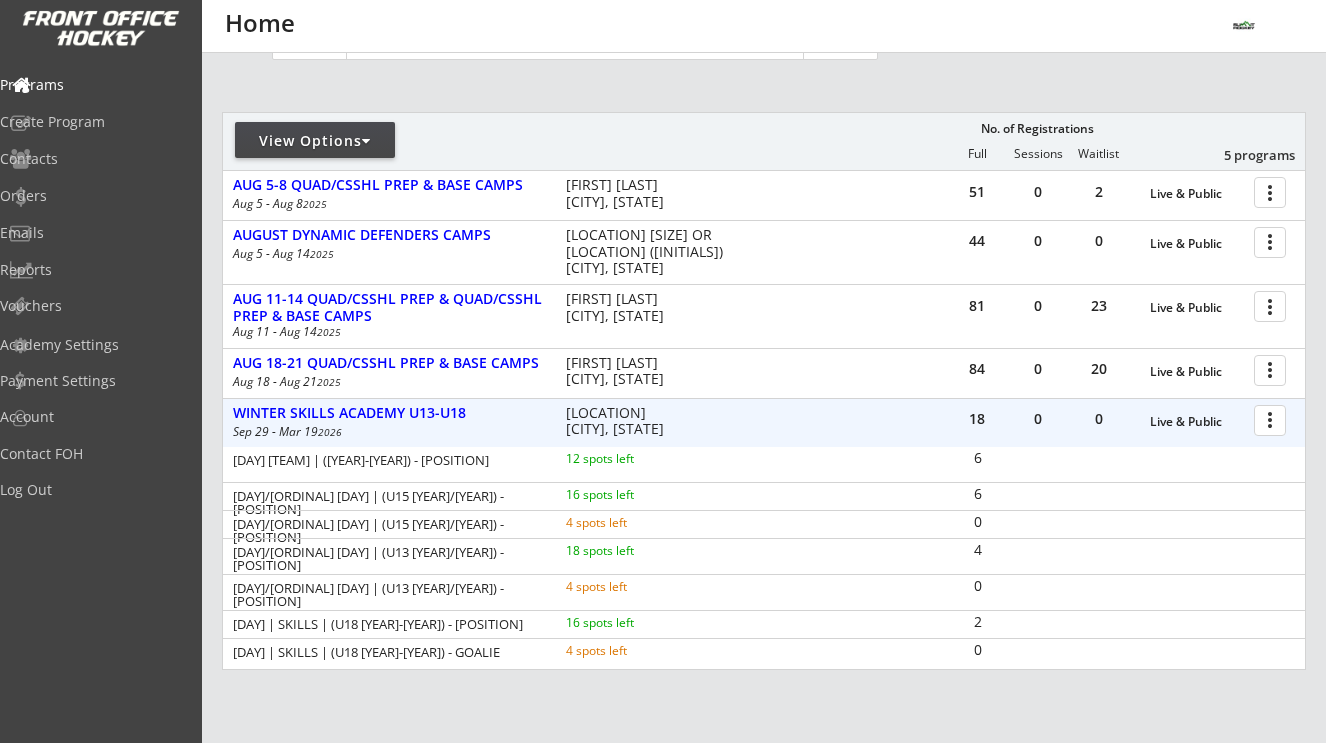 scroll, scrollTop: 201, scrollLeft: 0, axis: vertical 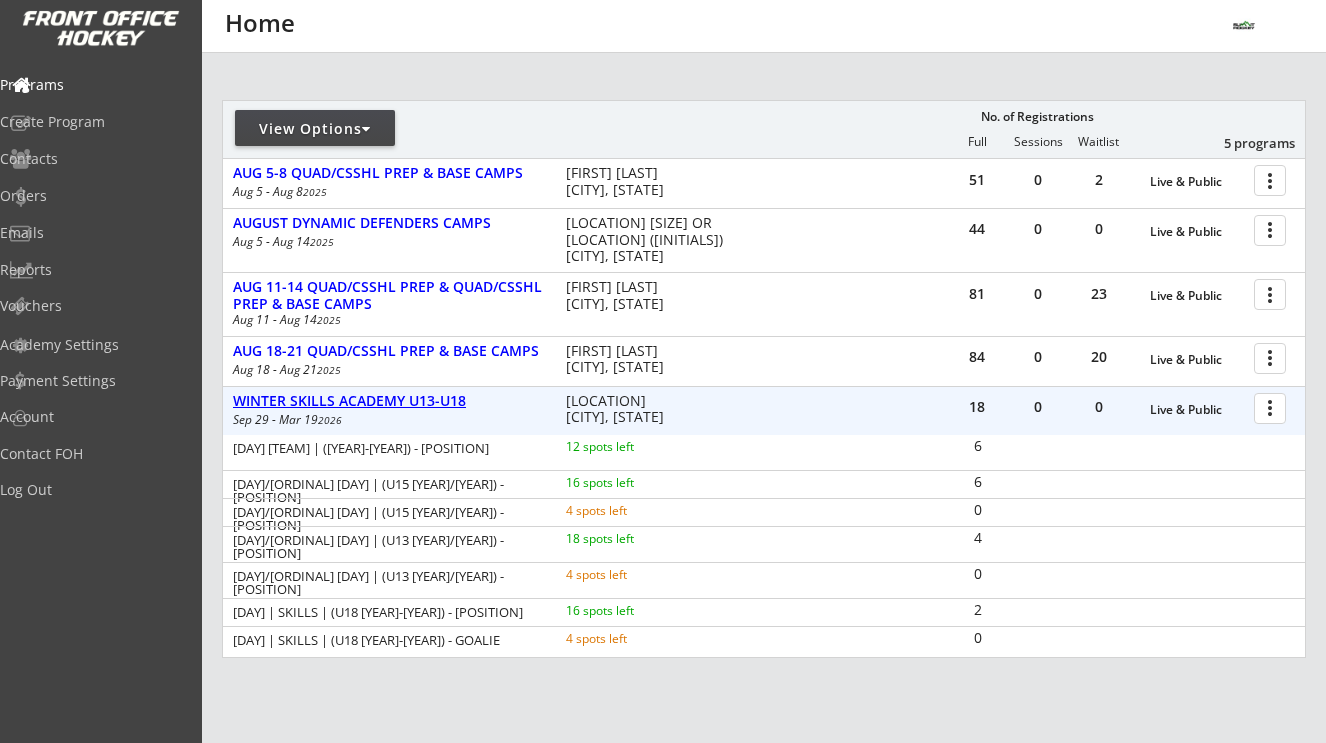 click on "WINTER SKILLS ACADEMY U13-U18" at bounding box center (389, 401) 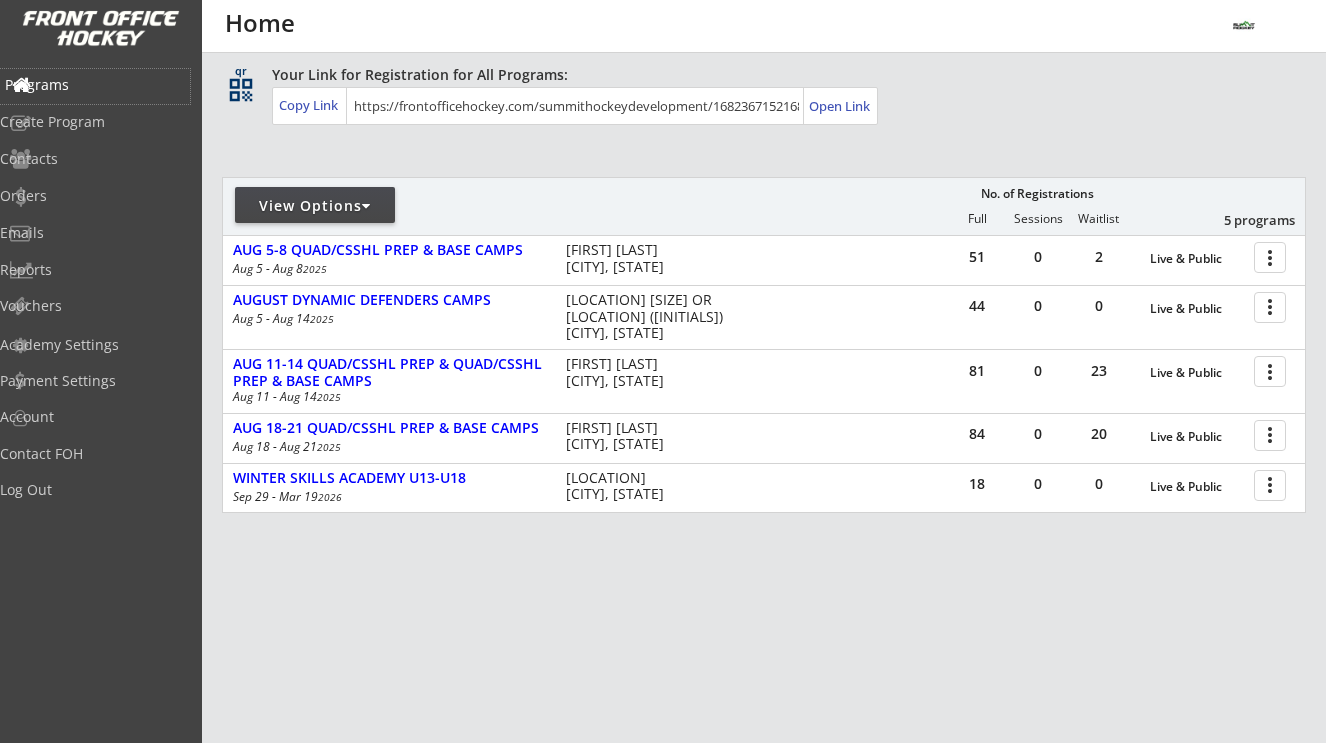 click on "Programs" at bounding box center (95, 85) 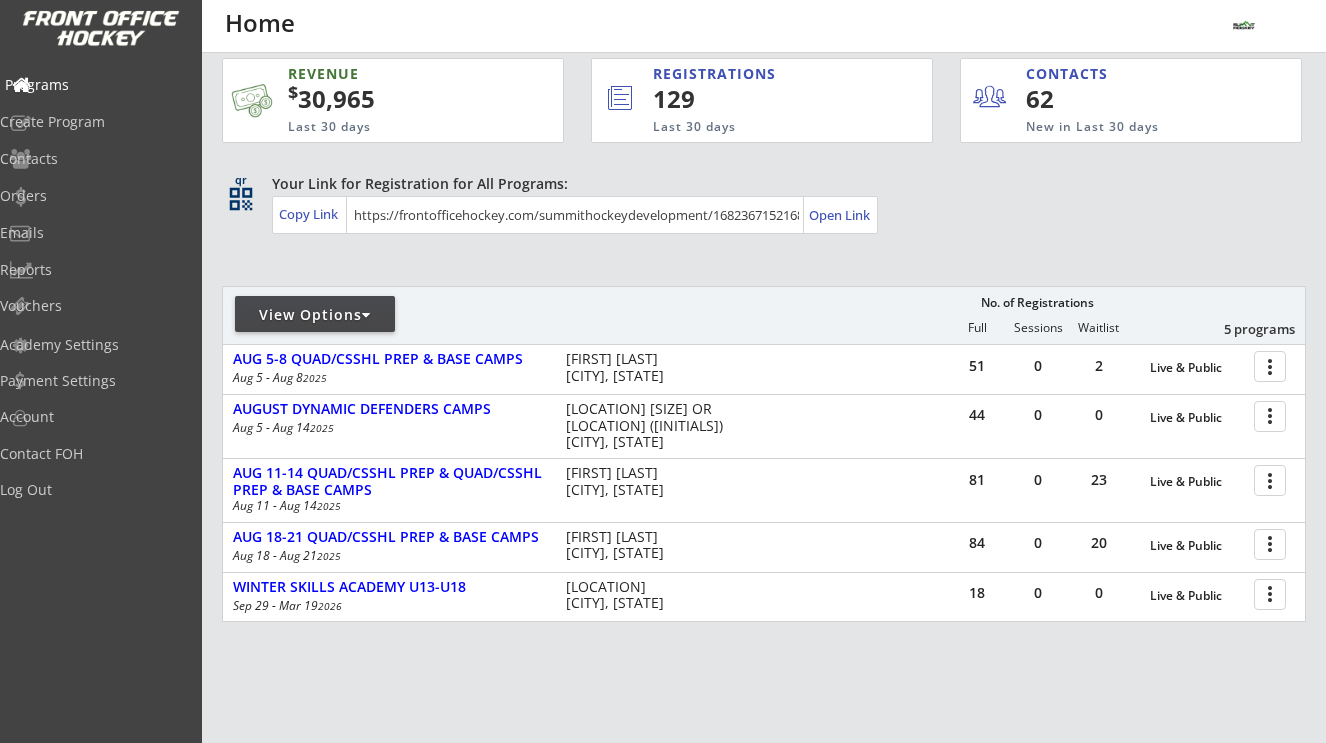 scroll, scrollTop: 0, scrollLeft: 0, axis: both 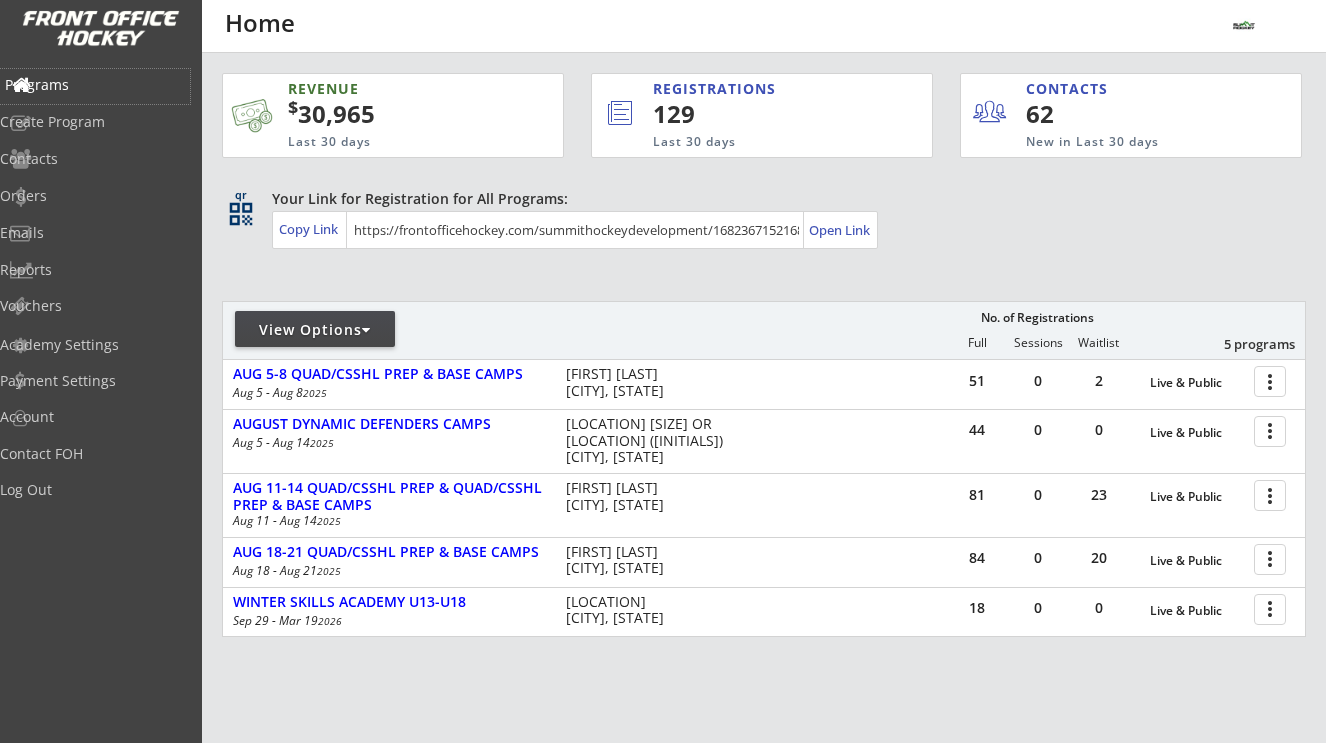 click on "Programs" at bounding box center (95, 85) 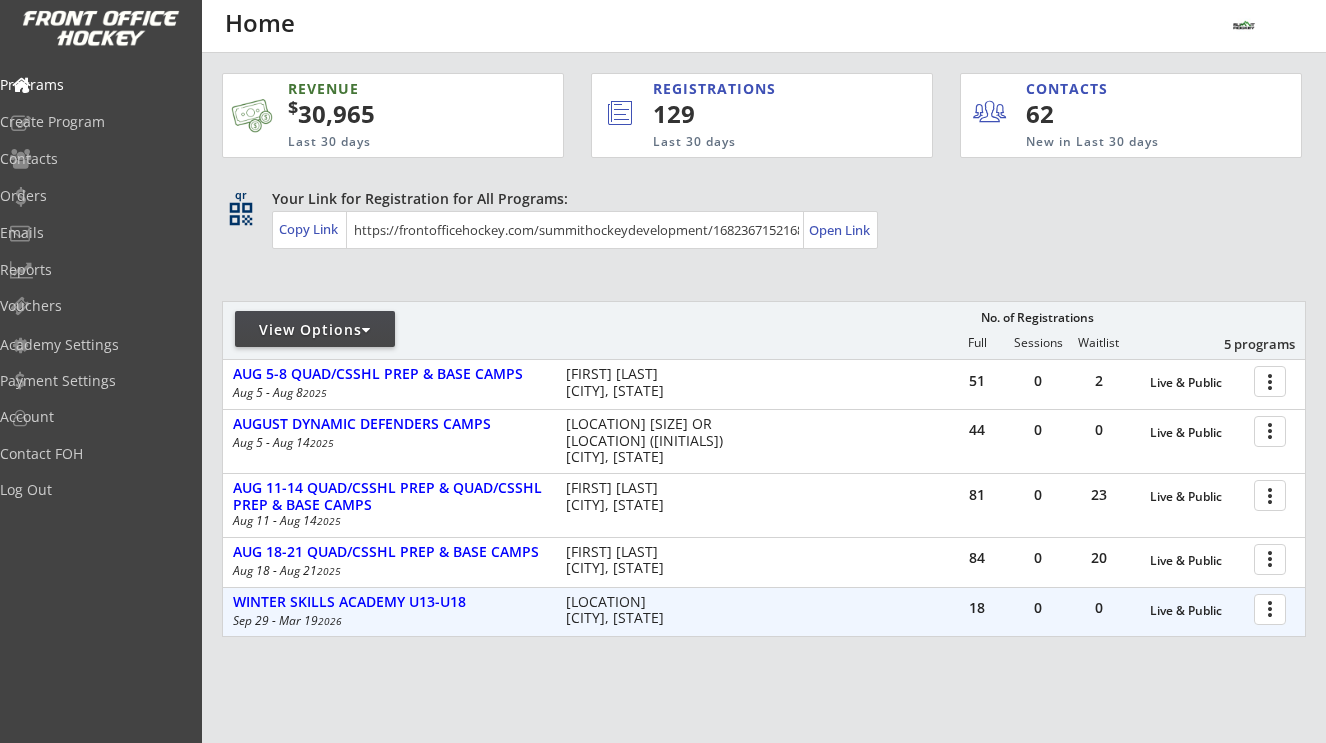 click at bounding box center (1273, 608) 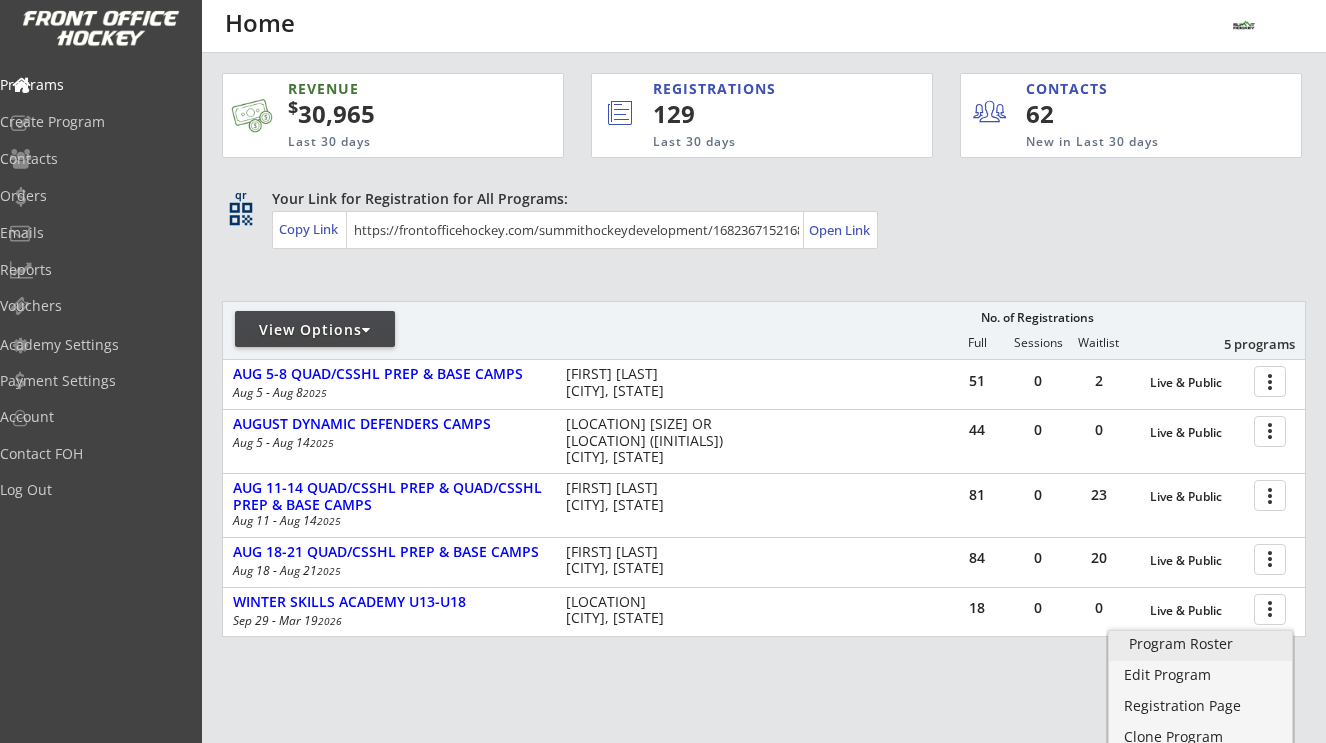 click on "Program Roster" at bounding box center [1200, 644] 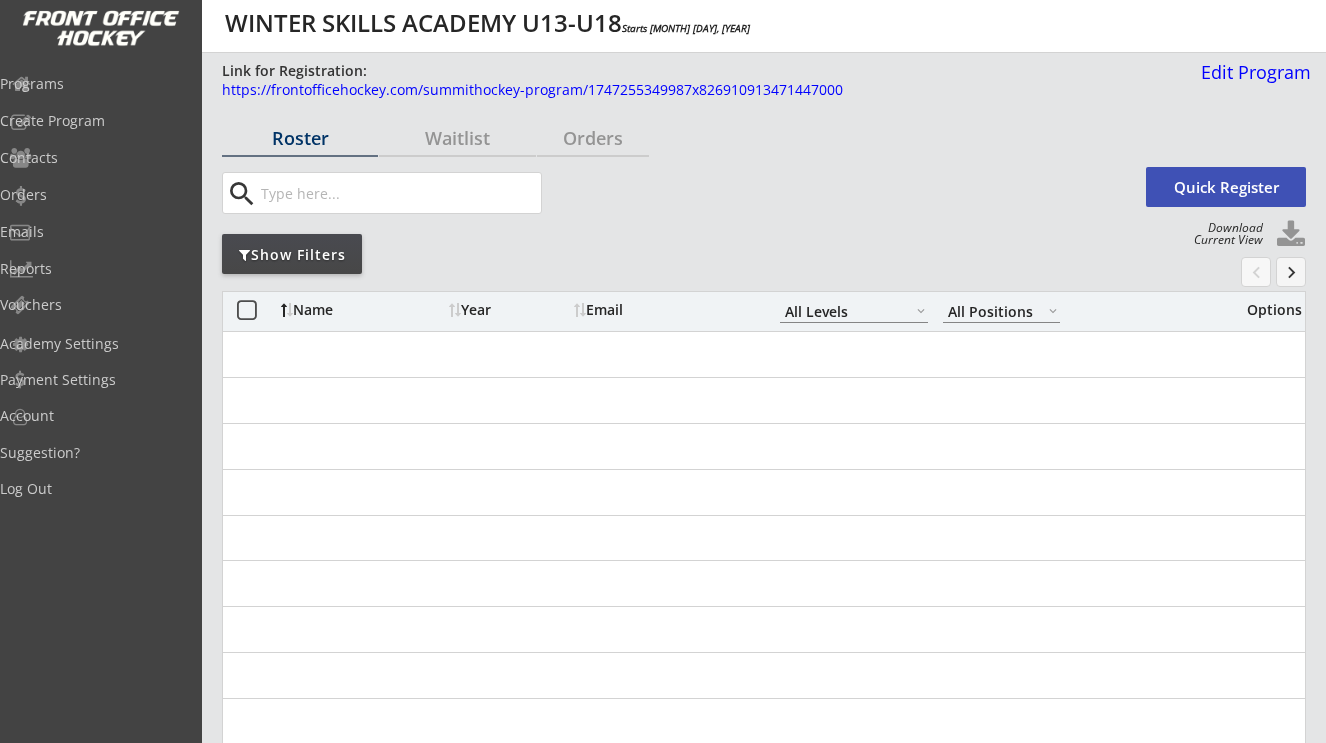 select on ""All Levels"" 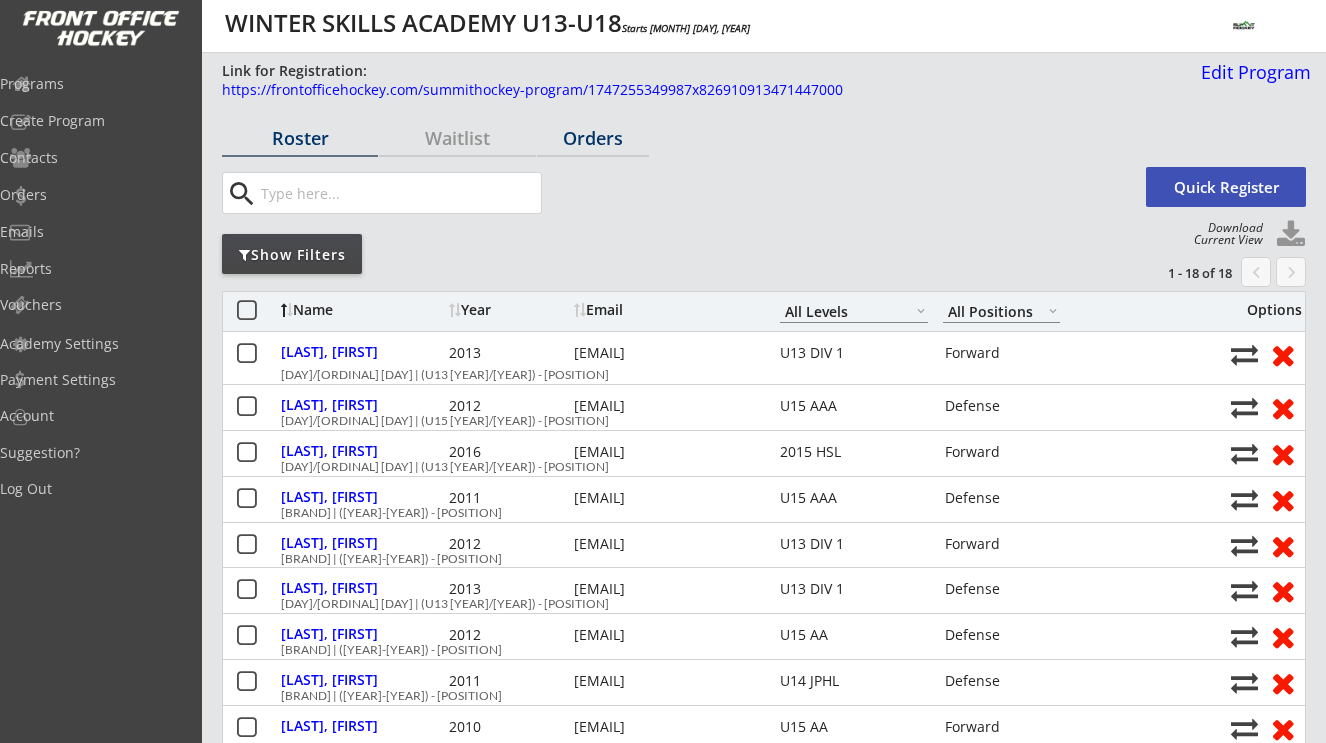 click on "Orders" at bounding box center [593, 139] 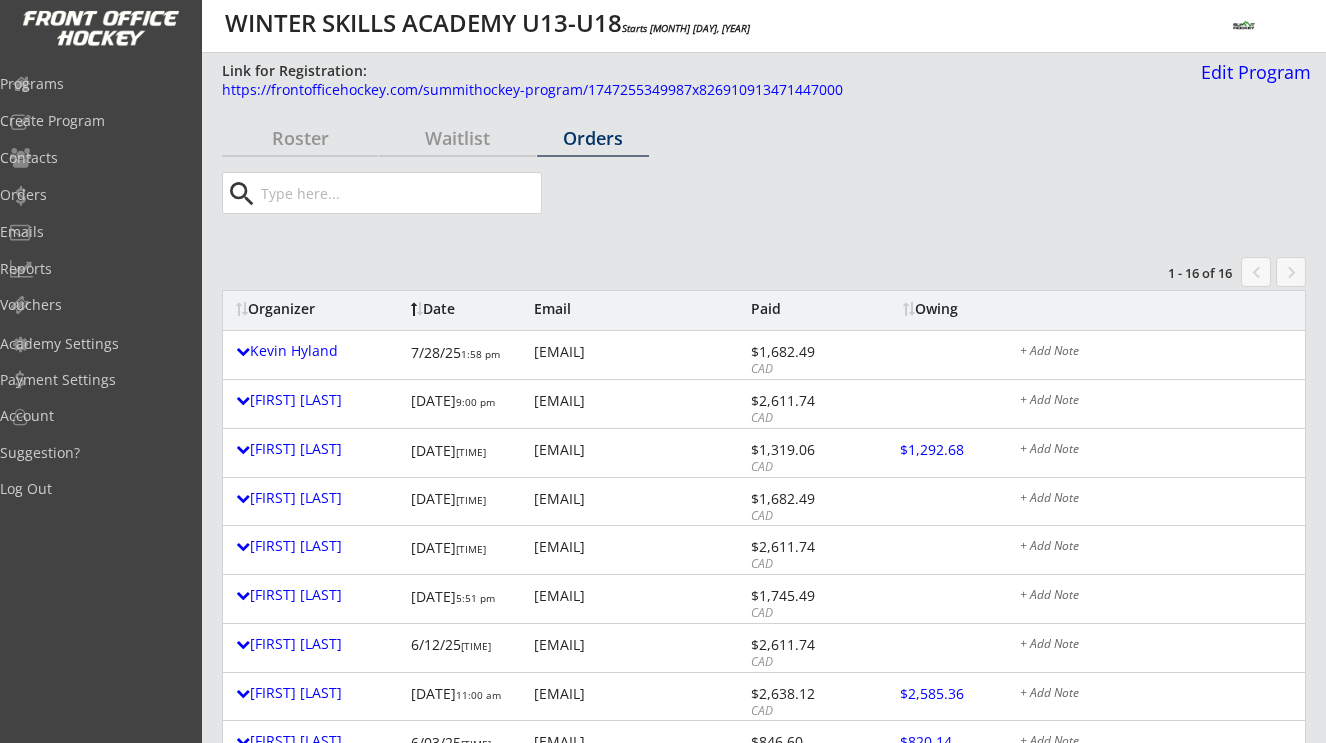 click on "Owing" at bounding box center [941, 309] 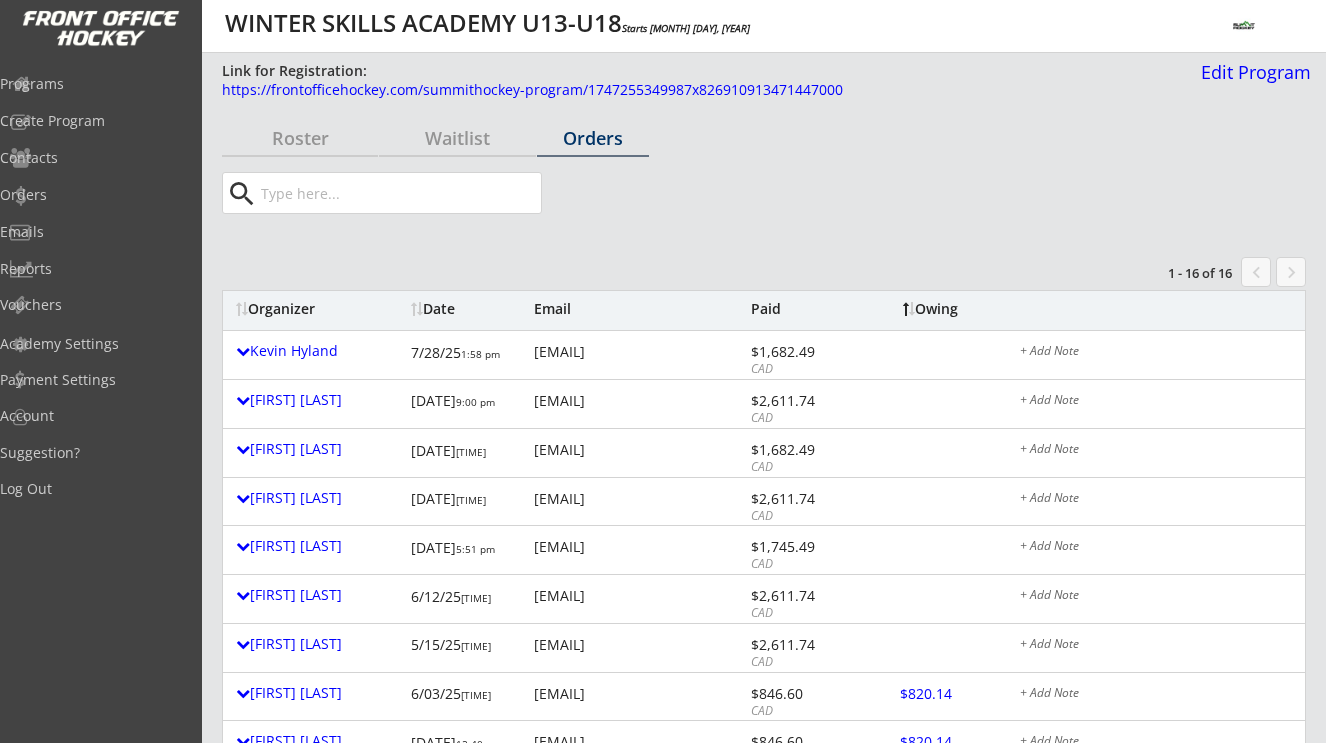 click on "Owing" at bounding box center (941, 309) 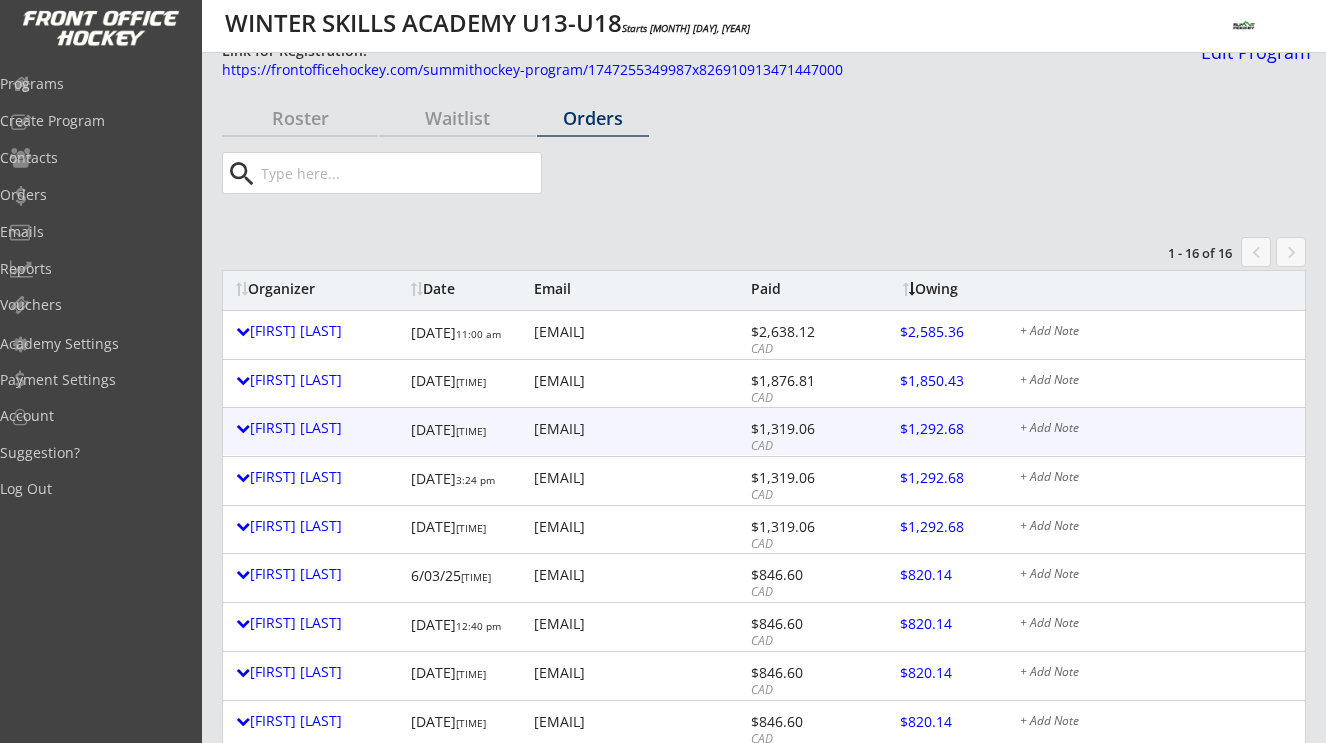scroll, scrollTop: 22, scrollLeft: 0, axis: vertical 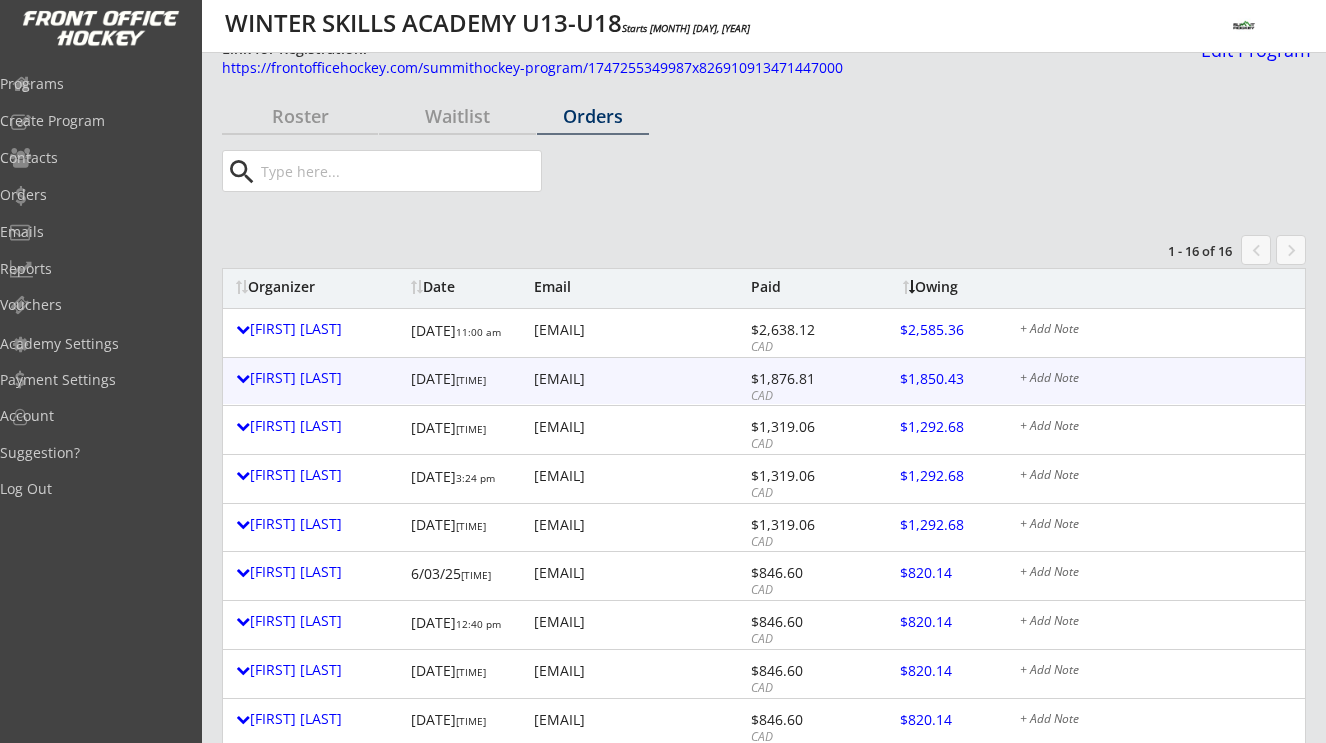 click on "CAD" at bounding box center [805, 396] 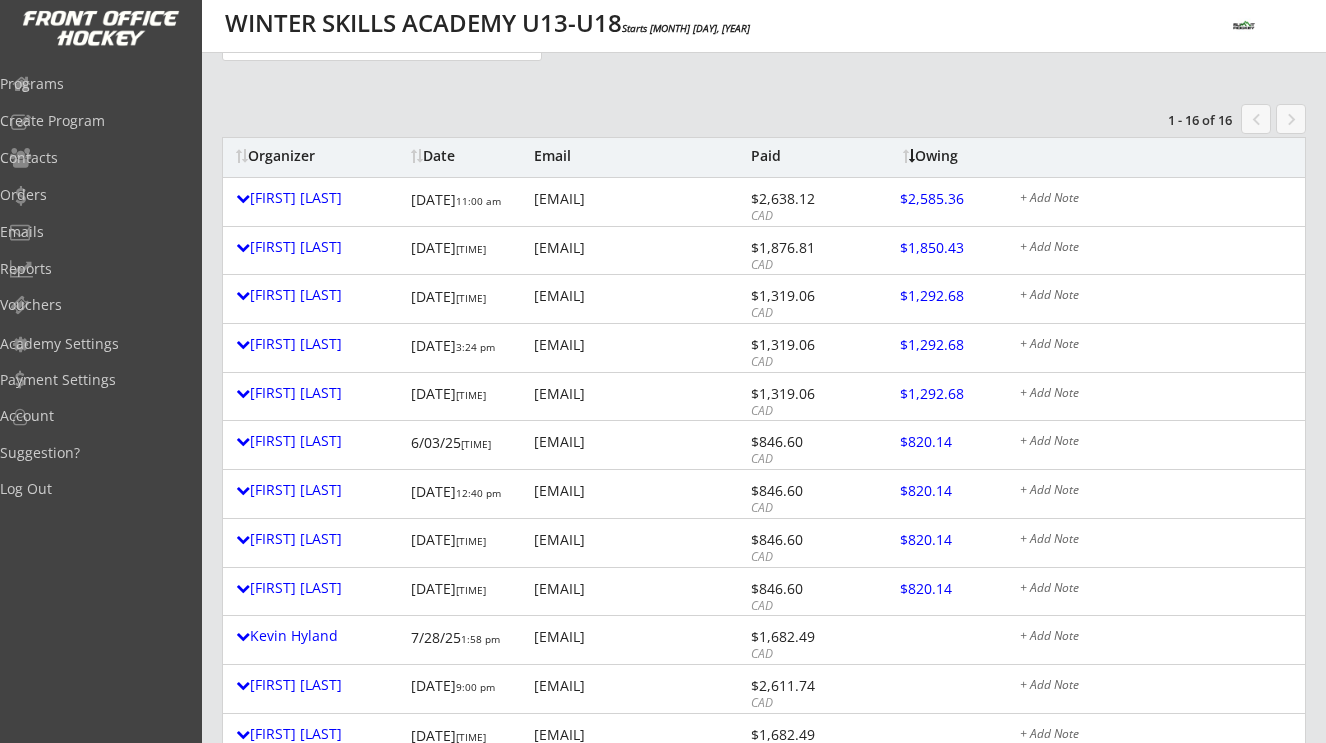 scroll, scrollTop: 0, scrollLeft: 0, axis: both 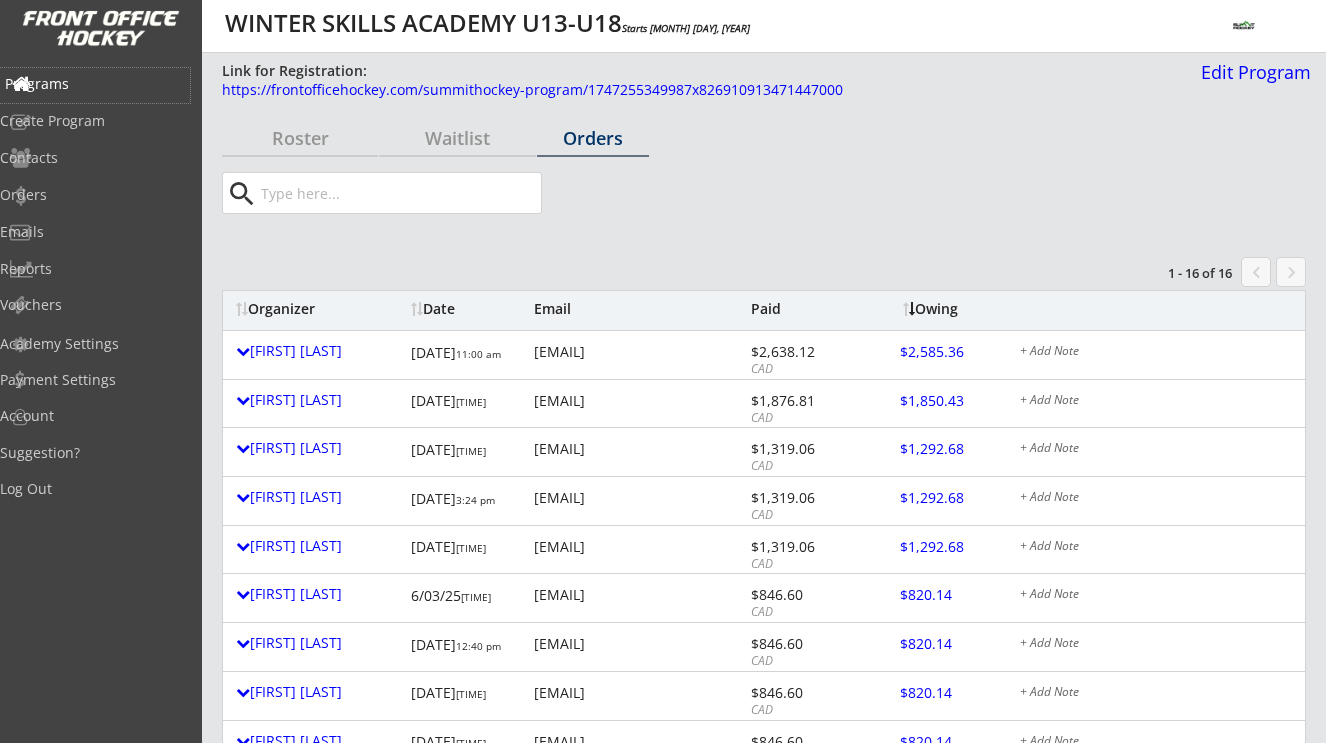click on "Programs" at bounding box center [95, 84] 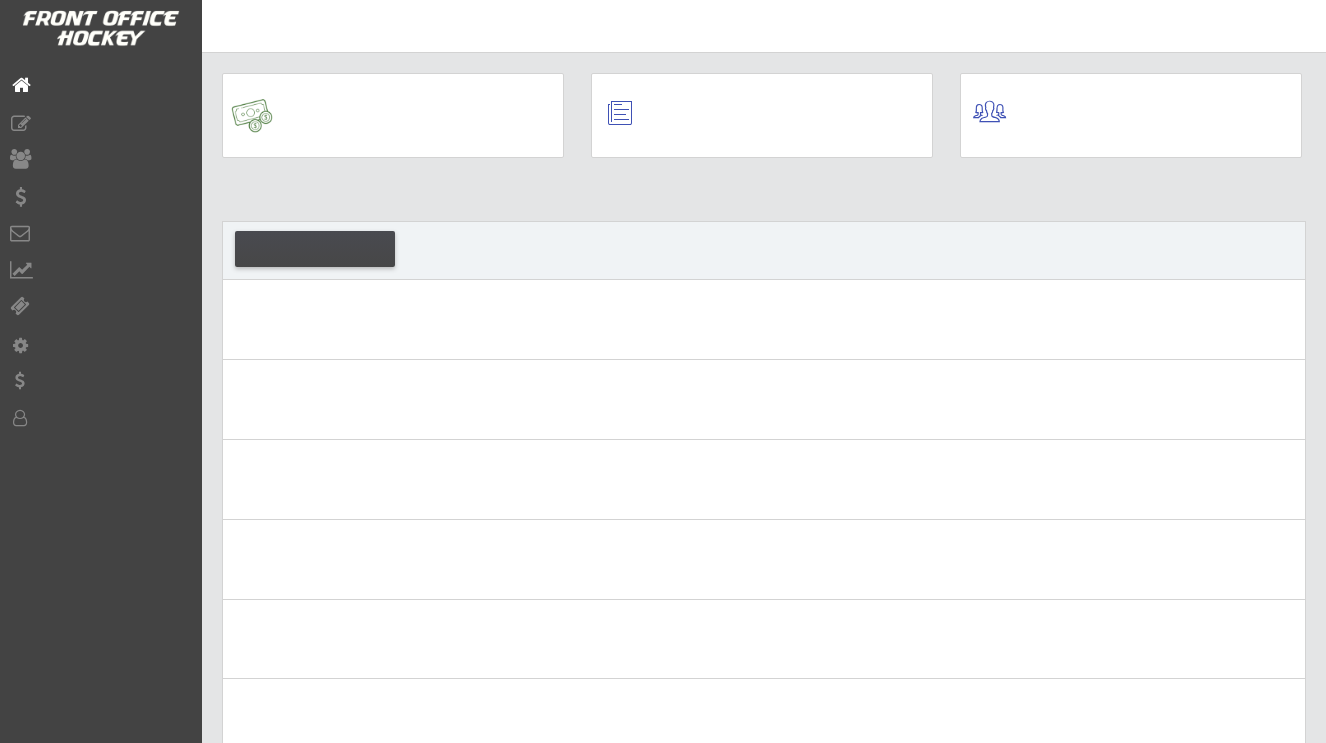scroll, scrollTop: 0, scrollLeft: 0, axis: both 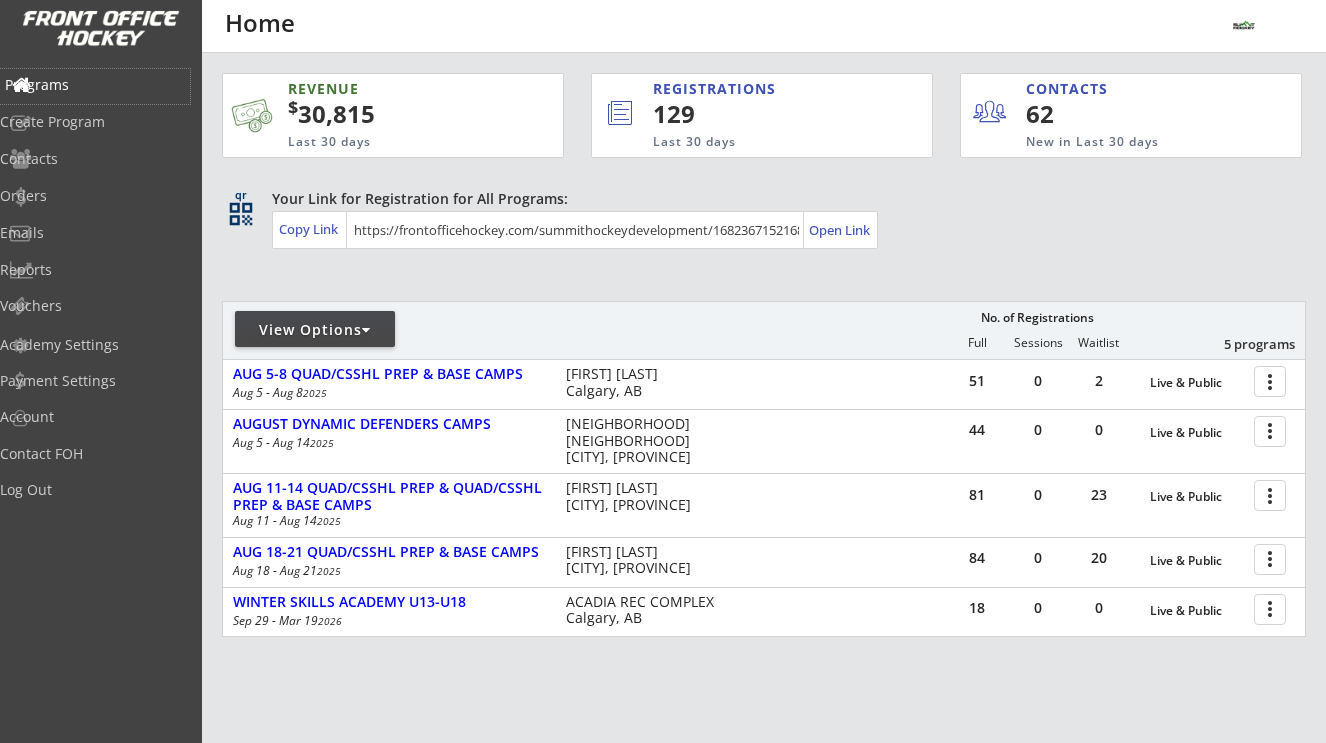 click on "Programs" at bounding box center [95, 85] 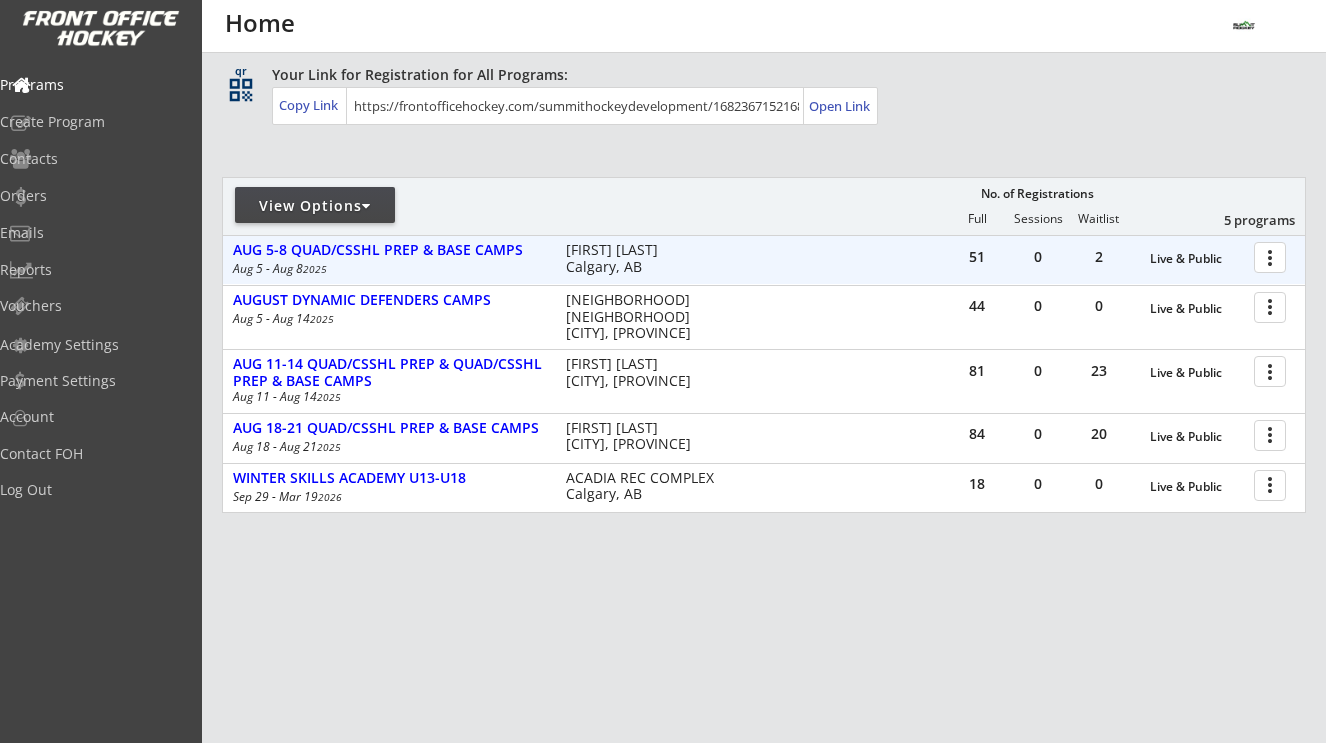 scroll, scrollTop: 0, scrollLeft: 0, axis: both 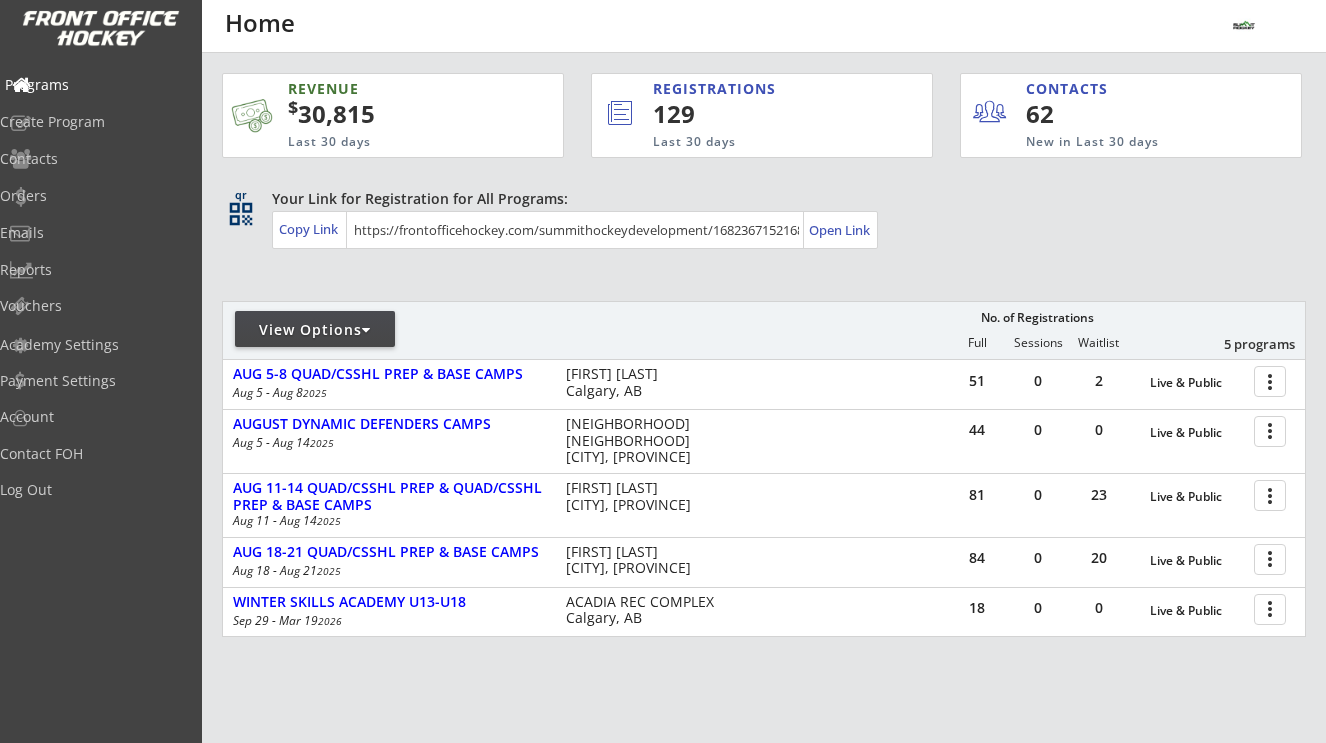 click on "Programs" at bounding box center (95, 85) 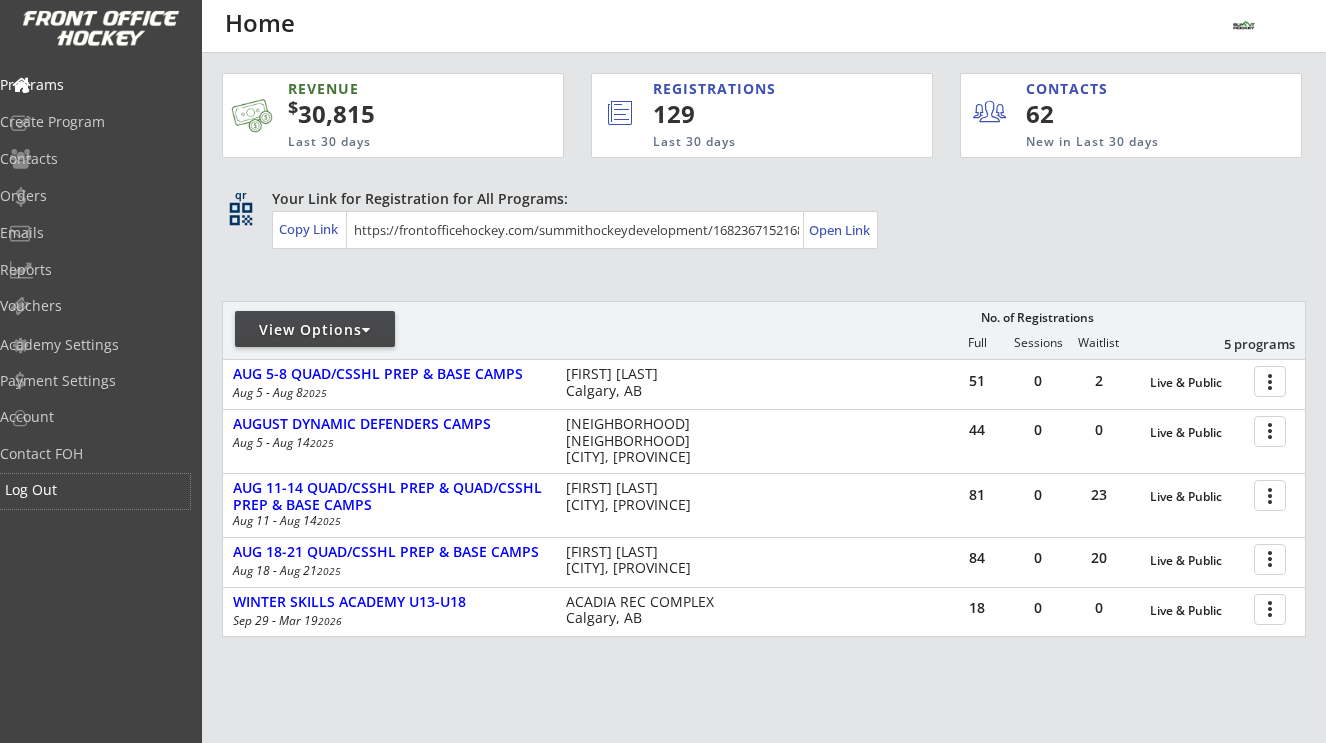 click on "Log Out" at bounding box center [95, 490] 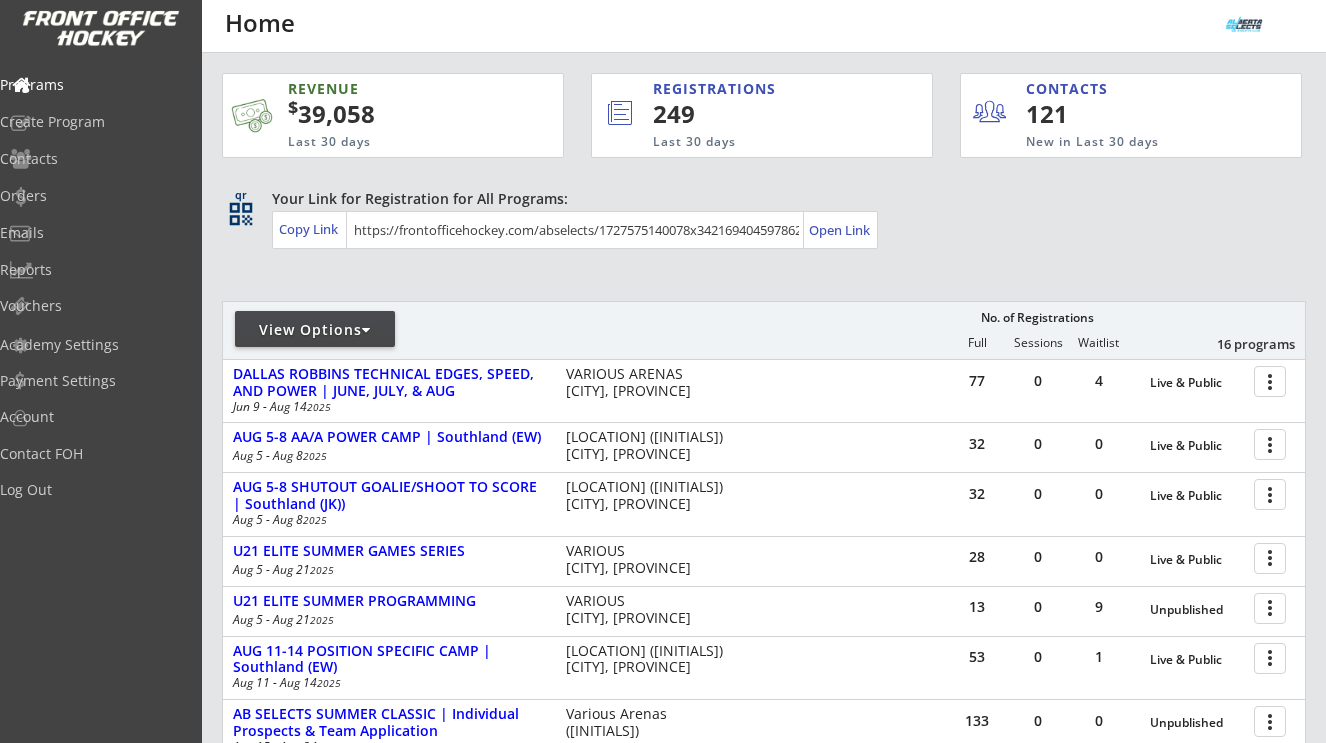 scroll, scrollTop: 0, scrollLeft: 0, axis: both 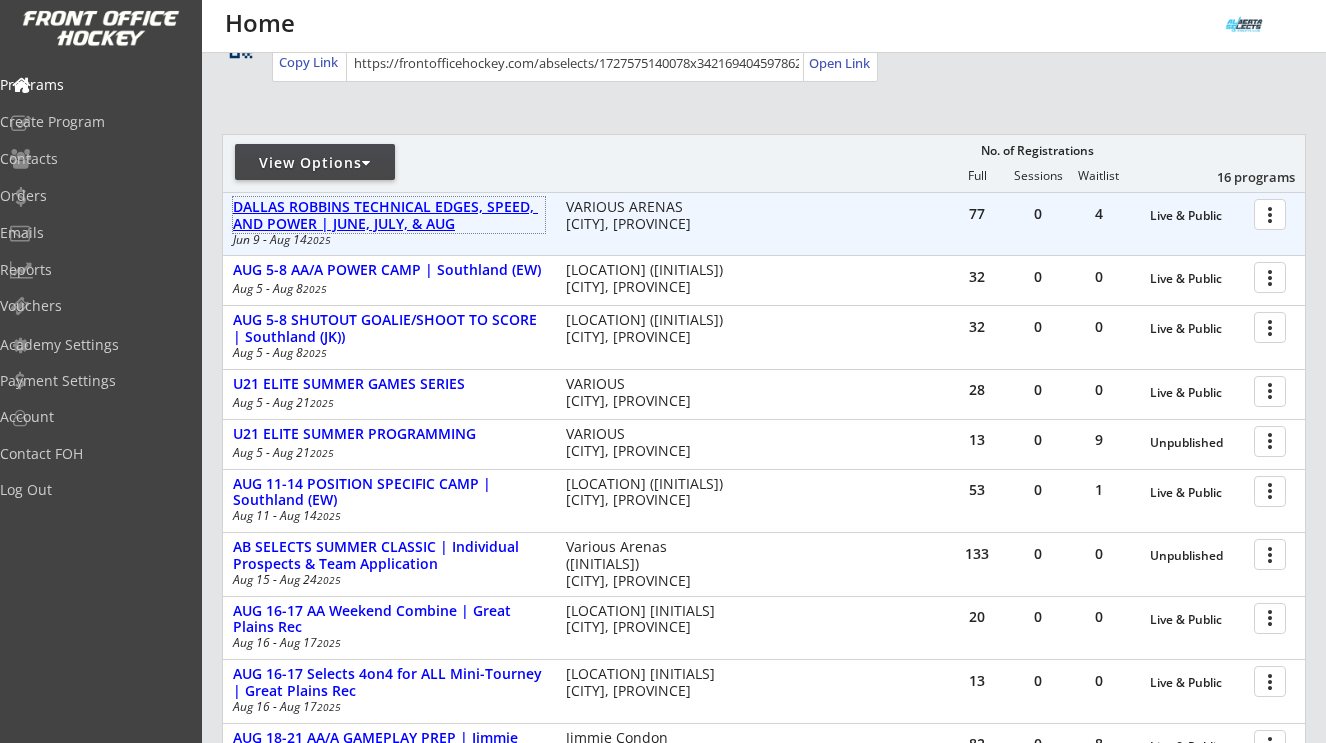 click on "DALLAS ROBBINS TECHNICAL EDGES, SPEED, AND POWER | JUNE, JULY, & AUG" at bounding box center (389, 216) 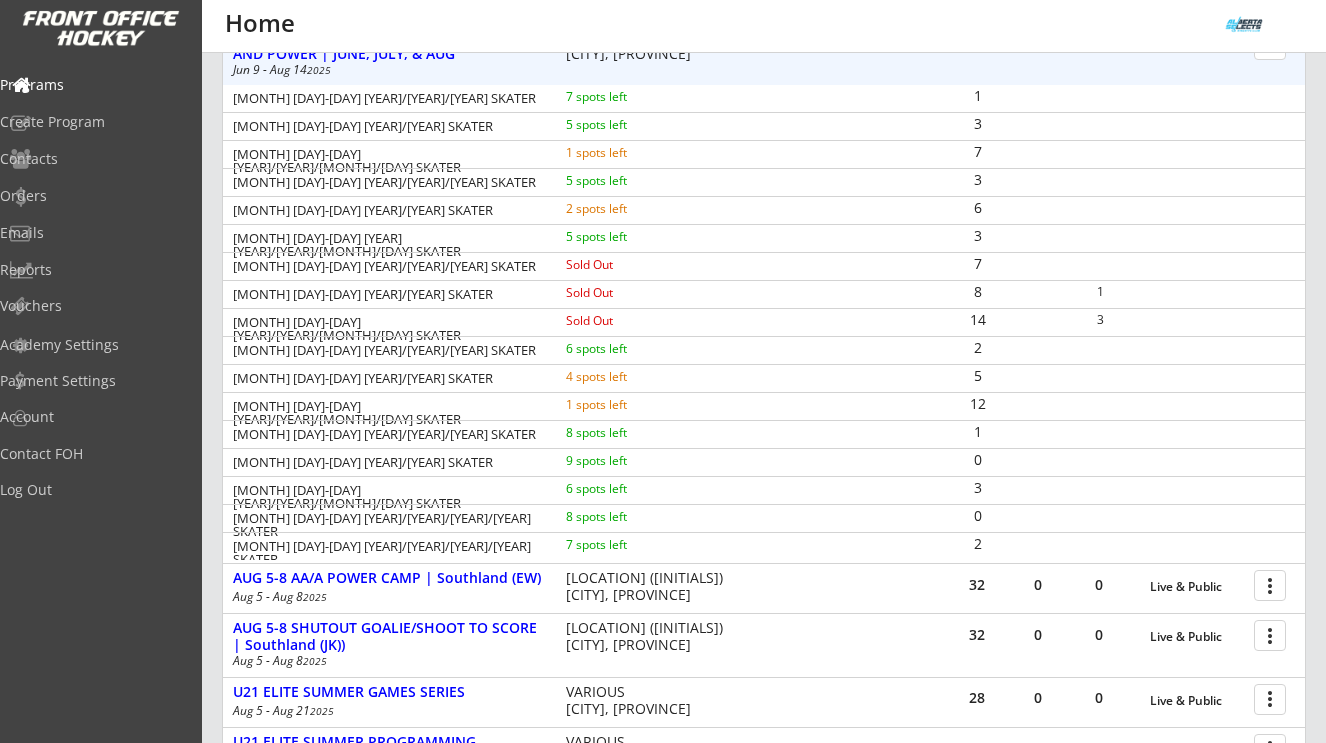 scroll, scrollTop: 340, scrollLeft: 0, axis: vertical 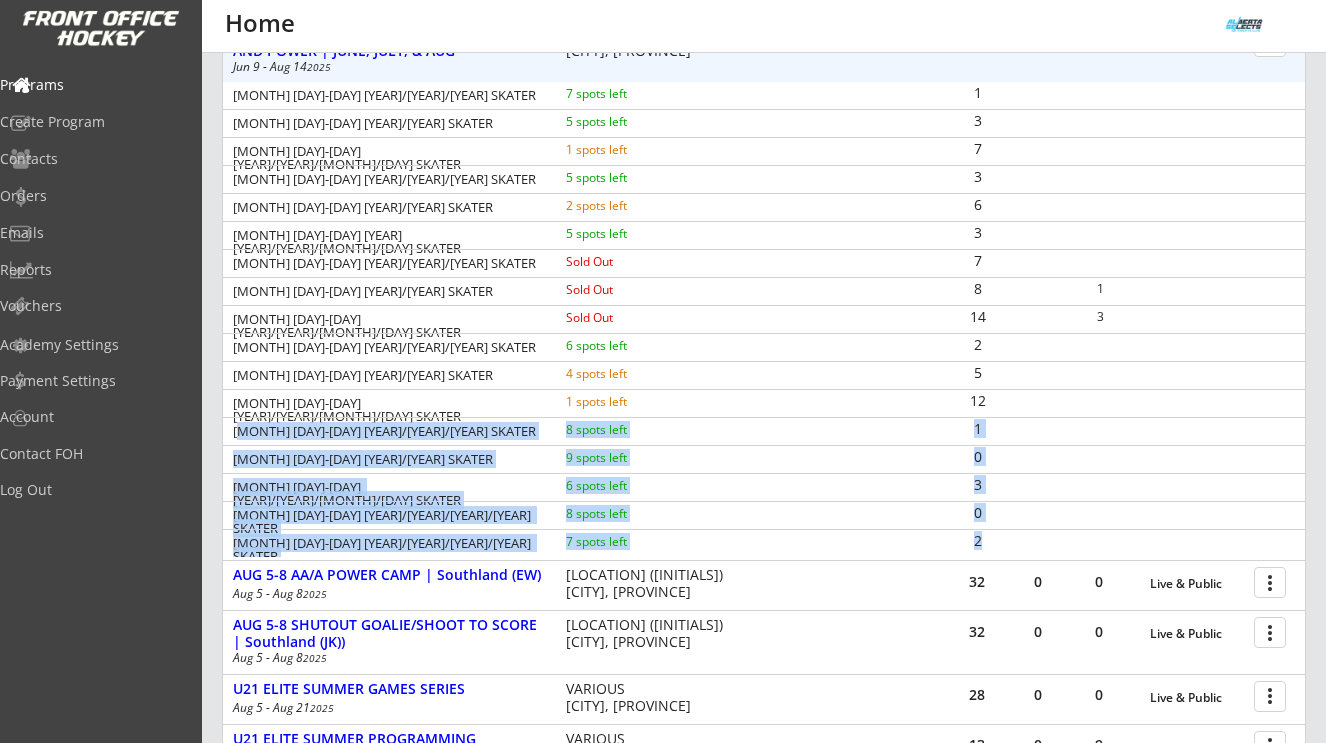 drag, startPoint x: 238, startPoint y: 432, endPoint x: 1033, endPoint y: 542, distance: 802.574 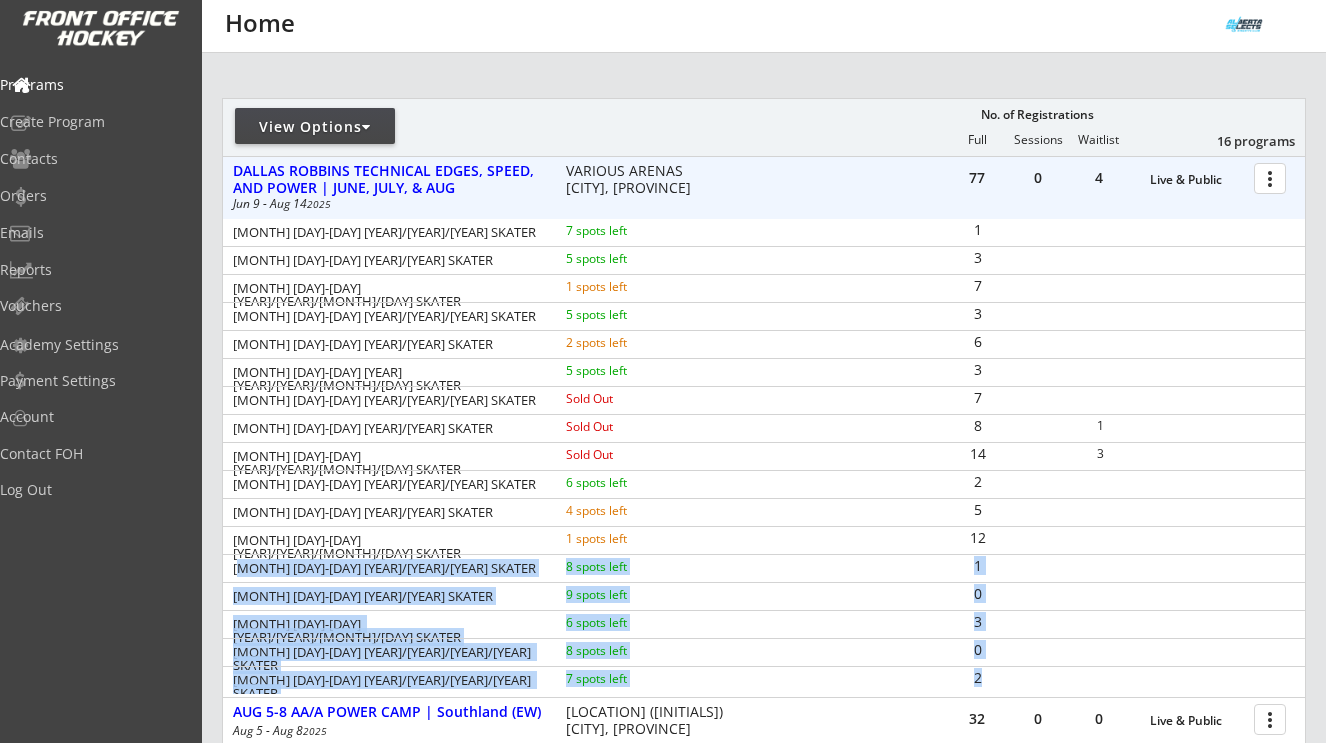 scroll, scrollTop: 146, scrollLeft: 0, axis: vertical 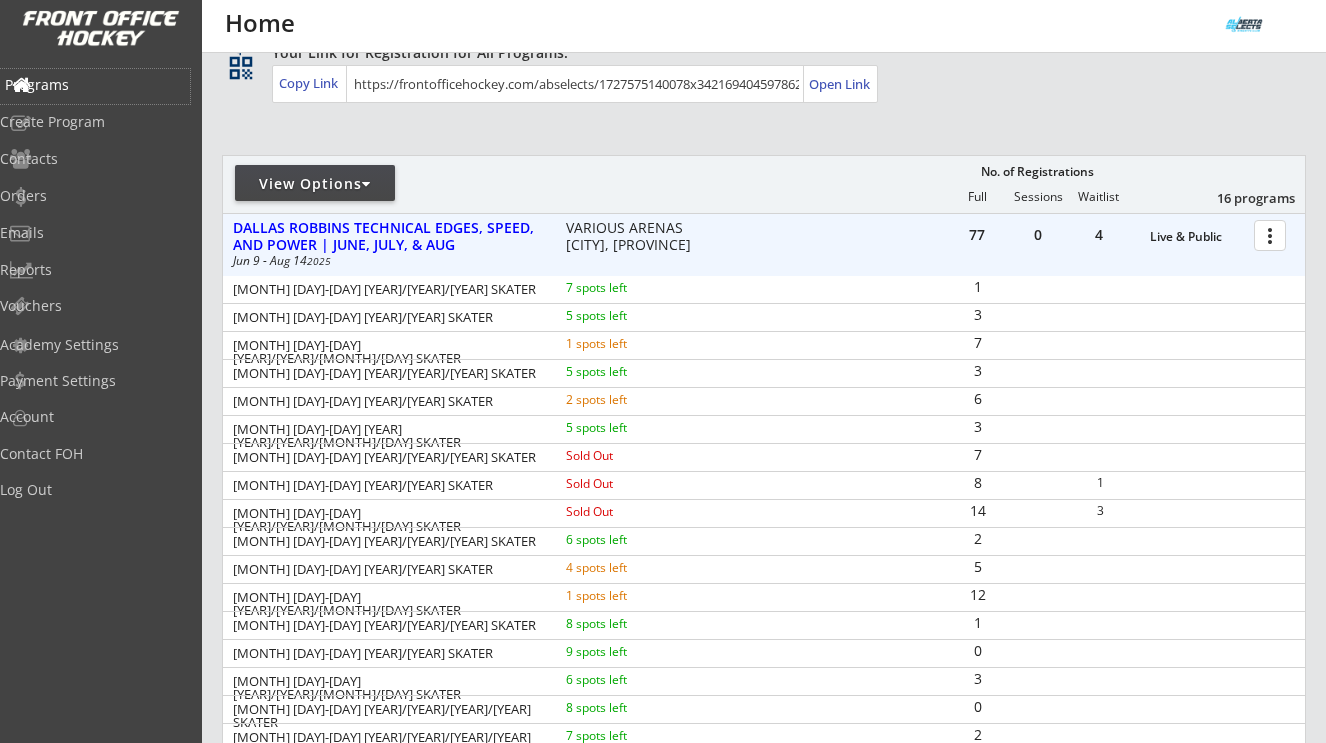click on "Programs" at bounding box center (95, 85) 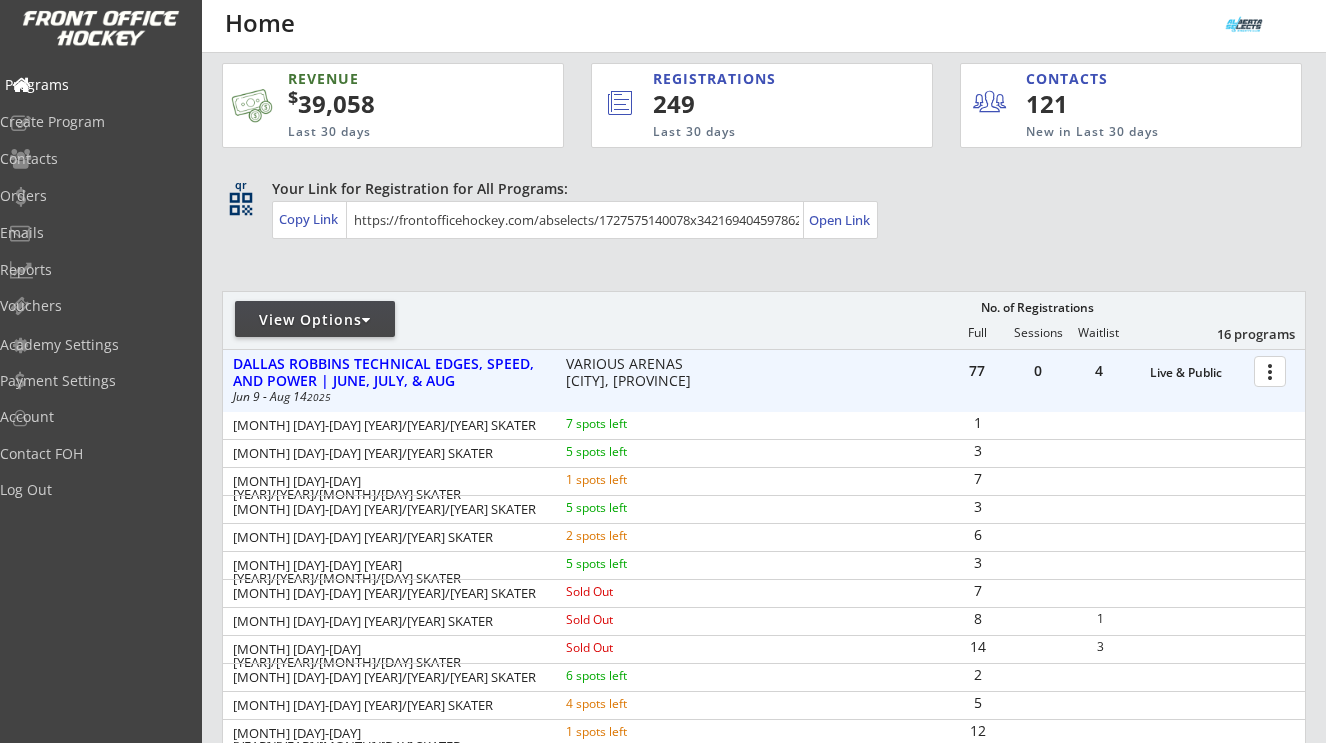 scroll, scrollTop: 0, scrollLeft: 0, axis: both 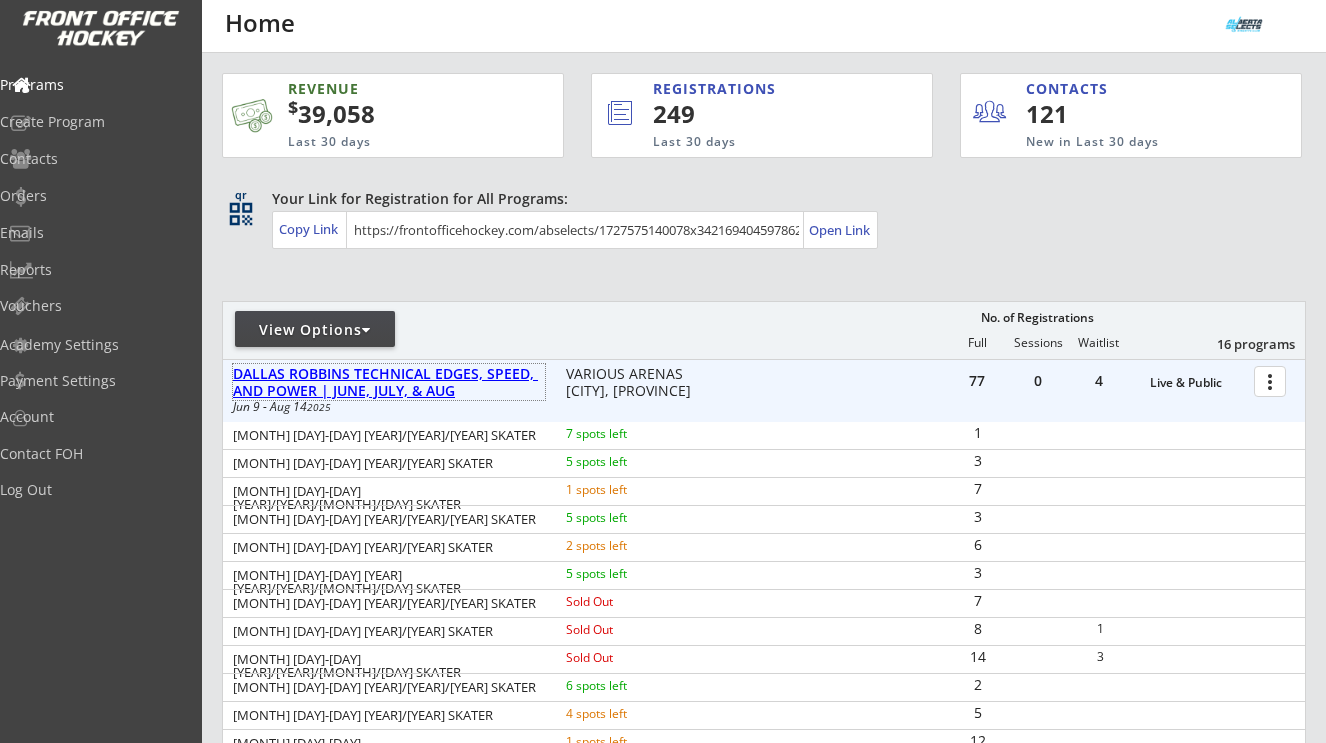 click on "DALLAS ROBBINS TECHNICAL EDGES, SPEED, AND POWER | JUNE, JULY, & AUG" at bounding box center (389, 383) 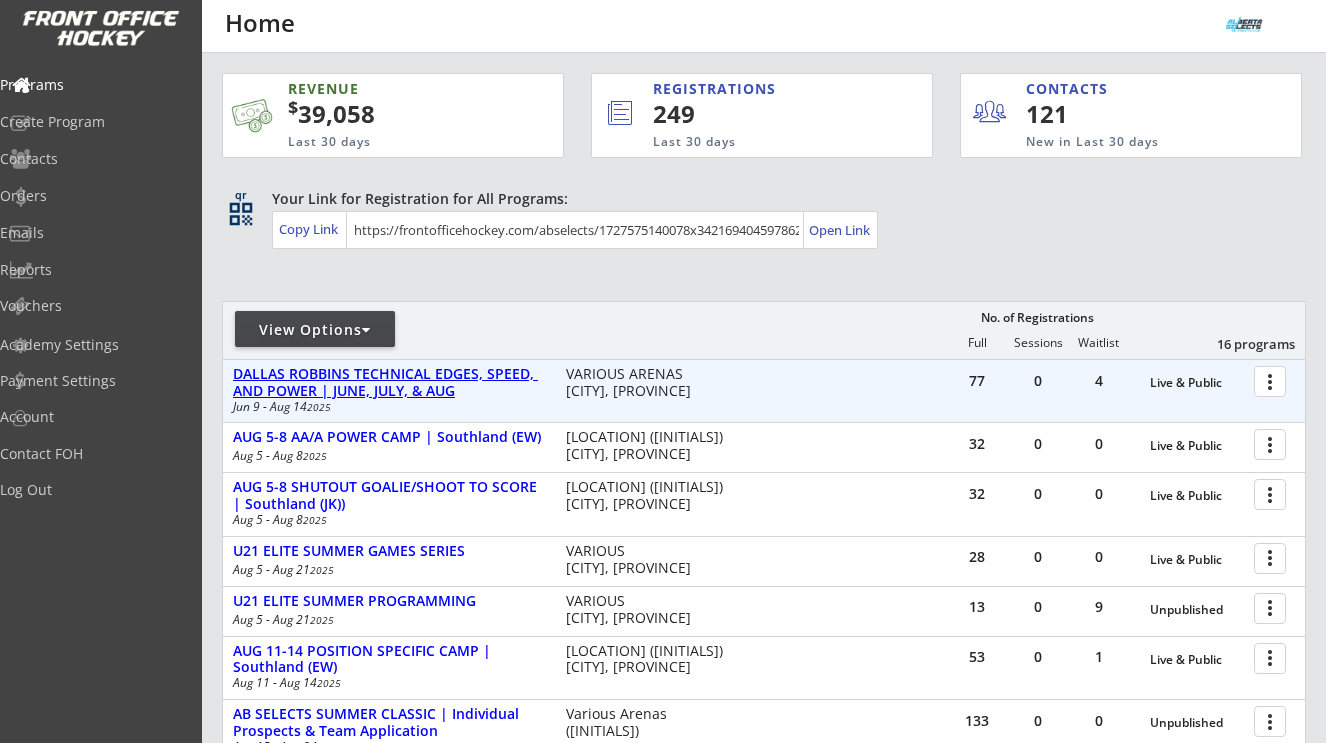 click on "DALLAS ROBBINS TECHNICAL EDGES, SPEED, AND POWER | JUNE, JULY, & AUG" at bounding box center [389, 383] 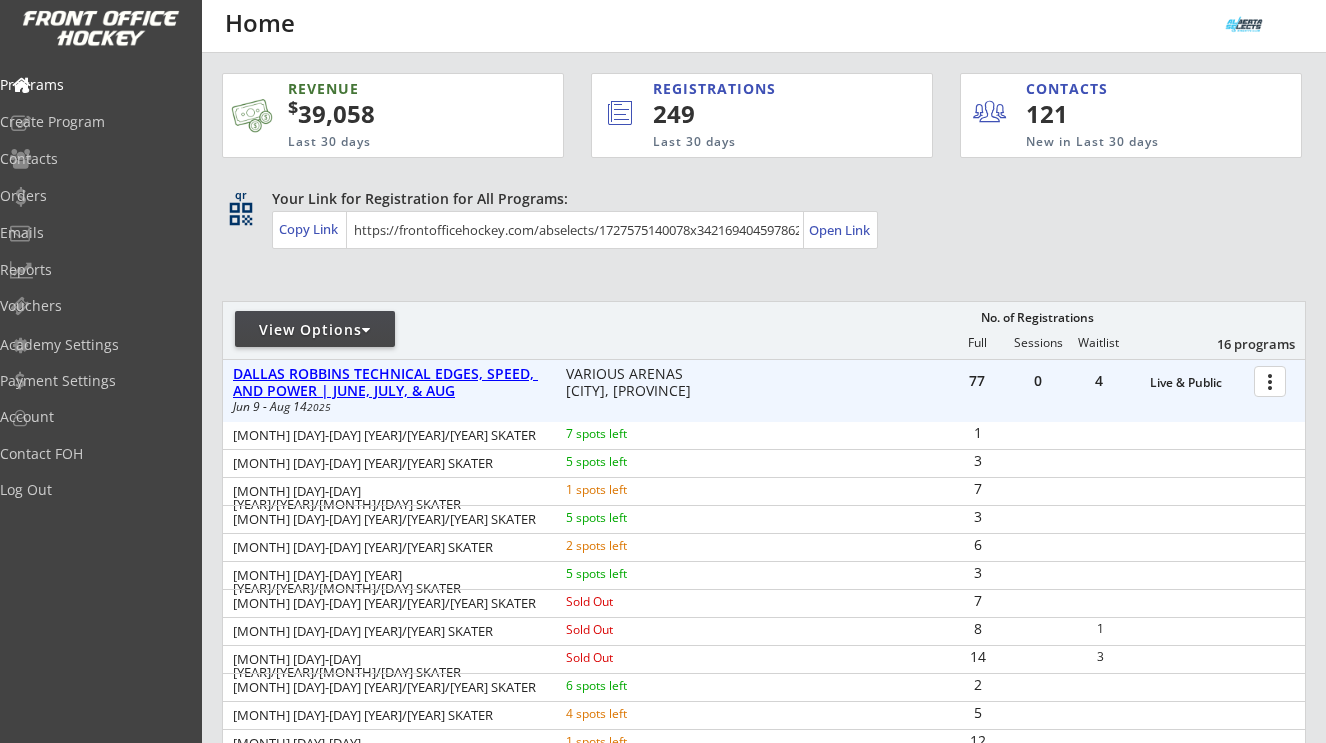 scroll, scrollTop: 250, scrollLeft: 0, axis: vertical 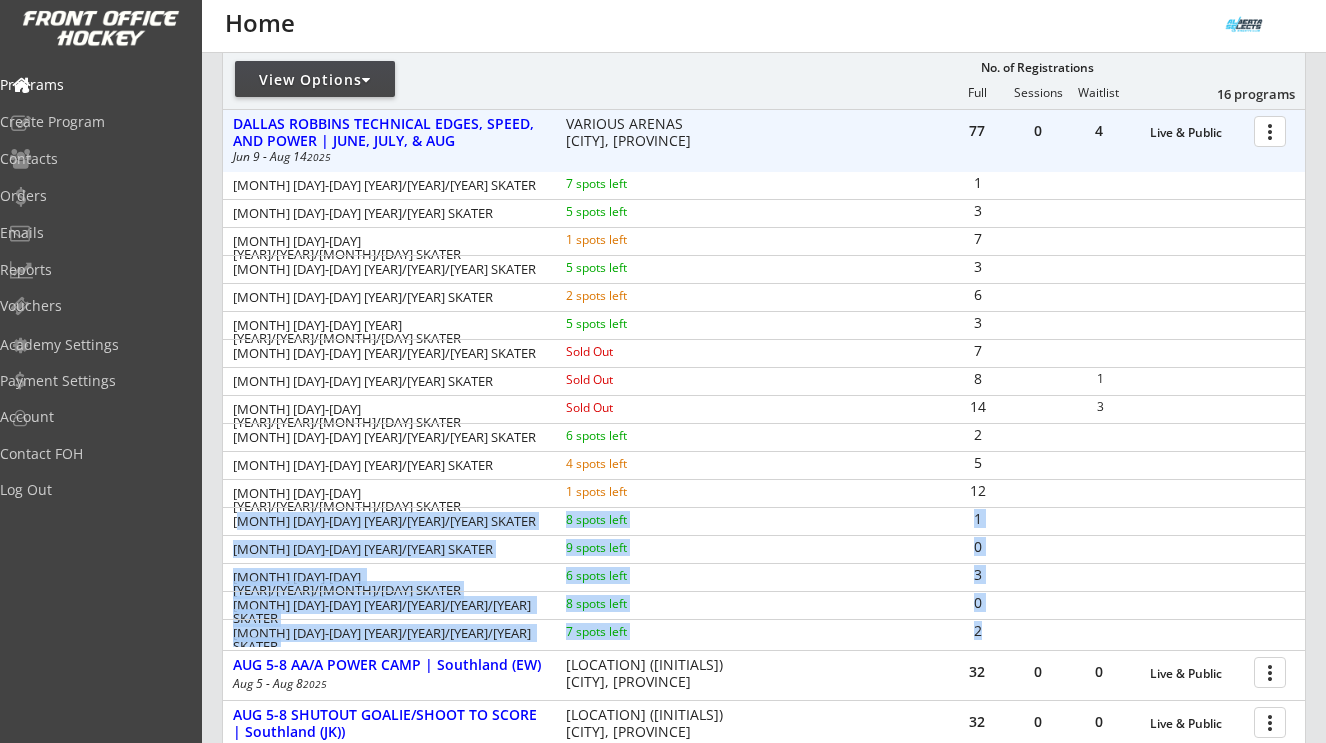 drag, startPoint x: 235, startPoint y: 523, endPoint x: 999, endPoint y: 633, distance: 771.87823 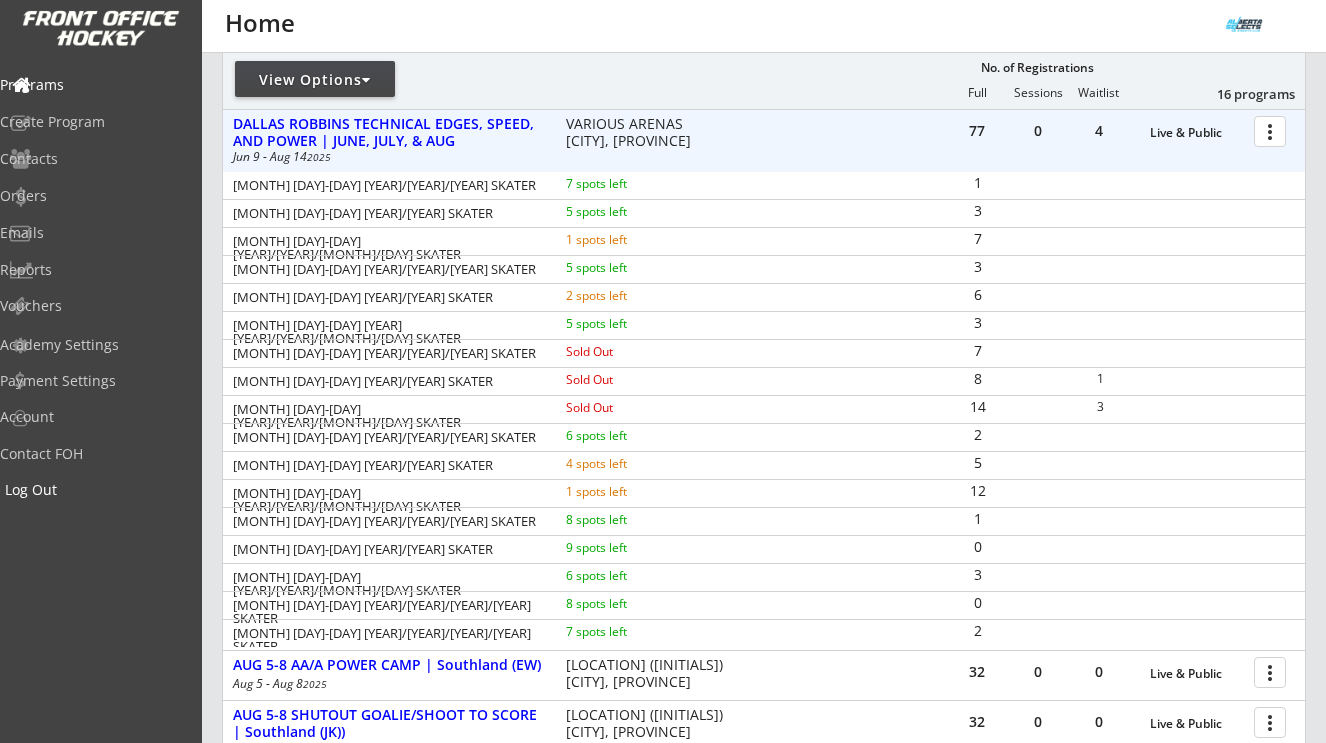 click on "Log Out" at bounding box center [95, 491] 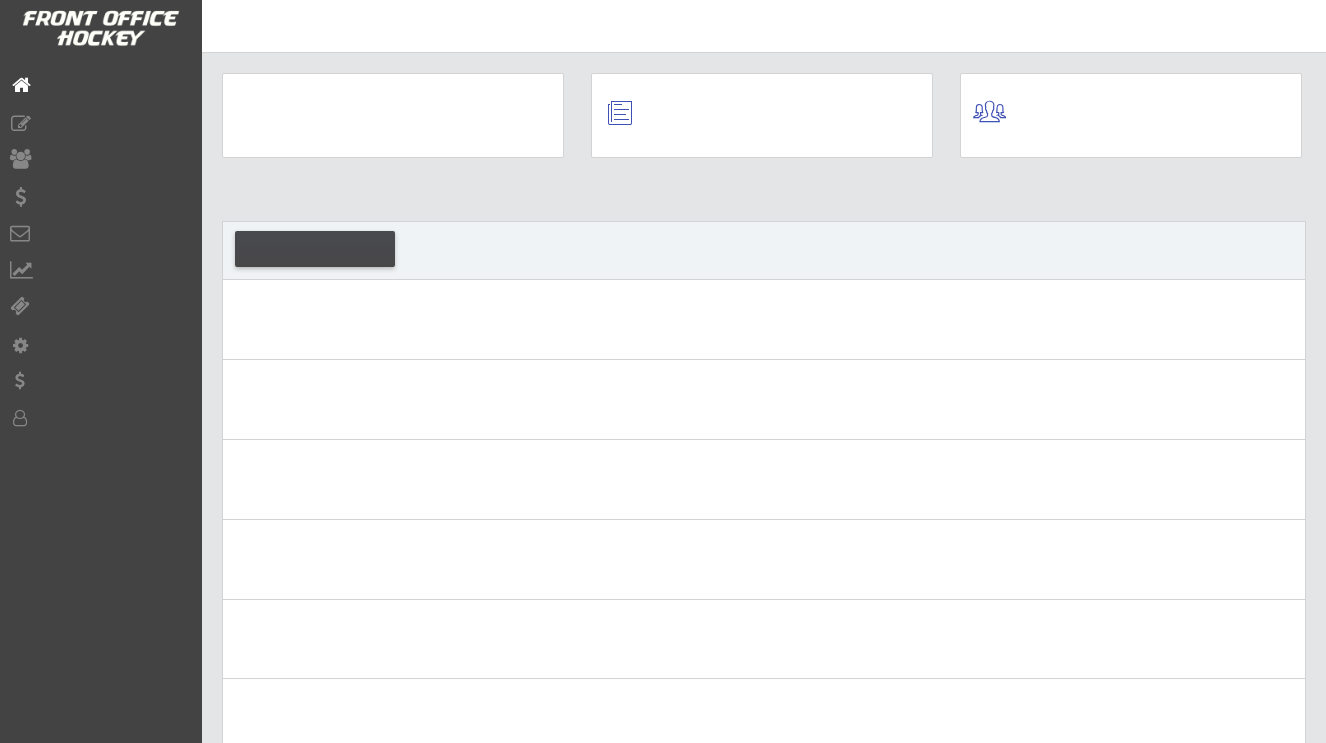 scroll, scrollTop: 0, scrollLeft: 0, axis: both 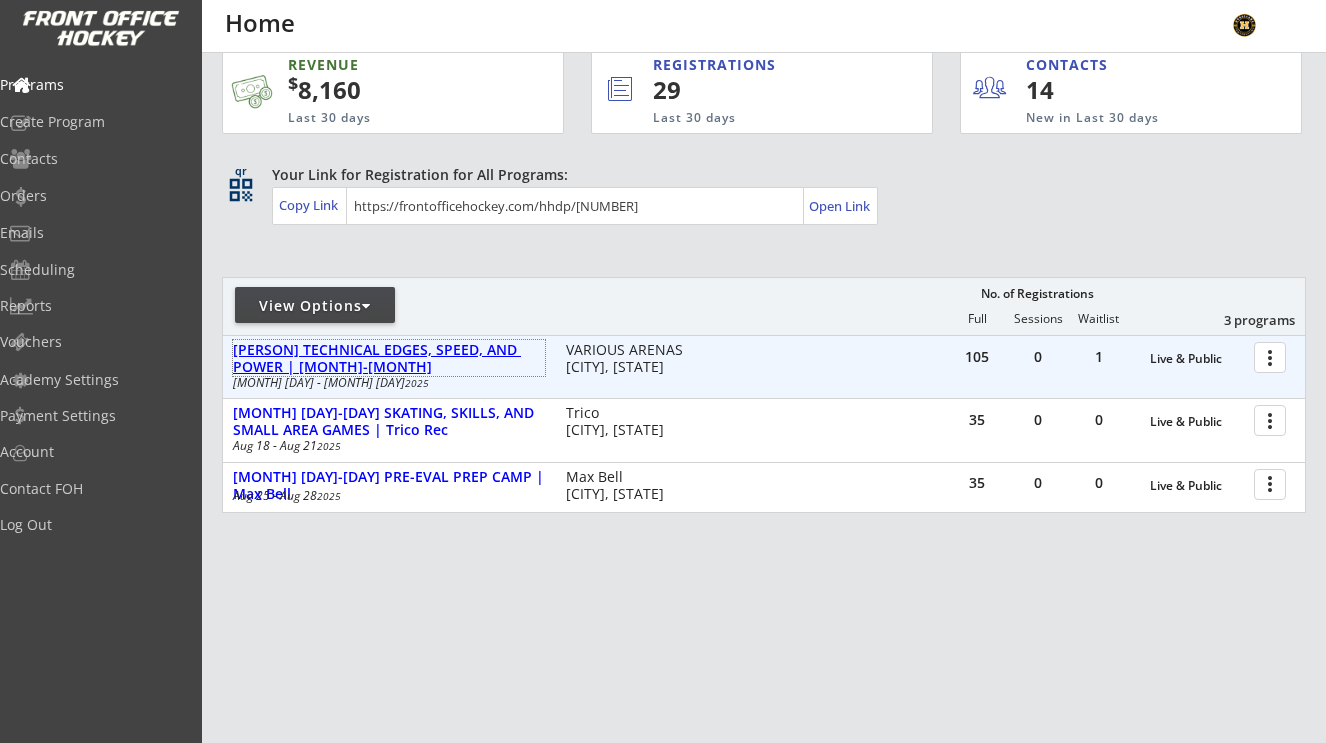 click on "[PERSON] TECHNICAL EDGES, SPEED, AND POWER | [MONTH]-[MONTH]" at bounding box center [389, 359] 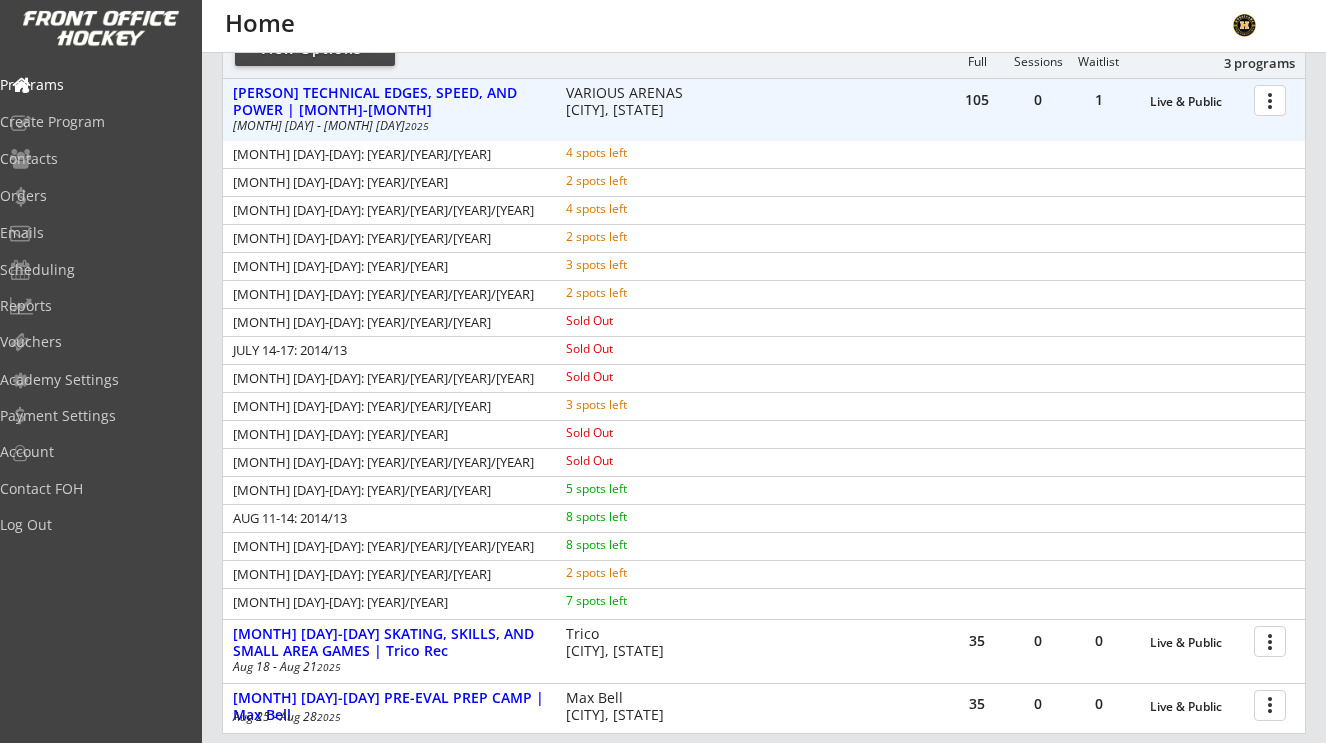 scroll, scrollTop: 326, scrollLeft: 0, axis: vertical 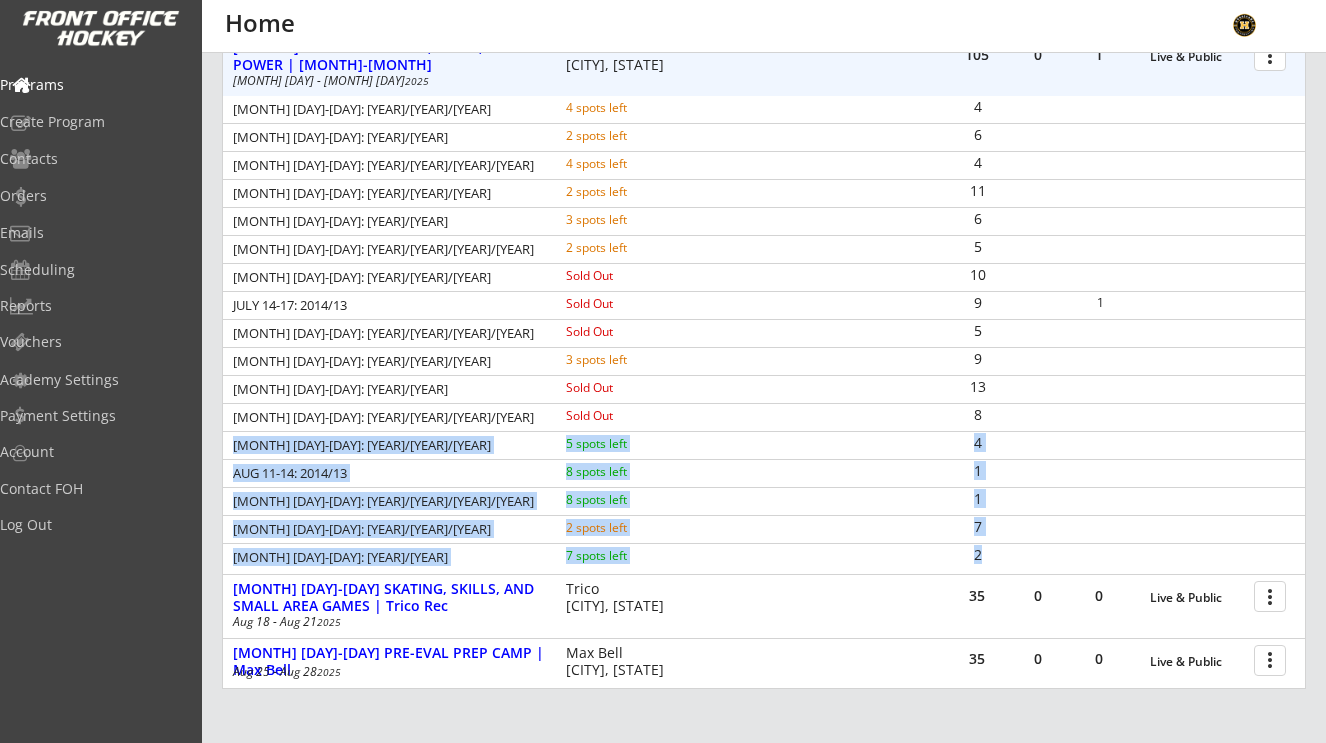 drag, startPoint x: 233, startPoint y: 447, endPoint x: 977, endPoint y: 566, distance: 753.4567 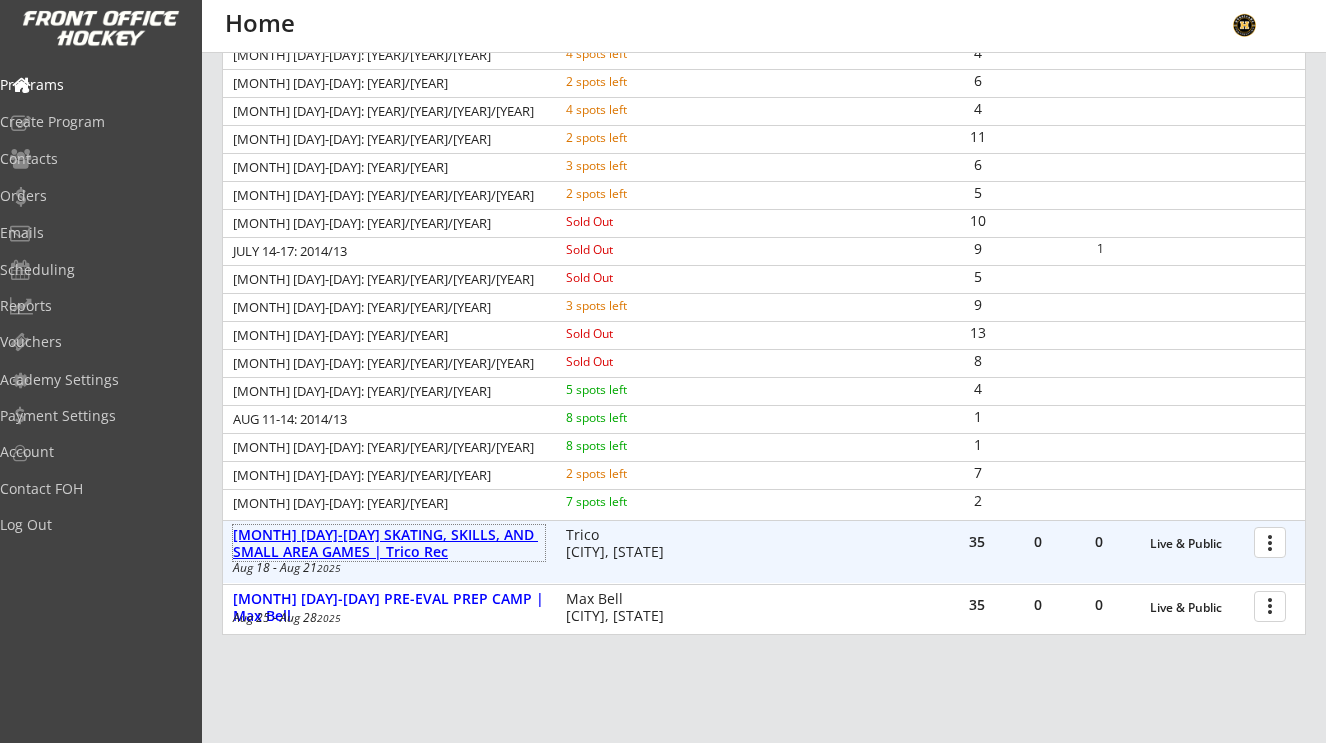 click on "[MONTH] [DAY]-[DAY] SKATING, SKILLS, AND SMALL AREA GAMES | Trico Rec" at bounding box center (389, 544) 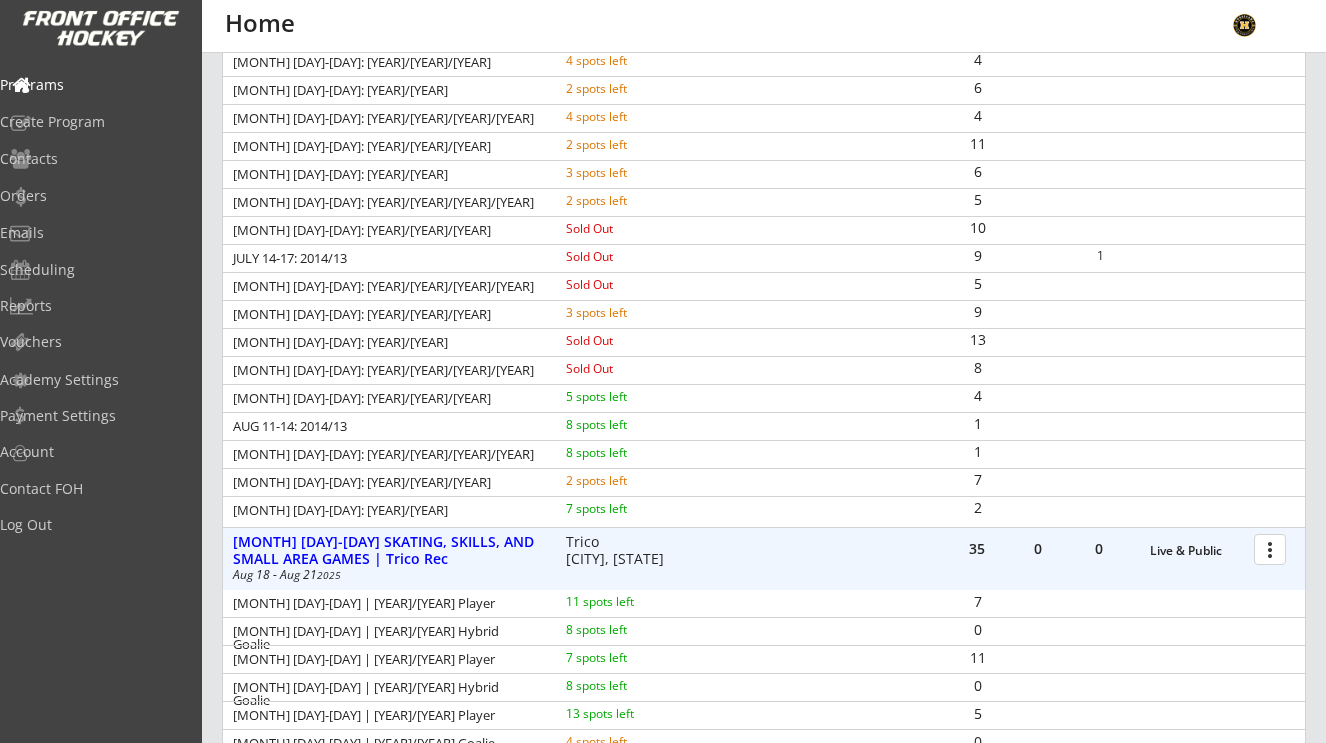 scroll, scrollTop: 378, scrollLeft: 0, axis: vertical 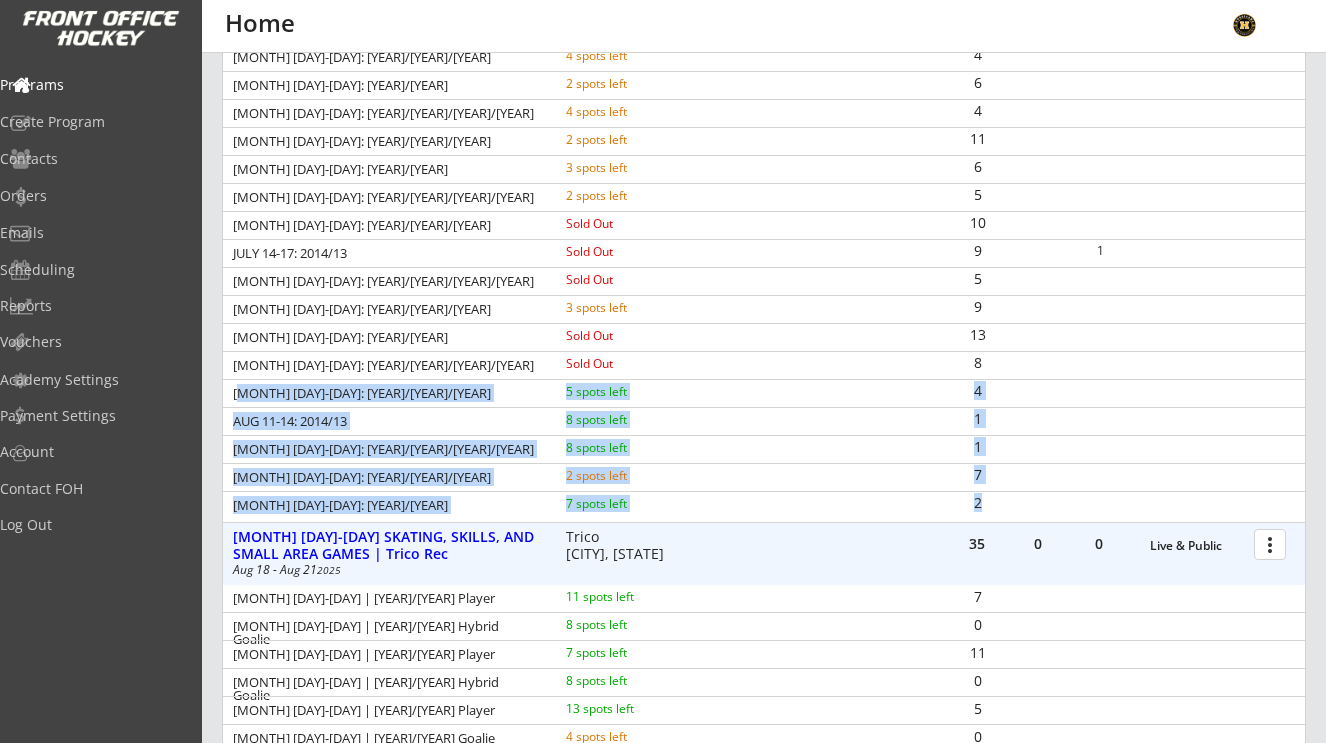 drag, startPoint x: 236, startPoint y: 394, endPoint x: 983, endPoint y: 511, distance: 756.1071 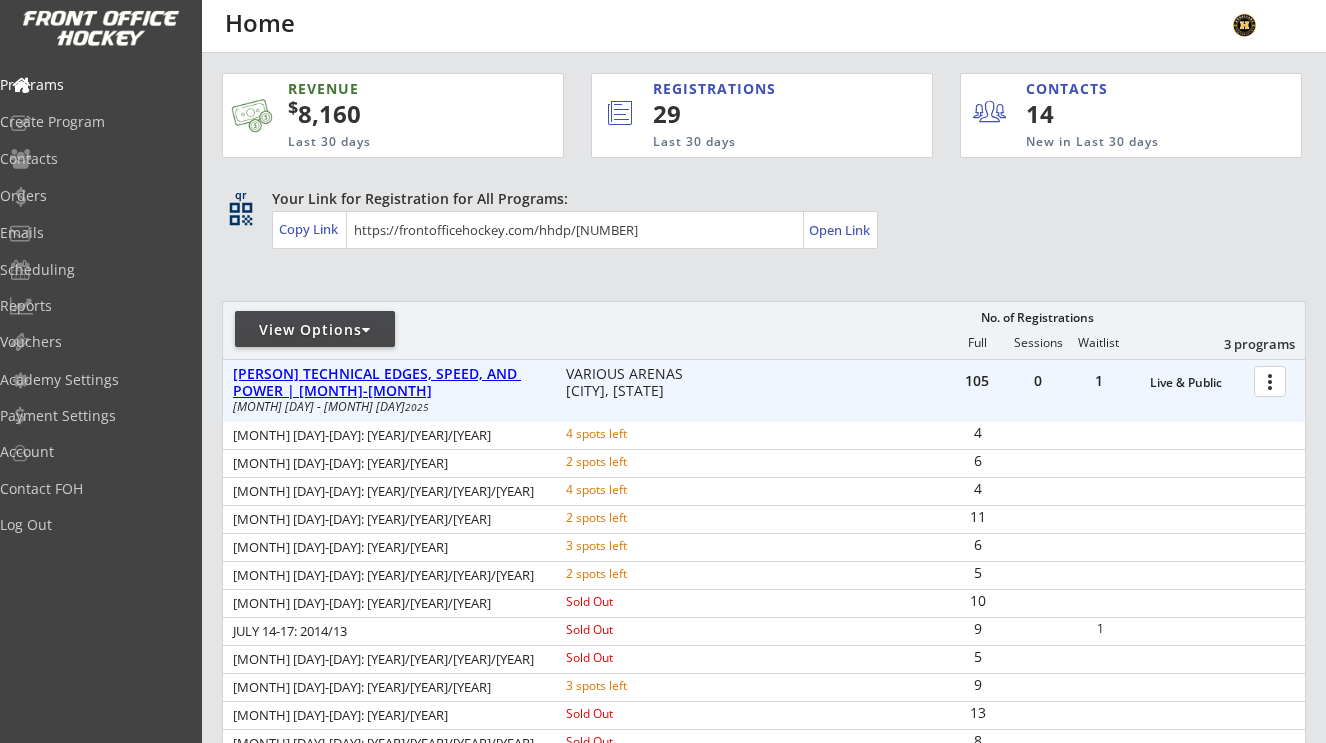 click on "[PERSON] TECHNICAL EDGES, SPEED, AND POWER | [MONTH]-[MONTH]" at bounding box center [389, 383] 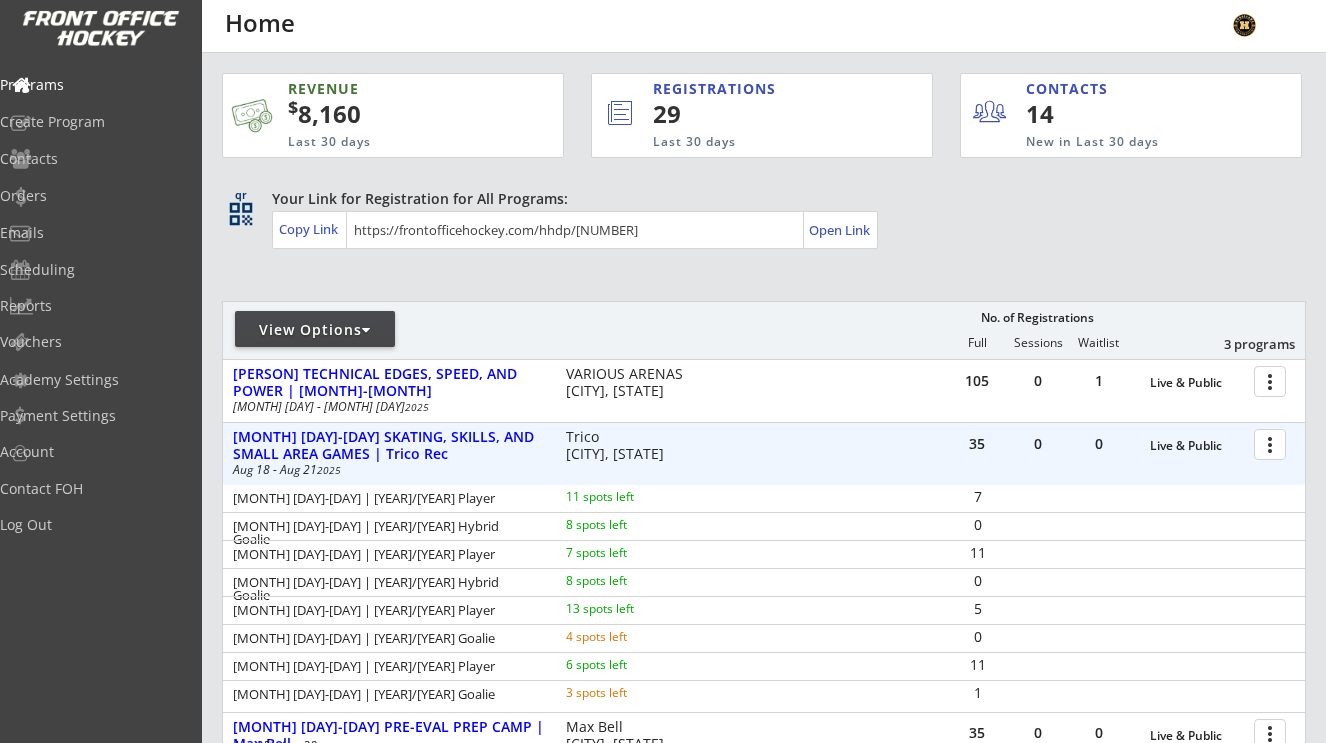 click on "[MONTH] [DAY] - [MONTH] [DAY] [YEAR]" at bounding box center [386, 470] 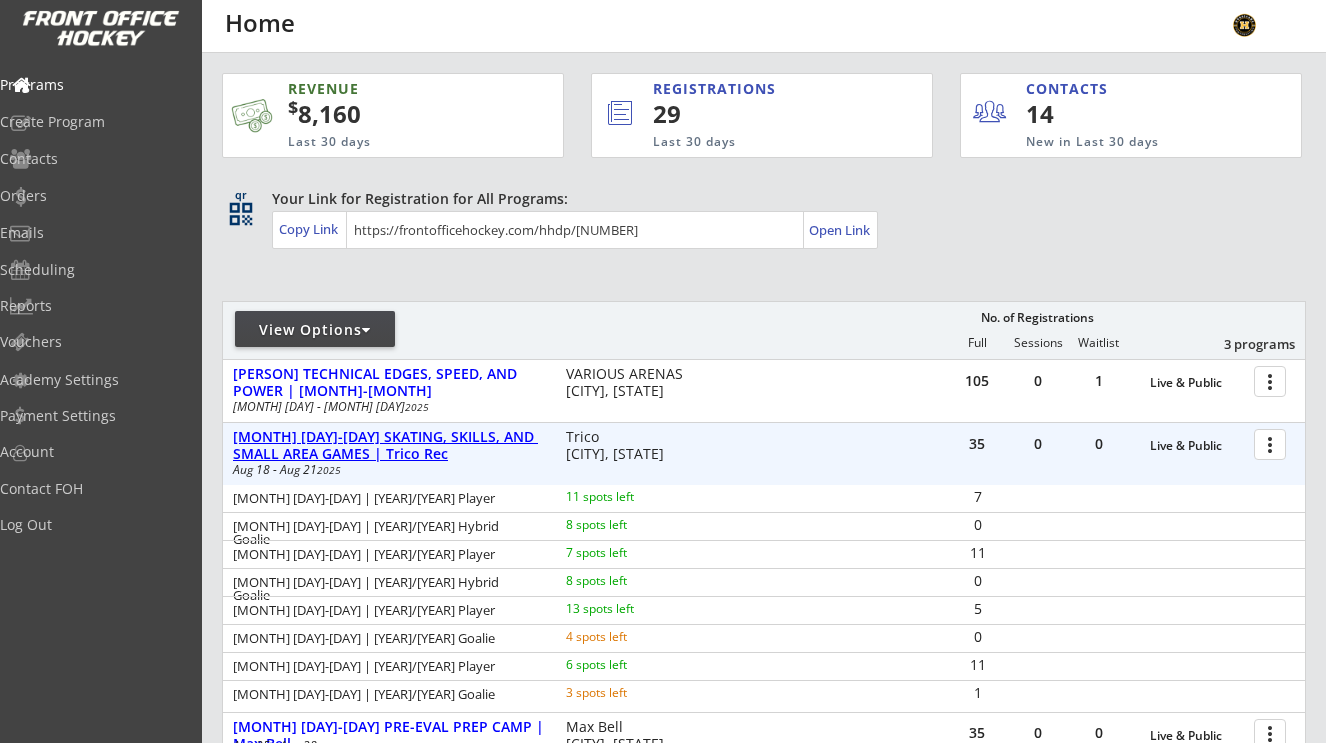 click on "[MONTH] [DAY]-[DAY] SKATING, SKILLS, AND SMALL AREA GAMES | Trico Rec" at bounding box center (389, 446) 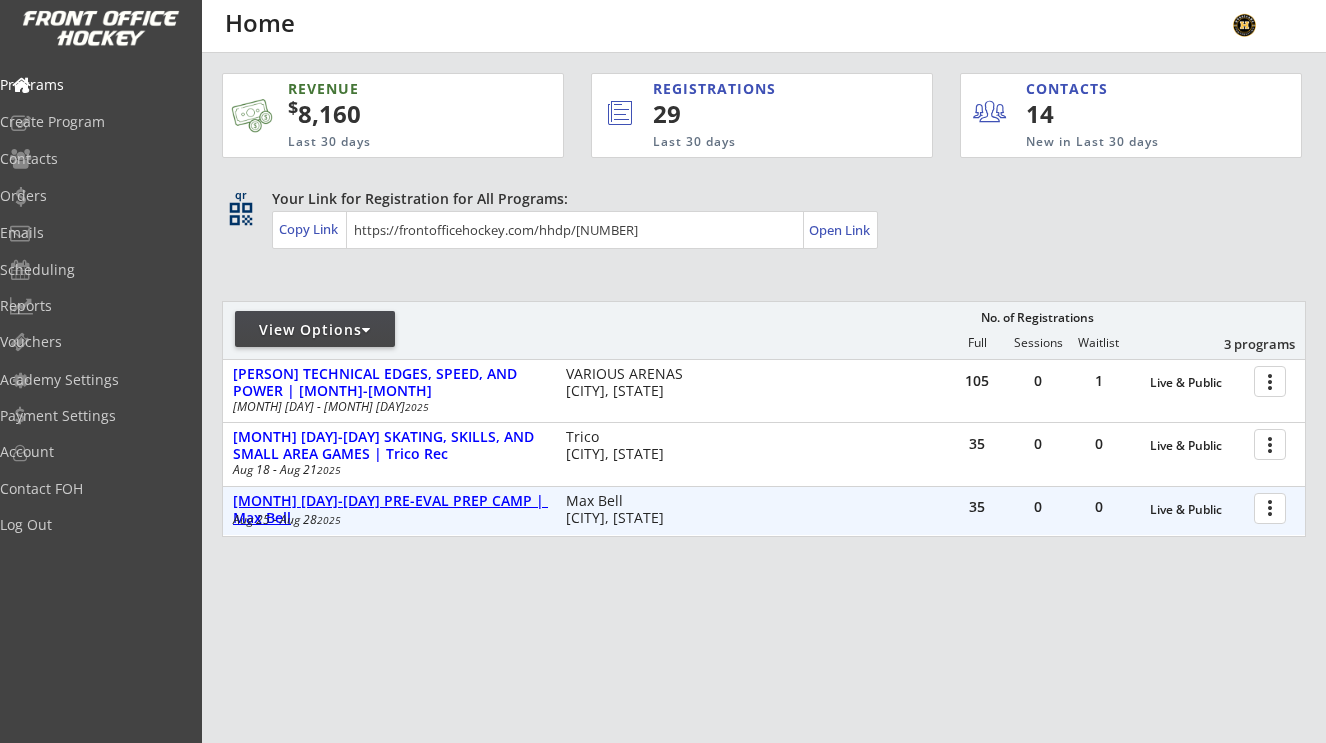 click on "[MONTH] [DAY]-[DAY] PRE-EVAL PREP CAMP | Max Bell" at bounding box center (389, 510) 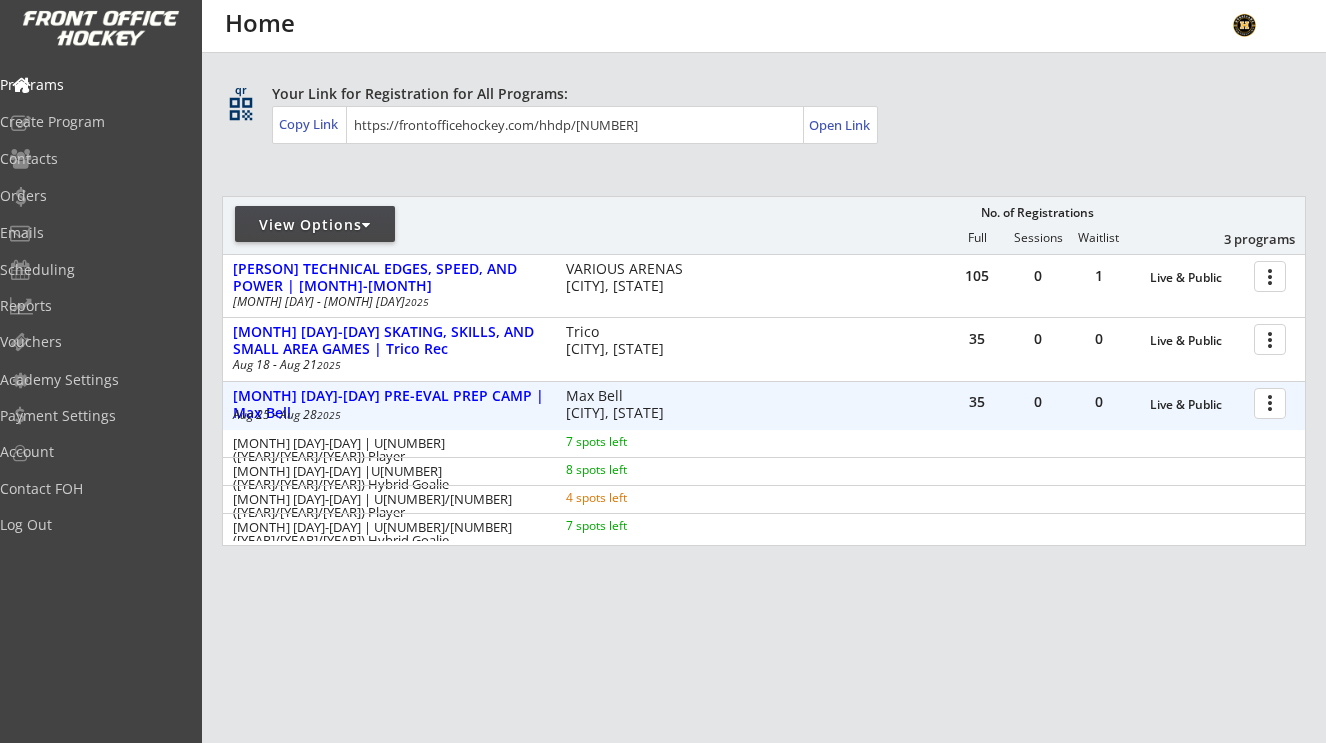 scroll, scrollTop: 138, scrollLeft: 0, axis: vertical 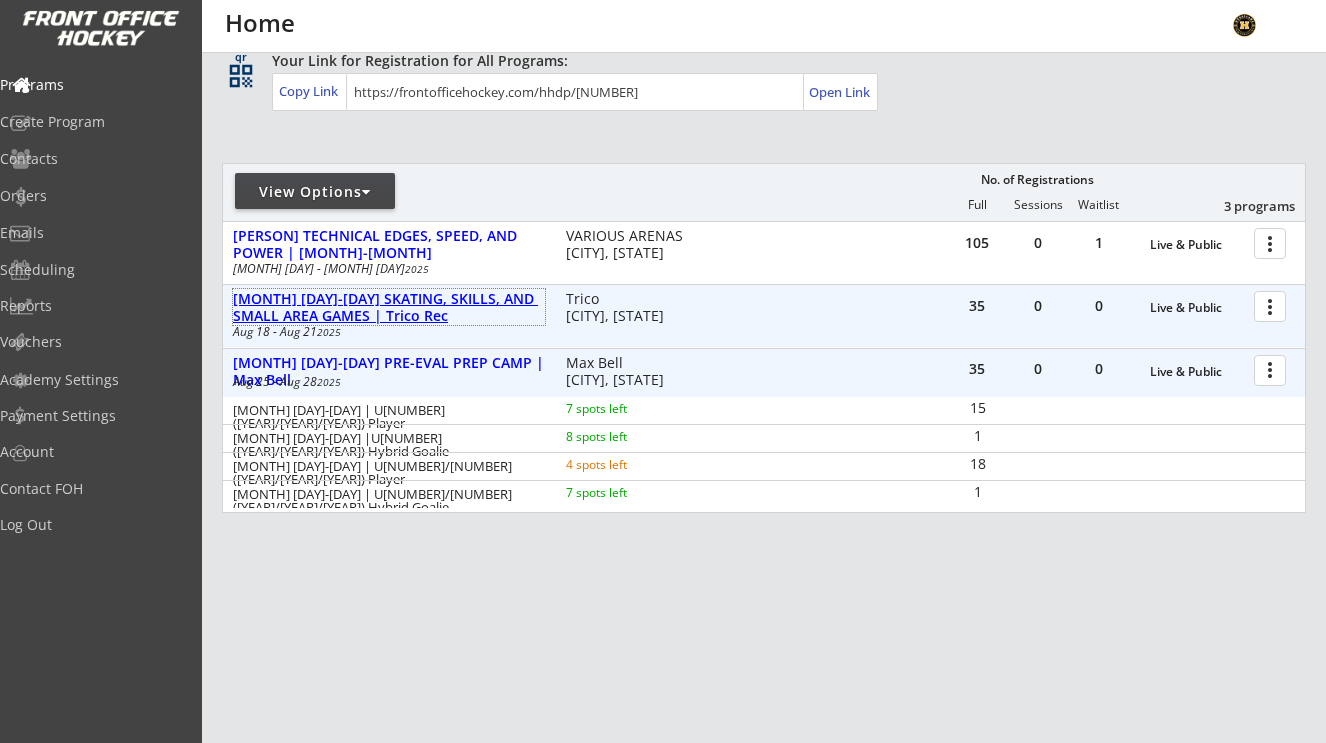 click on "[MONTH] [DAY]-[DAY] SKATING, SKILLS, AND SMALL AREA GAMES | Trico Rec" at bounding box center [389, 308] 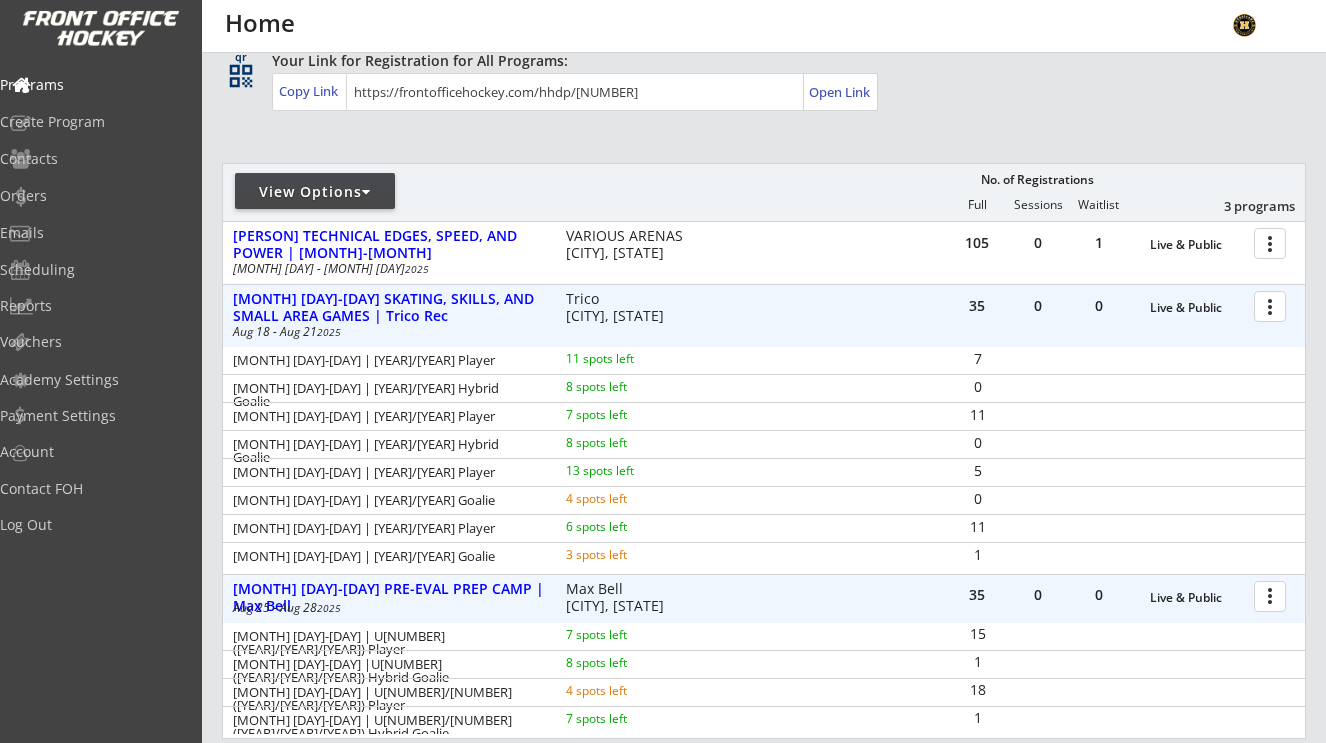 click on "[MONTH] [DAY]-[DAY] SKATING, SKILLS, AND SMALL AREA GAMES | Trico Rec" at bounding box center [389, 308] 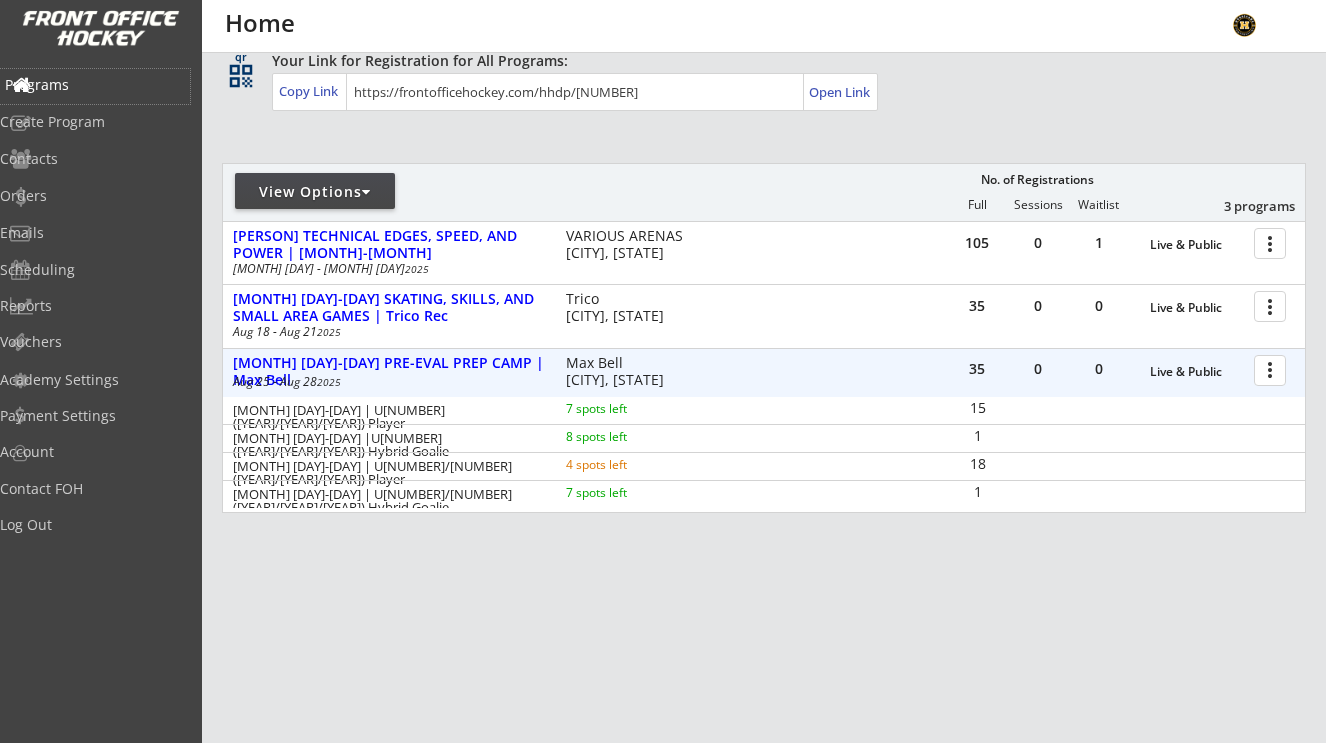 click on "Programs" at bounding box center (95, 86) 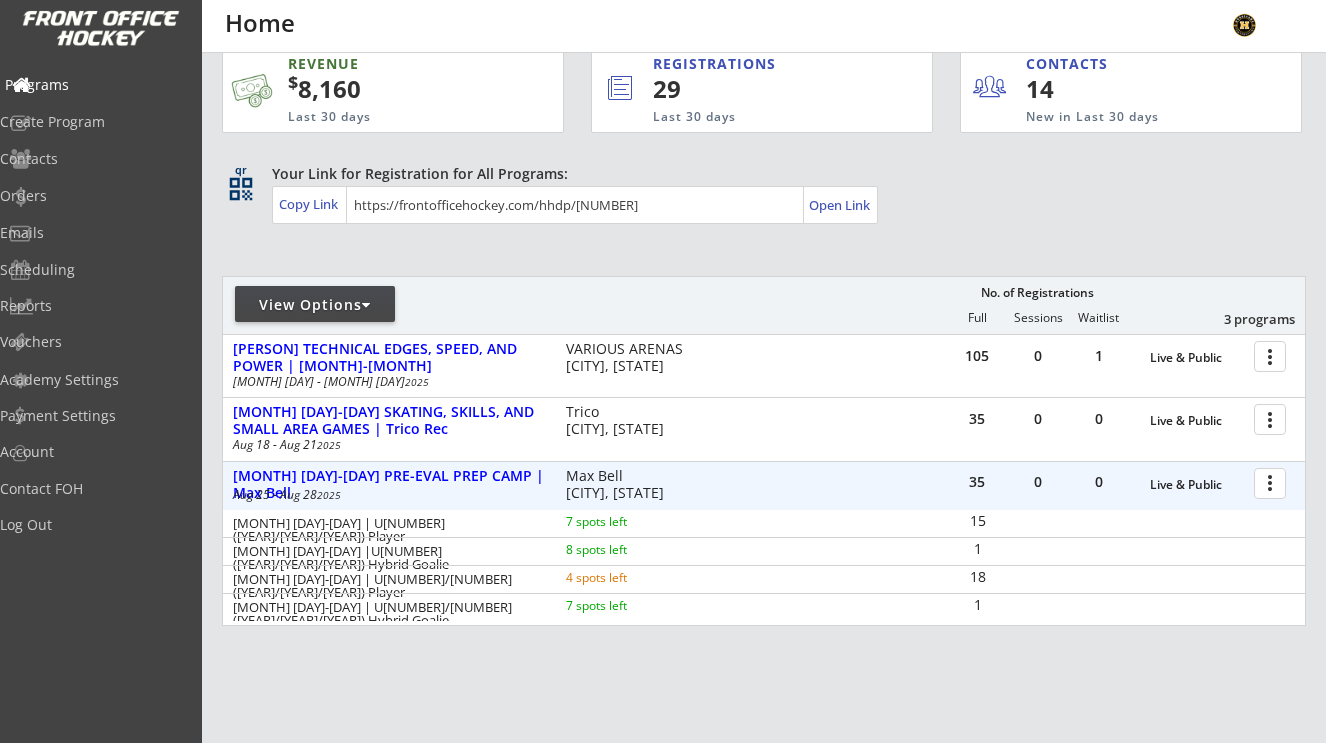 scroll, scrollTop: 0, scrollLeft: 0, axis: both 